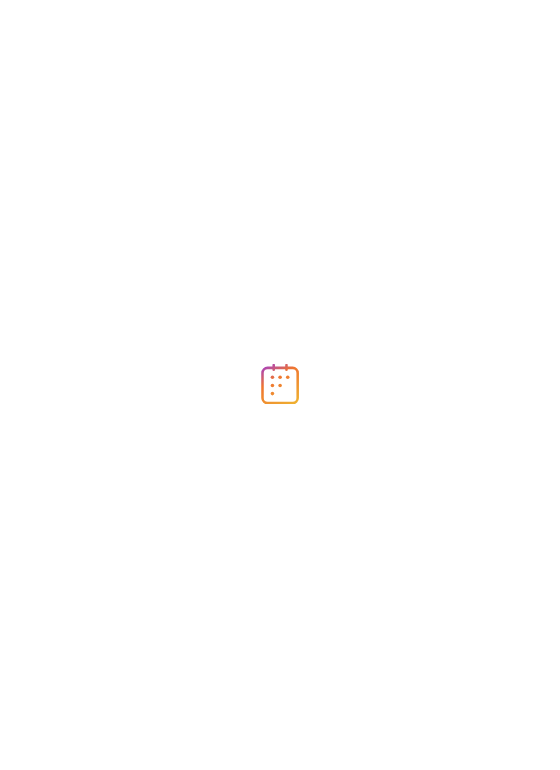 scroll, scrollTop: 0, scrollLeft: 0, axis: both 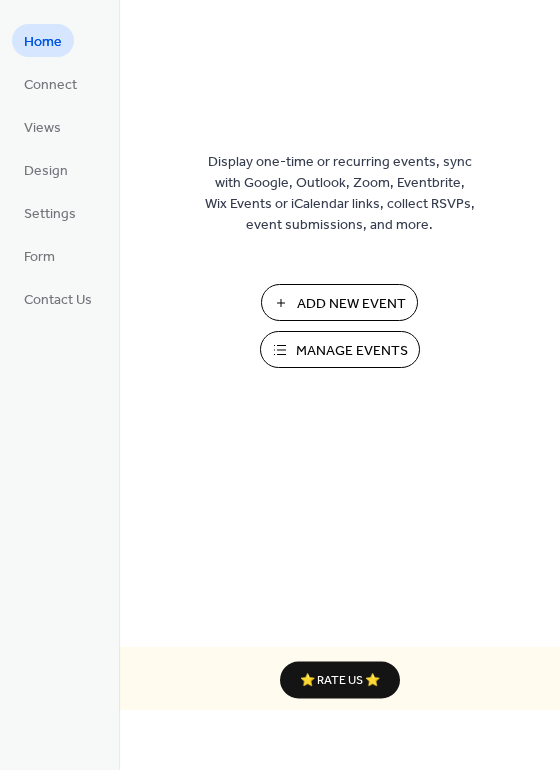 click on "Manage Events" at bounding box center [352, 351] 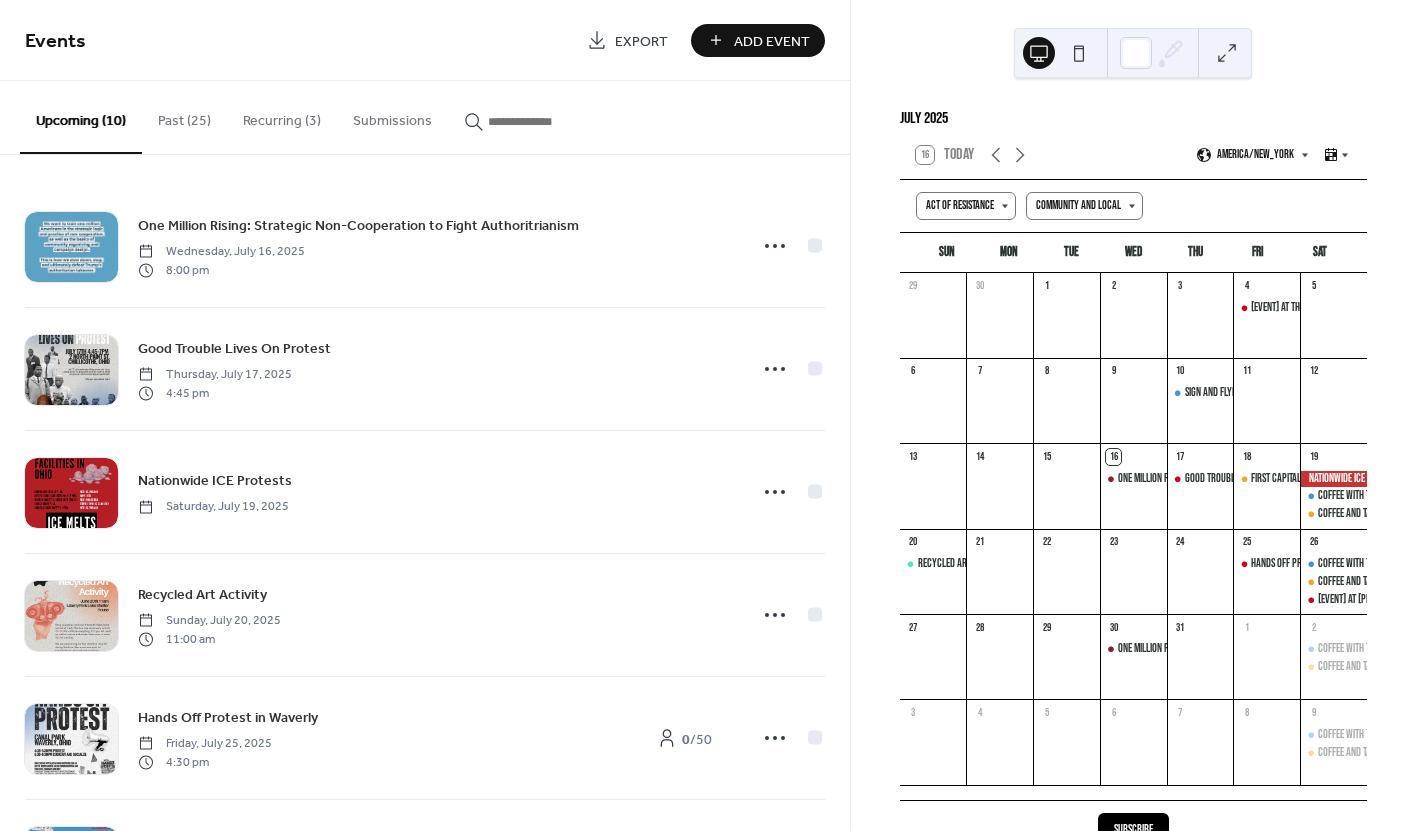 scroll, scrollTop: 0, scrollLeft: 0, axis: both 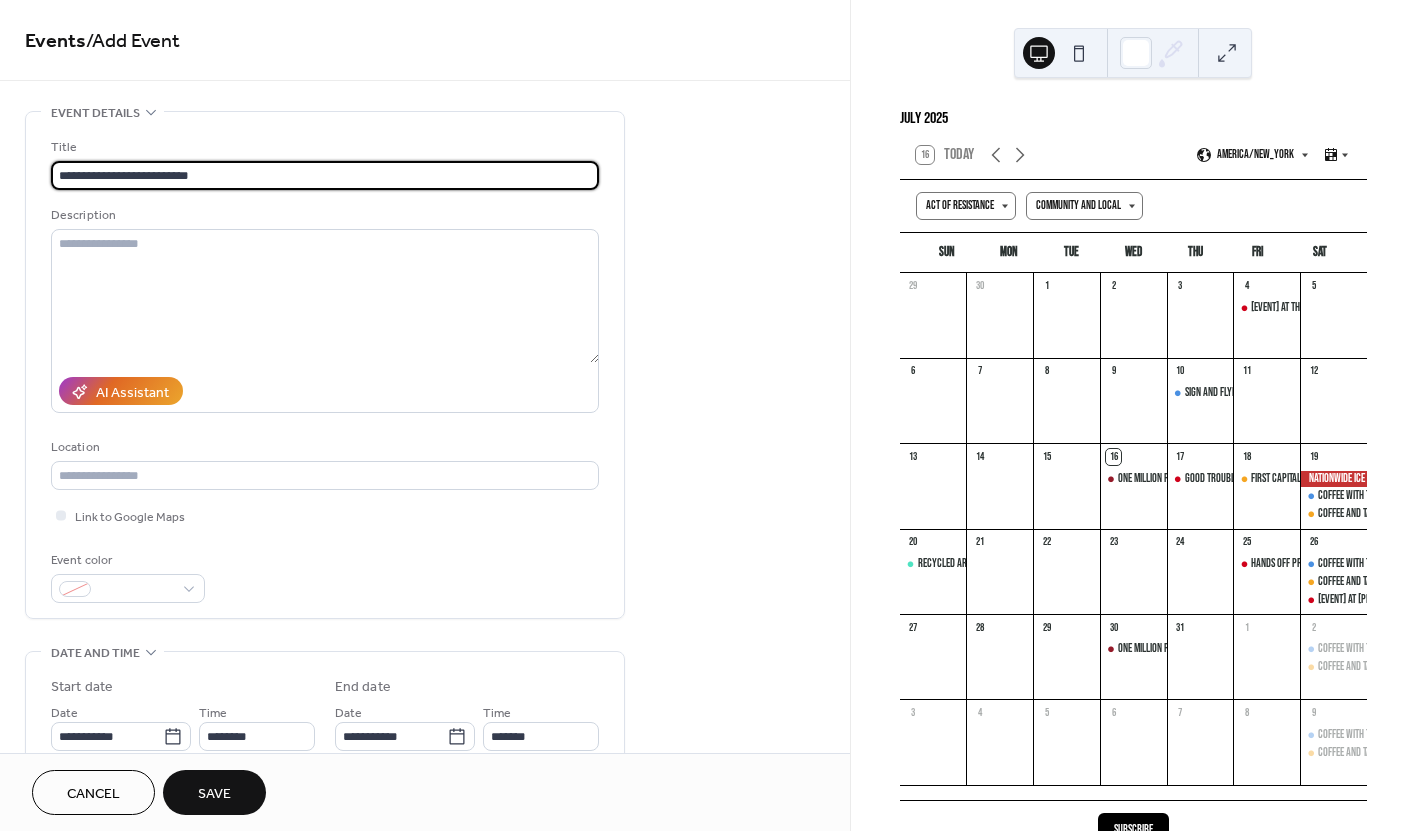 click on "**********" at bounding box center (325, 175) 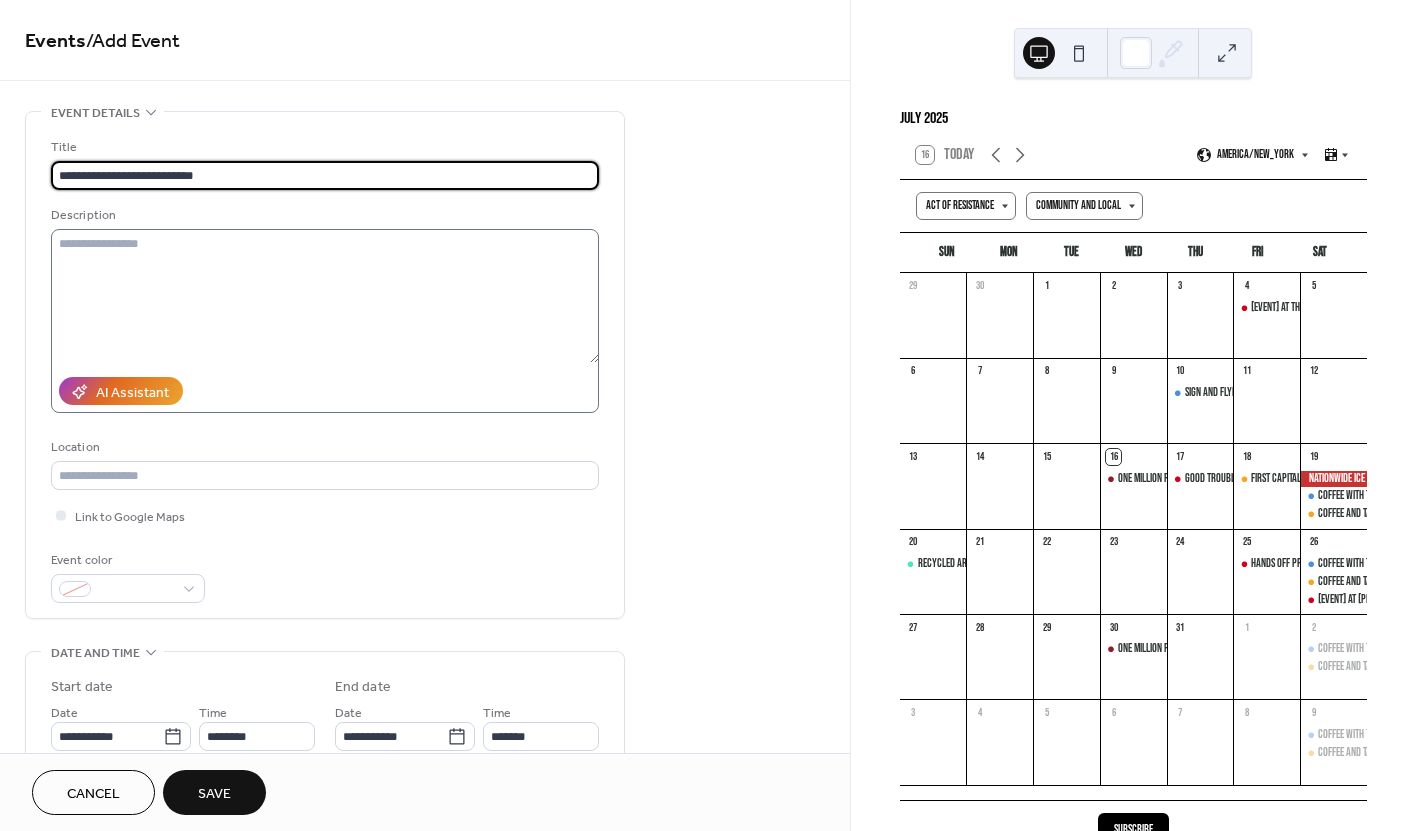 type on "**********" 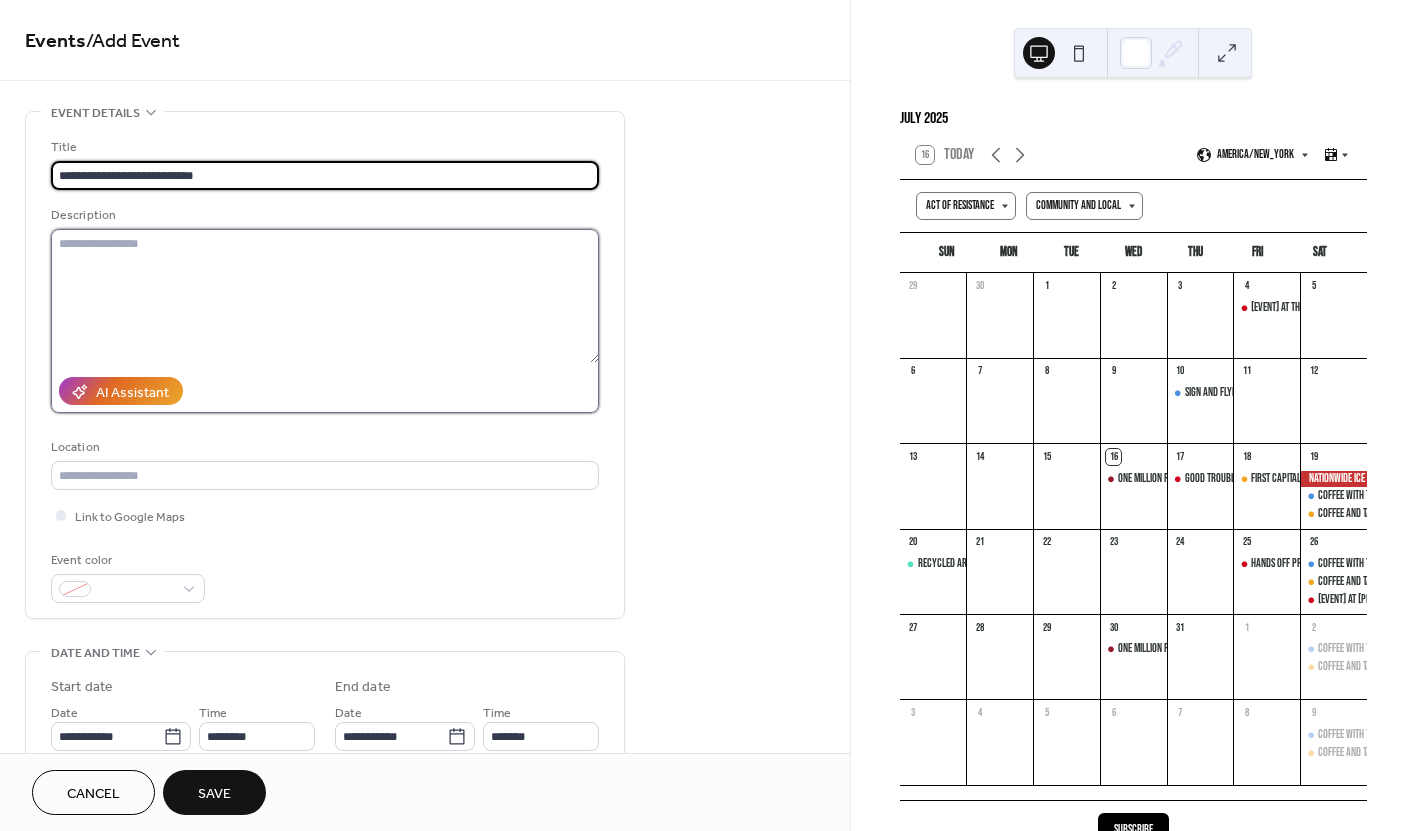 click at bounding box center (325, 296) 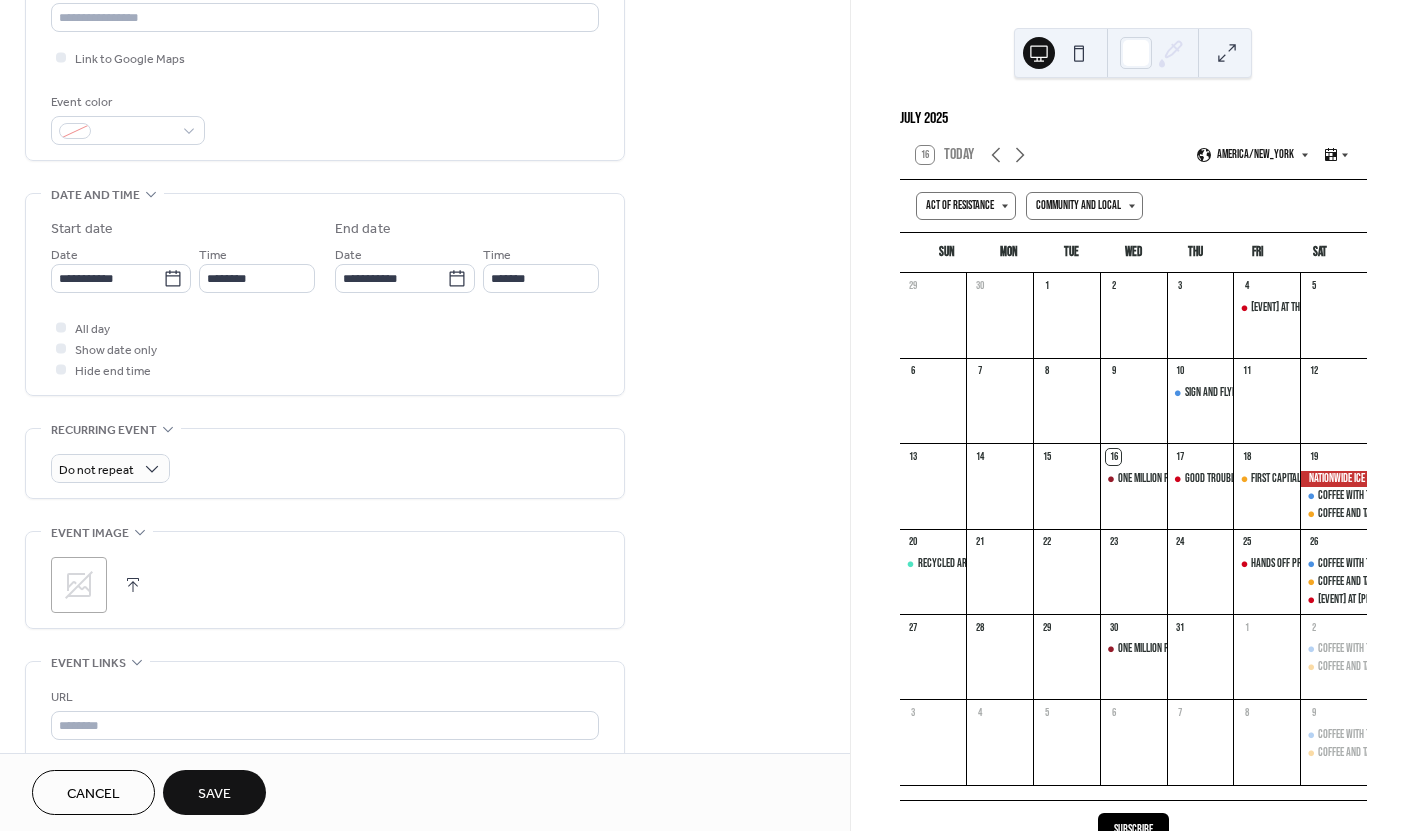 scroll, scrollTop: 503, scrollLeft: 0, axis: vertical 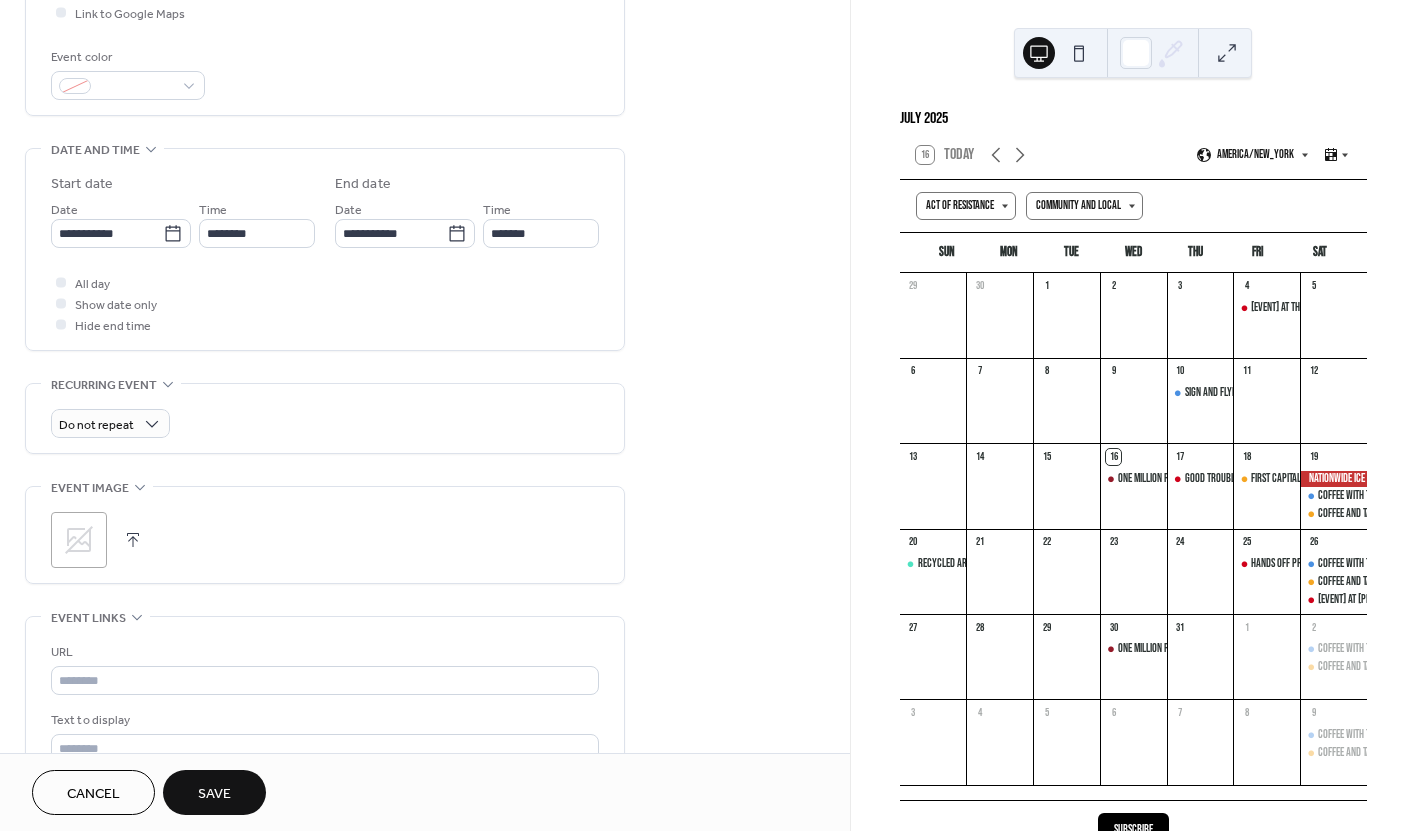 click at bounding box center (133, 540) 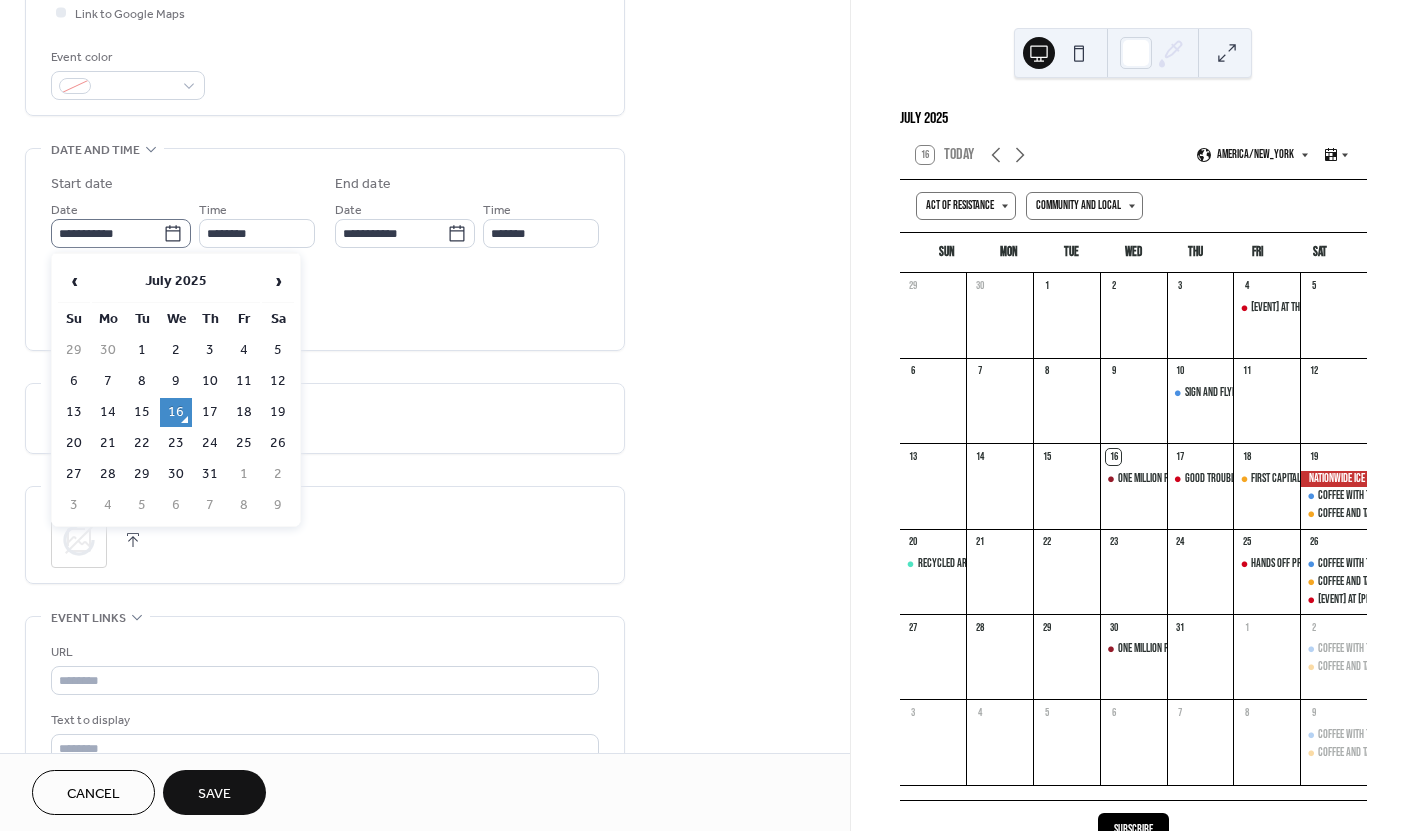 click 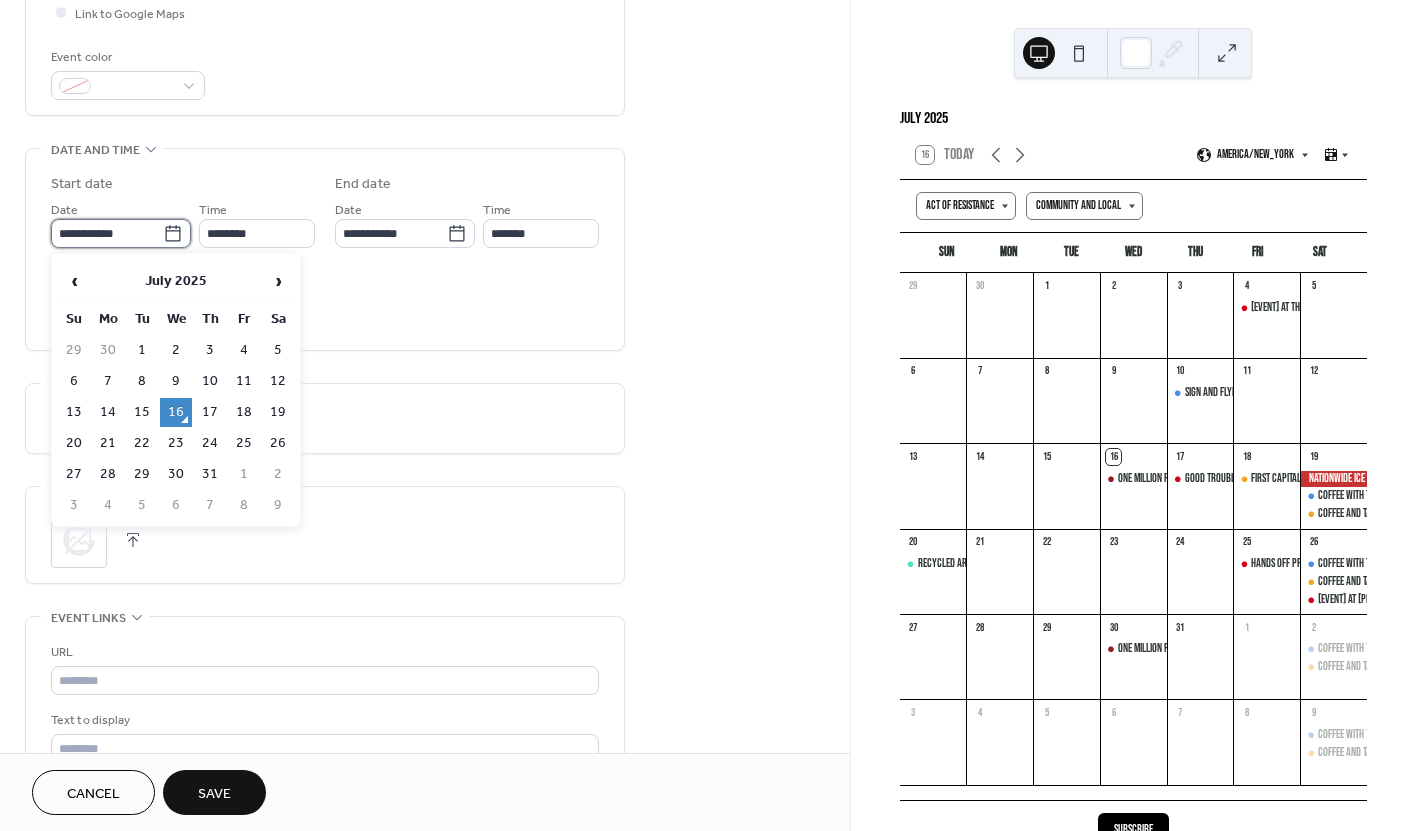 click on "**********" at bounding box center (107, 233) 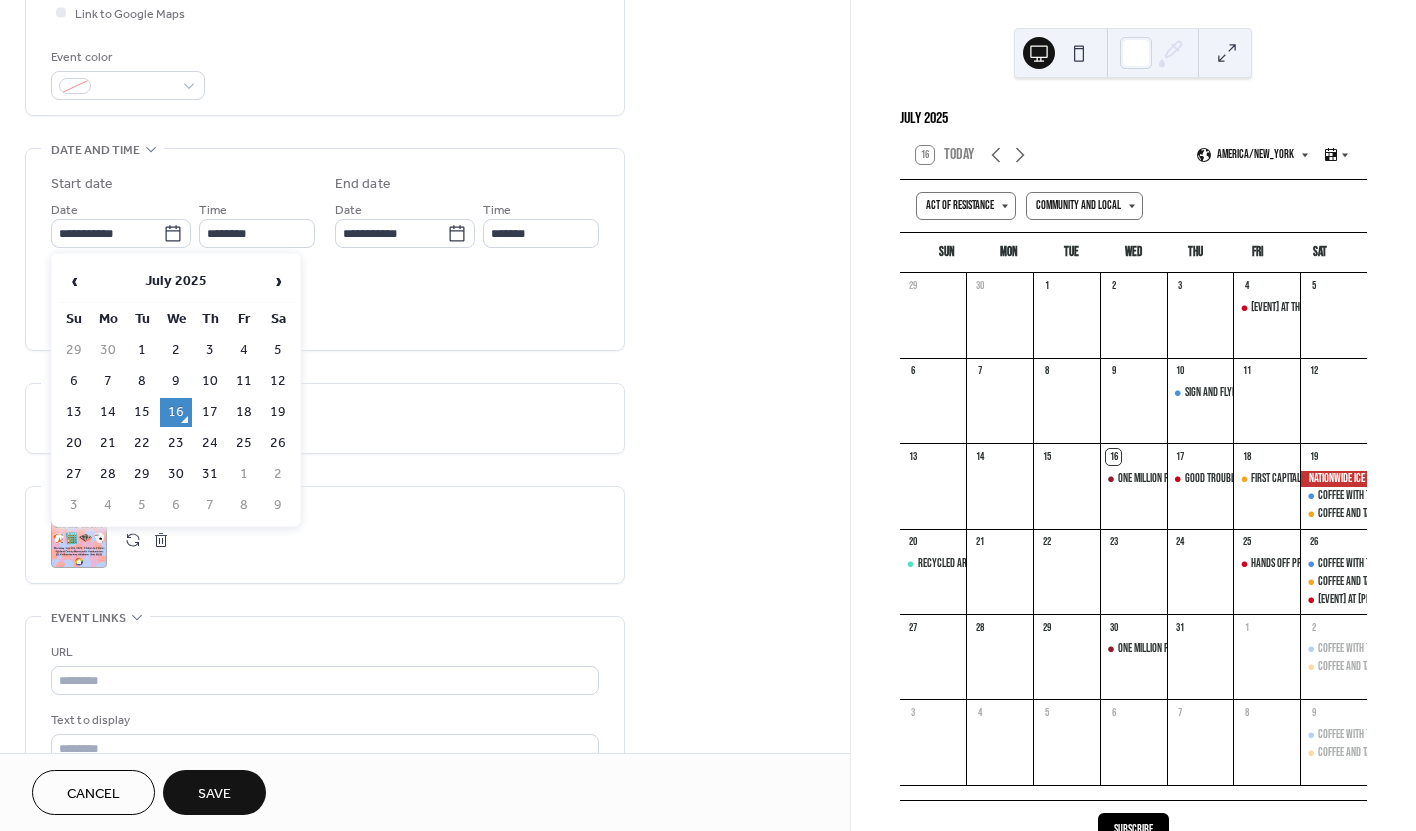 click on "31" at bounding box center [210, 474] 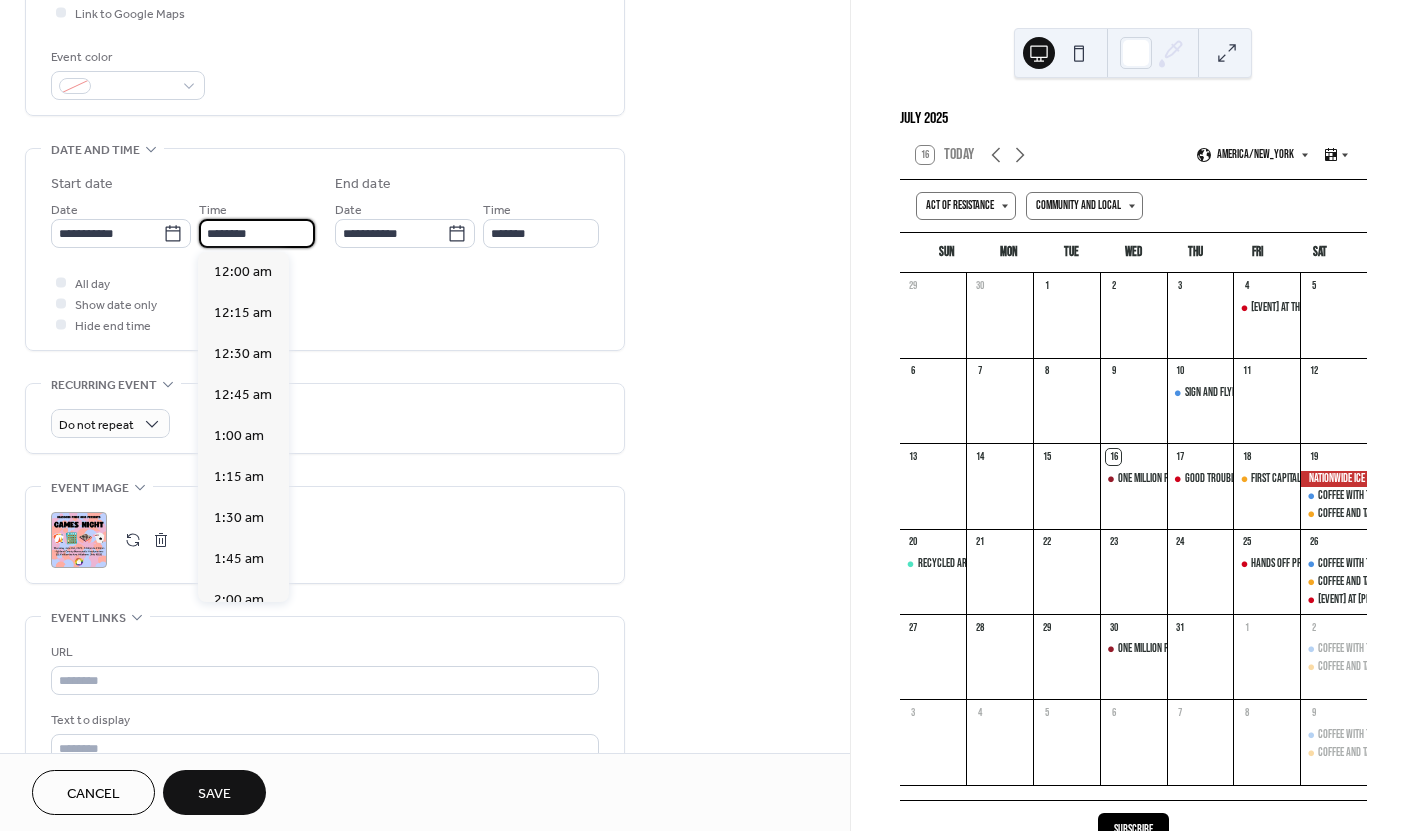 click on "********" at bounding box center (257, 233) 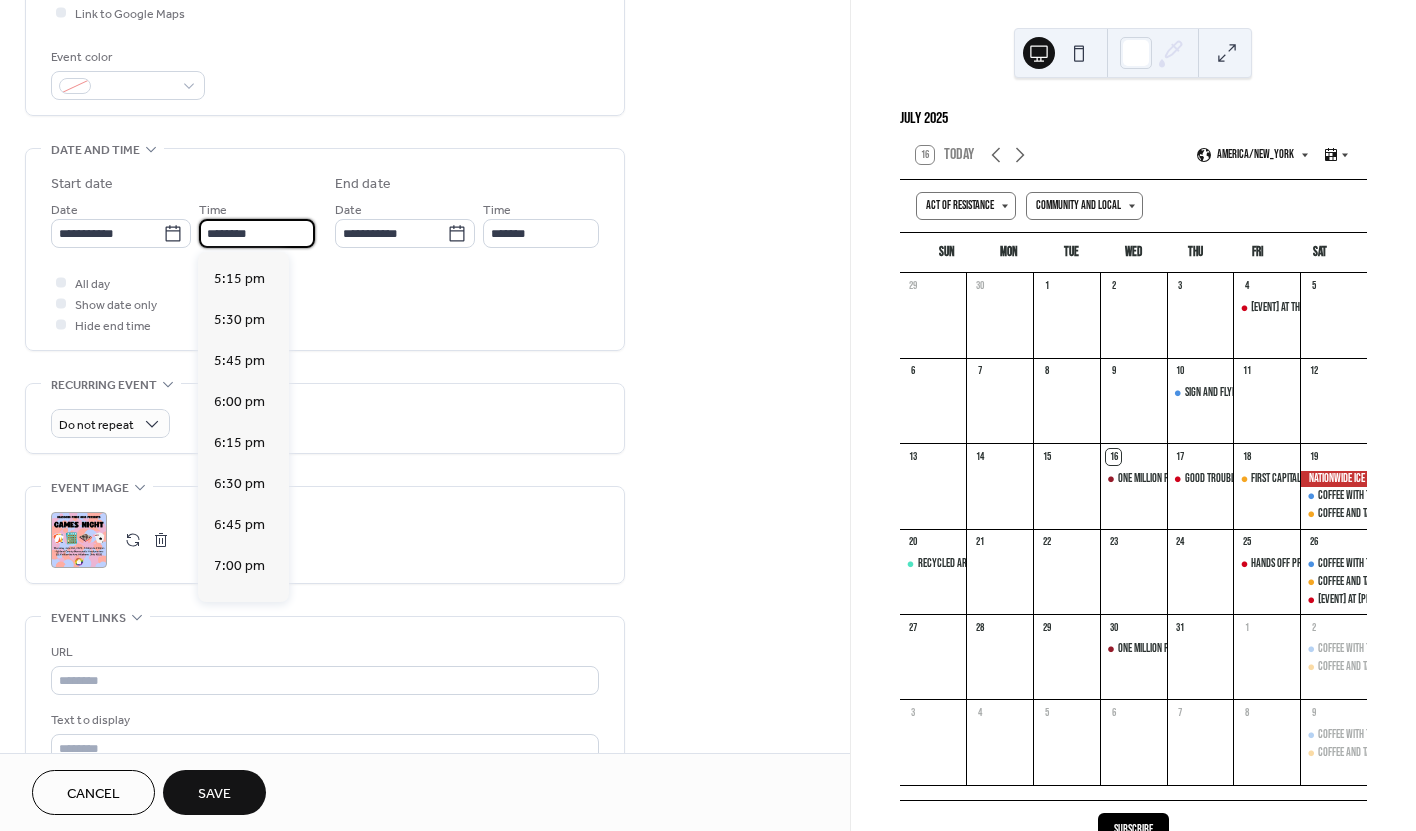 scroll, scrollTop: 2814, scrollLeft: 0, axis: vertical 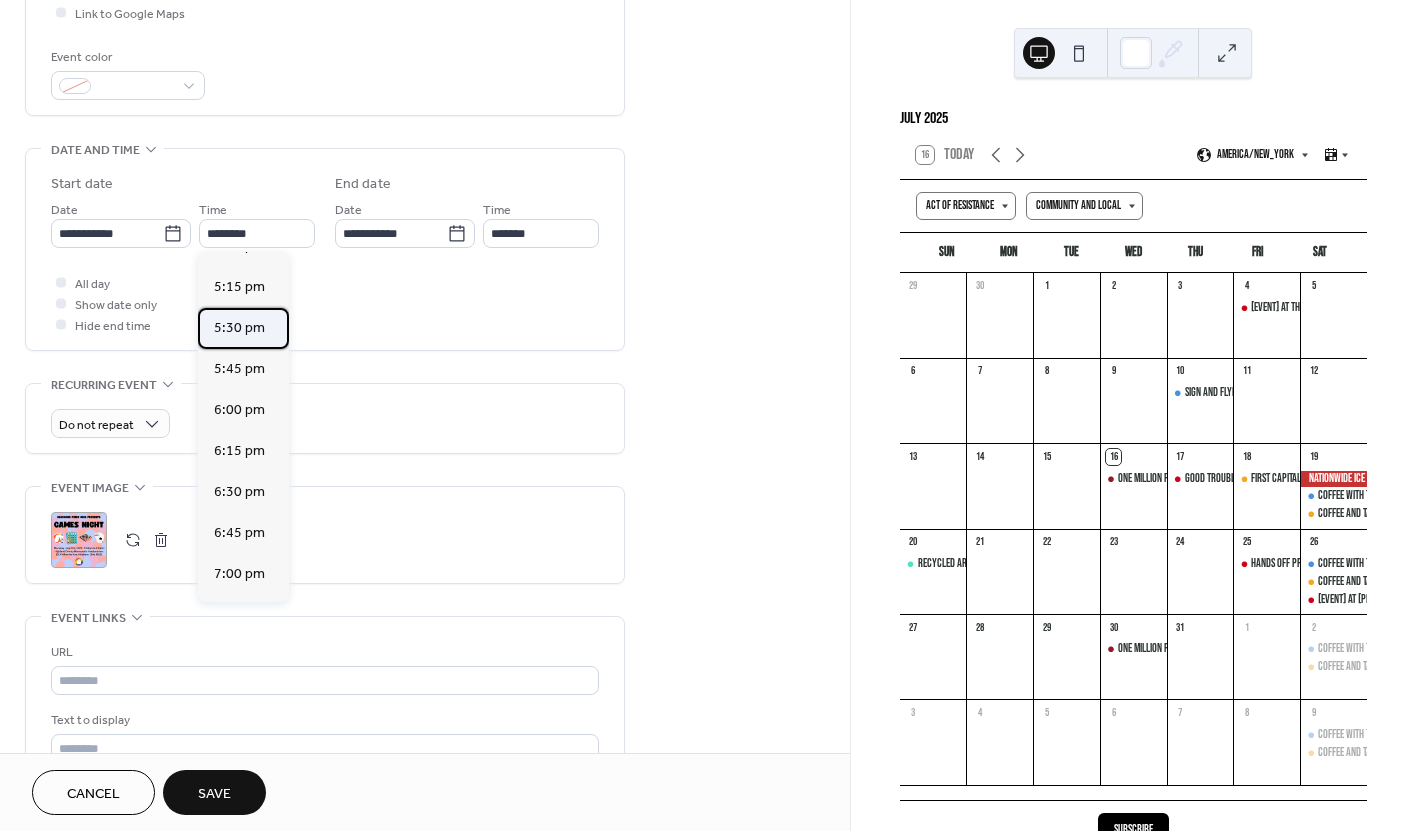 click on "5:30 pm" at bounding box center (239, 328) 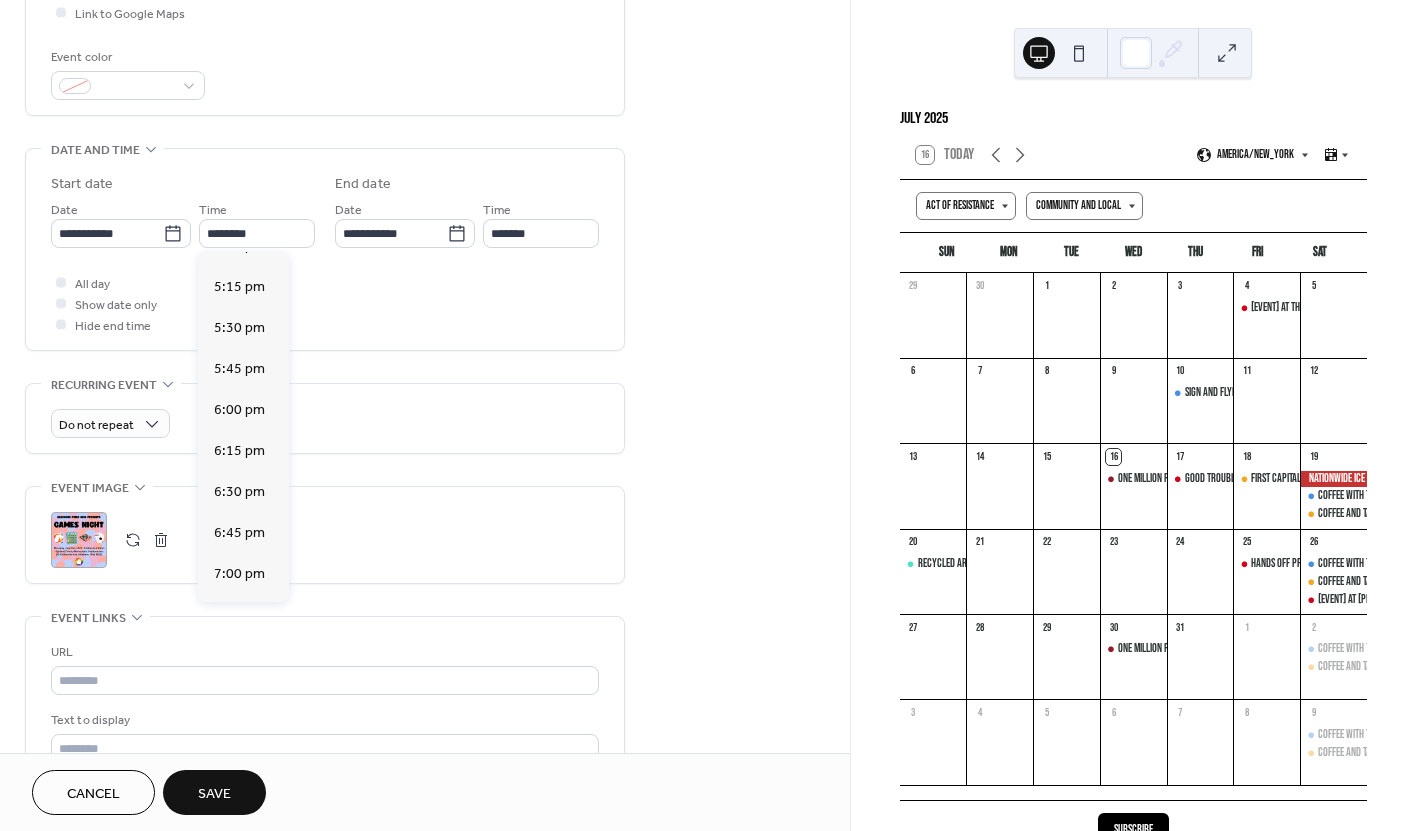 type on "*******" 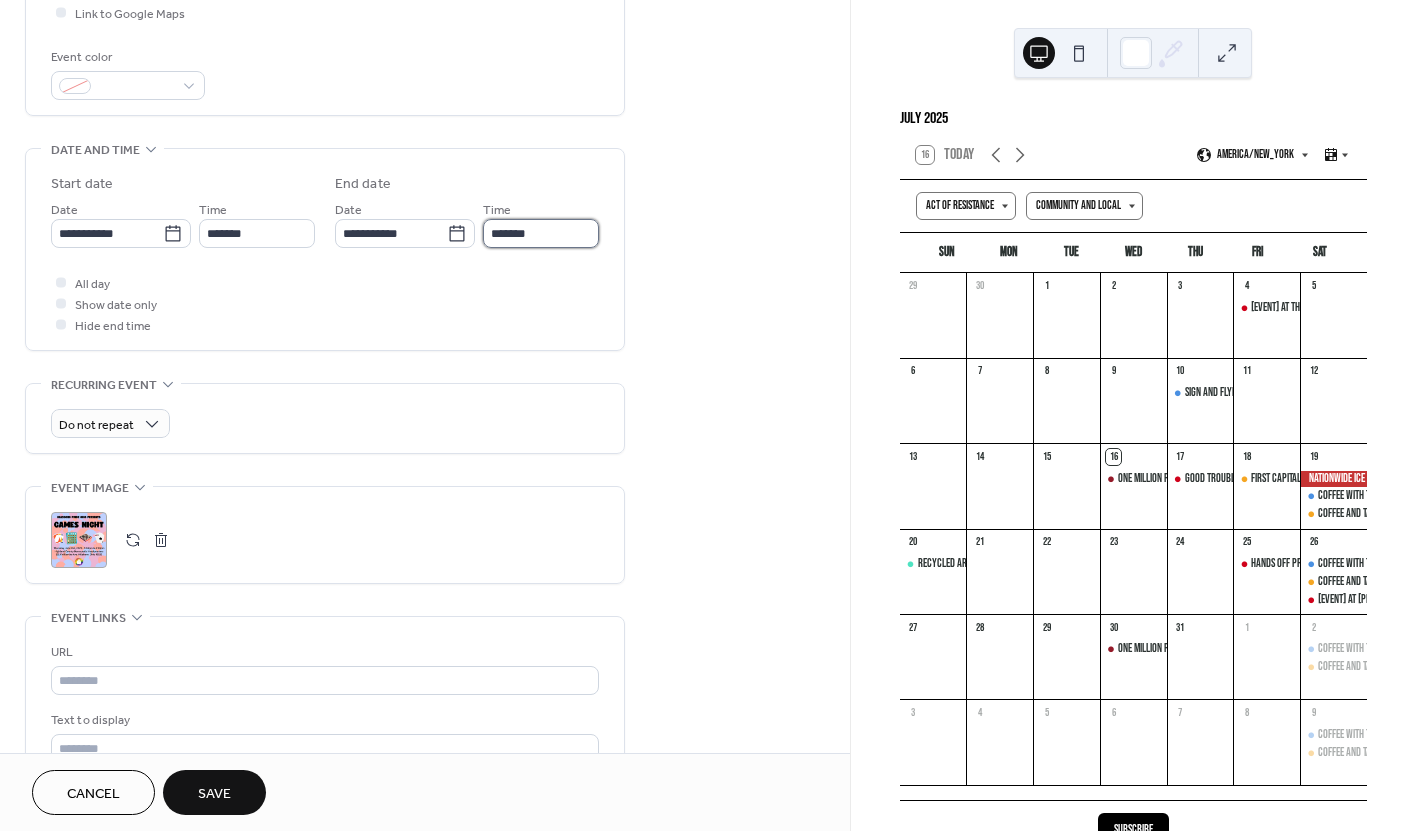 click on "*******" at bounding box center (541, 233) 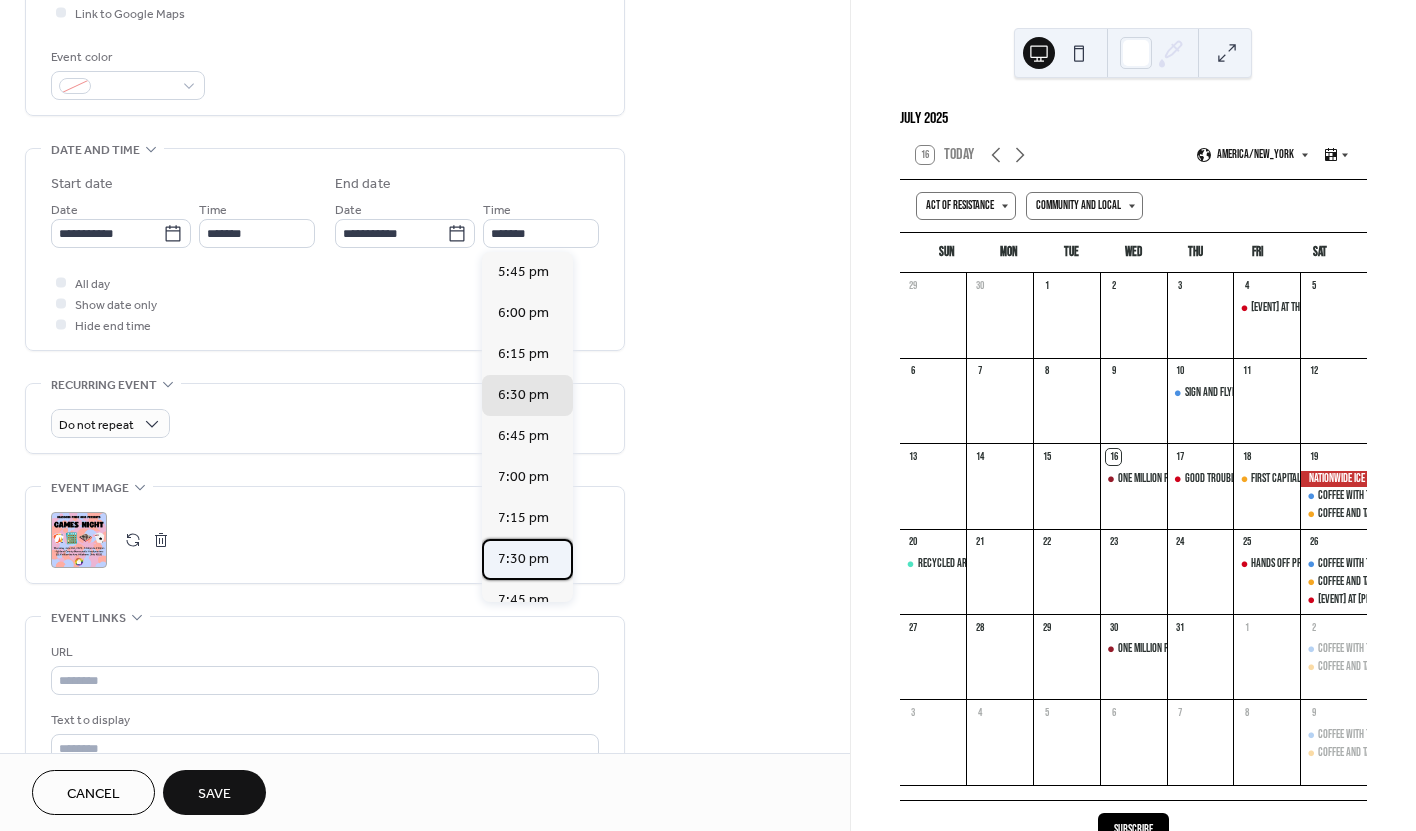 click on "7:30 pm" at bounding box center [523, 559] 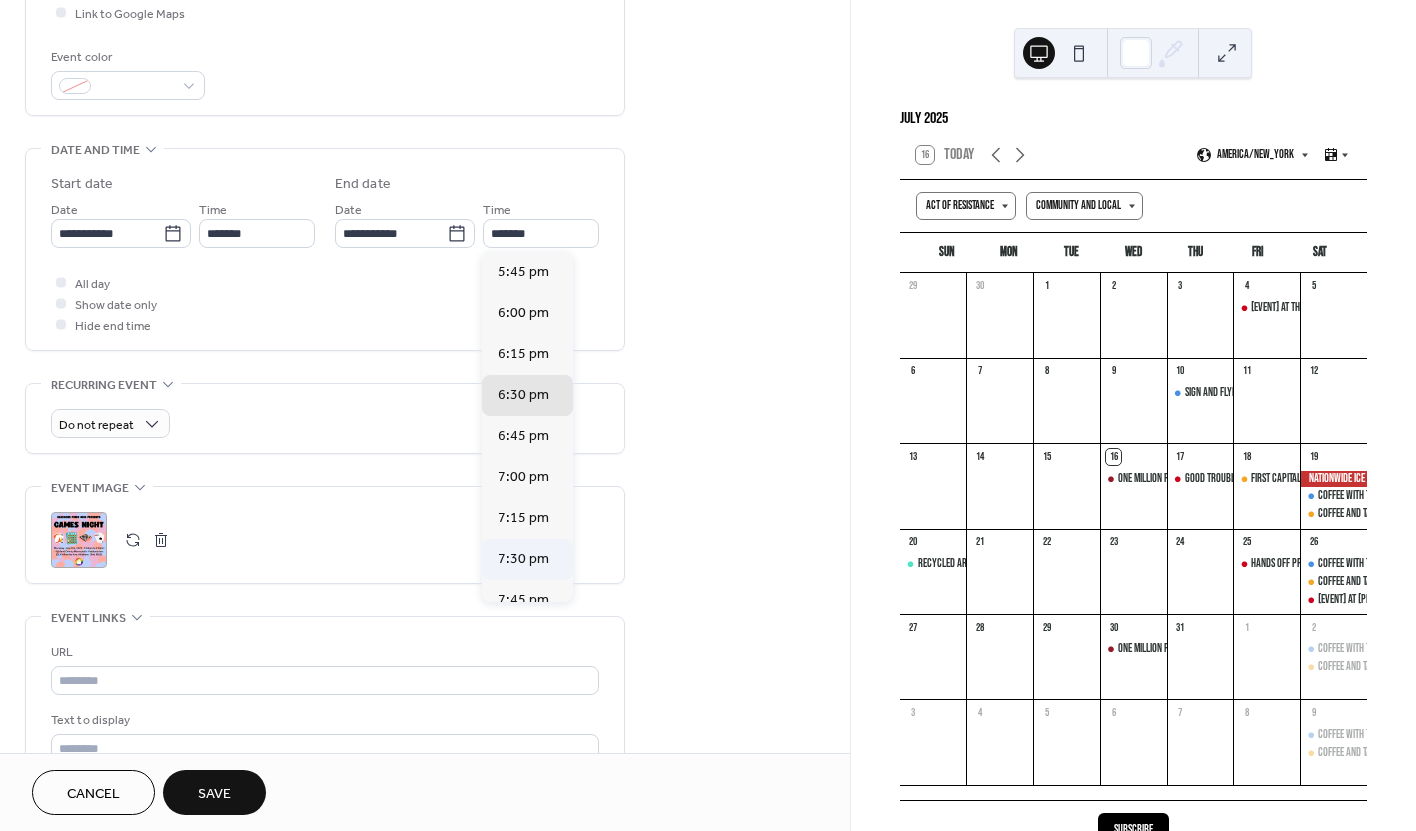 type on "*******" 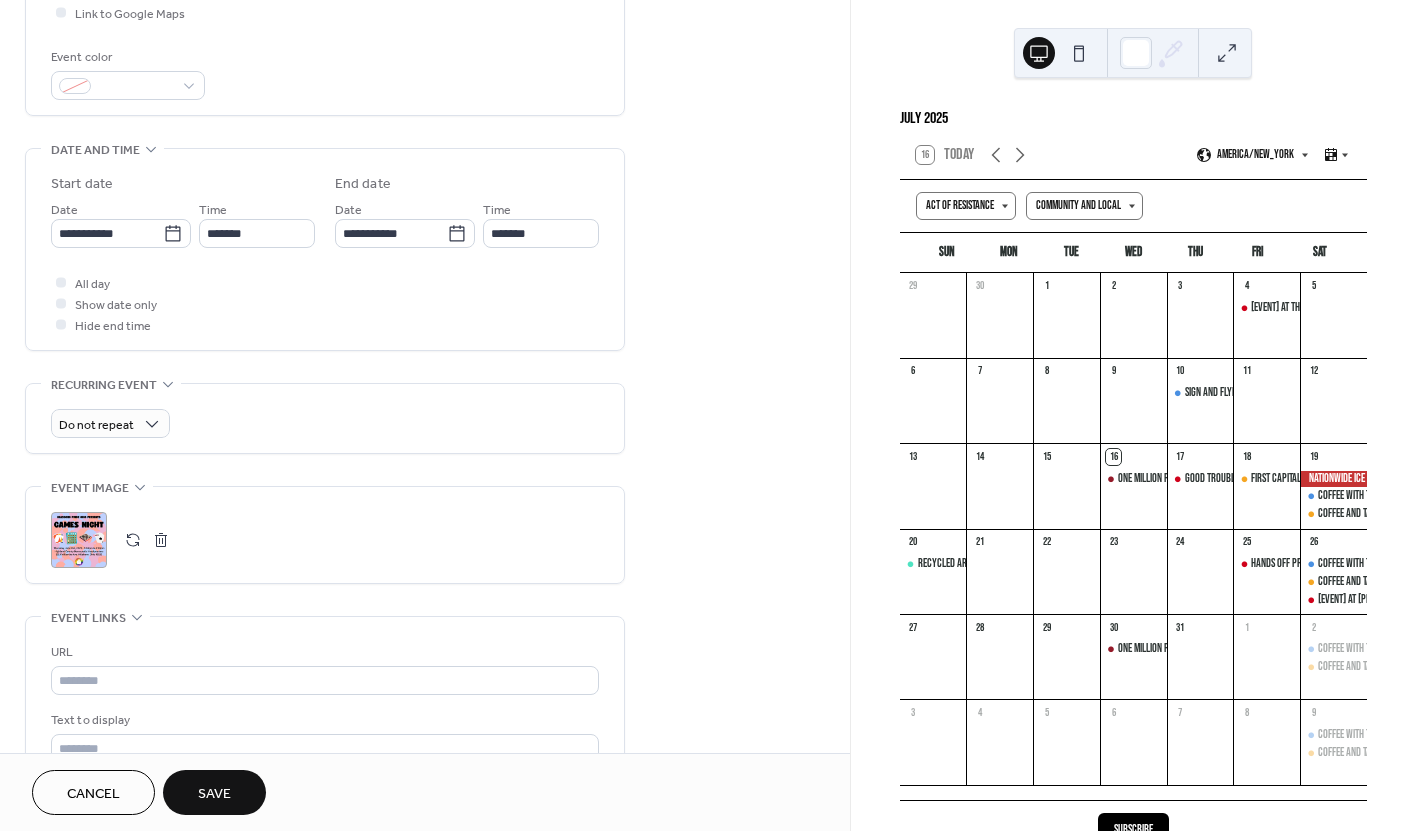 click on "**********" at bounding box center [425, 496] 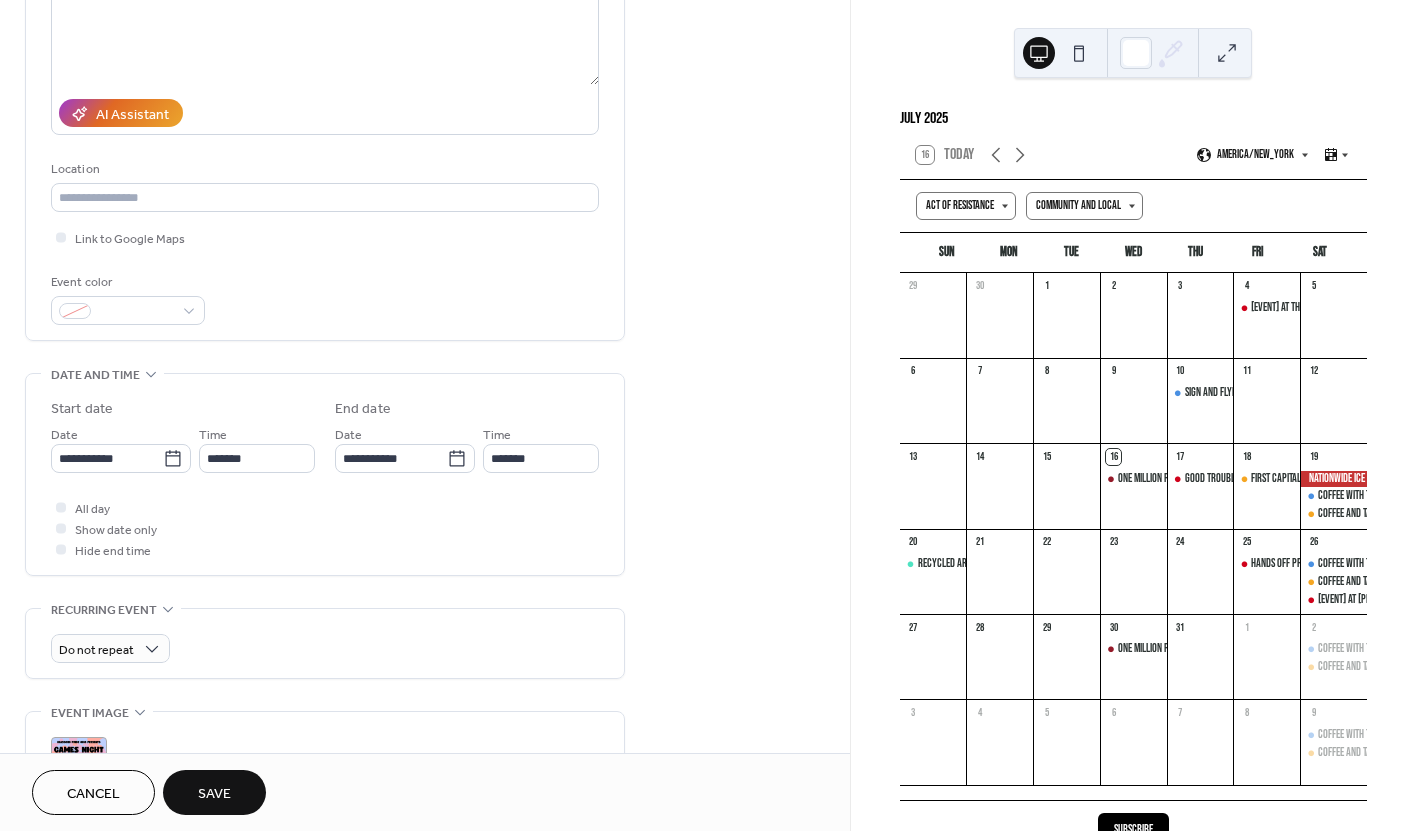 scroll, scrollTop: 0, scrollLeft: 0, axis: both 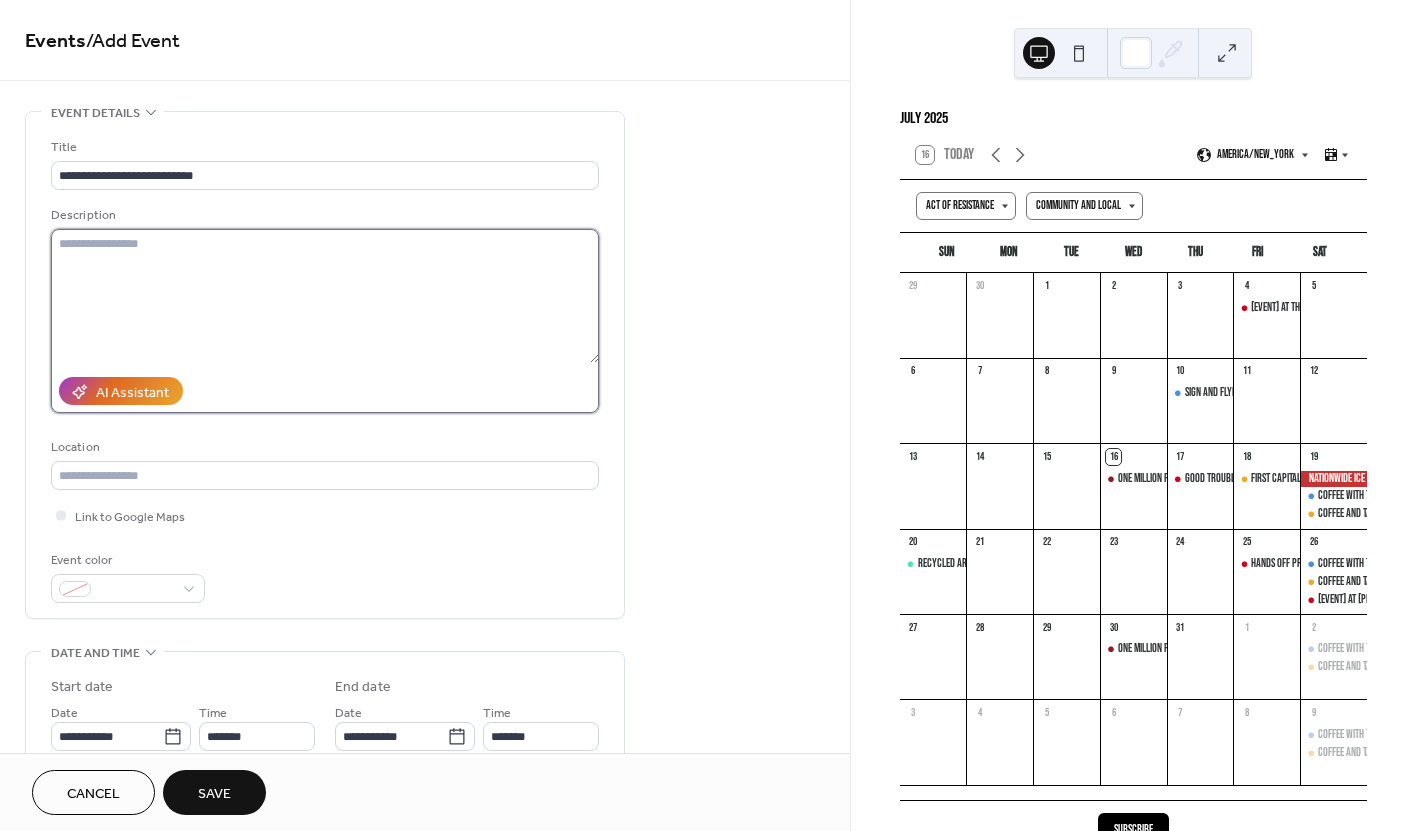 click at bounding box center (325, 296) 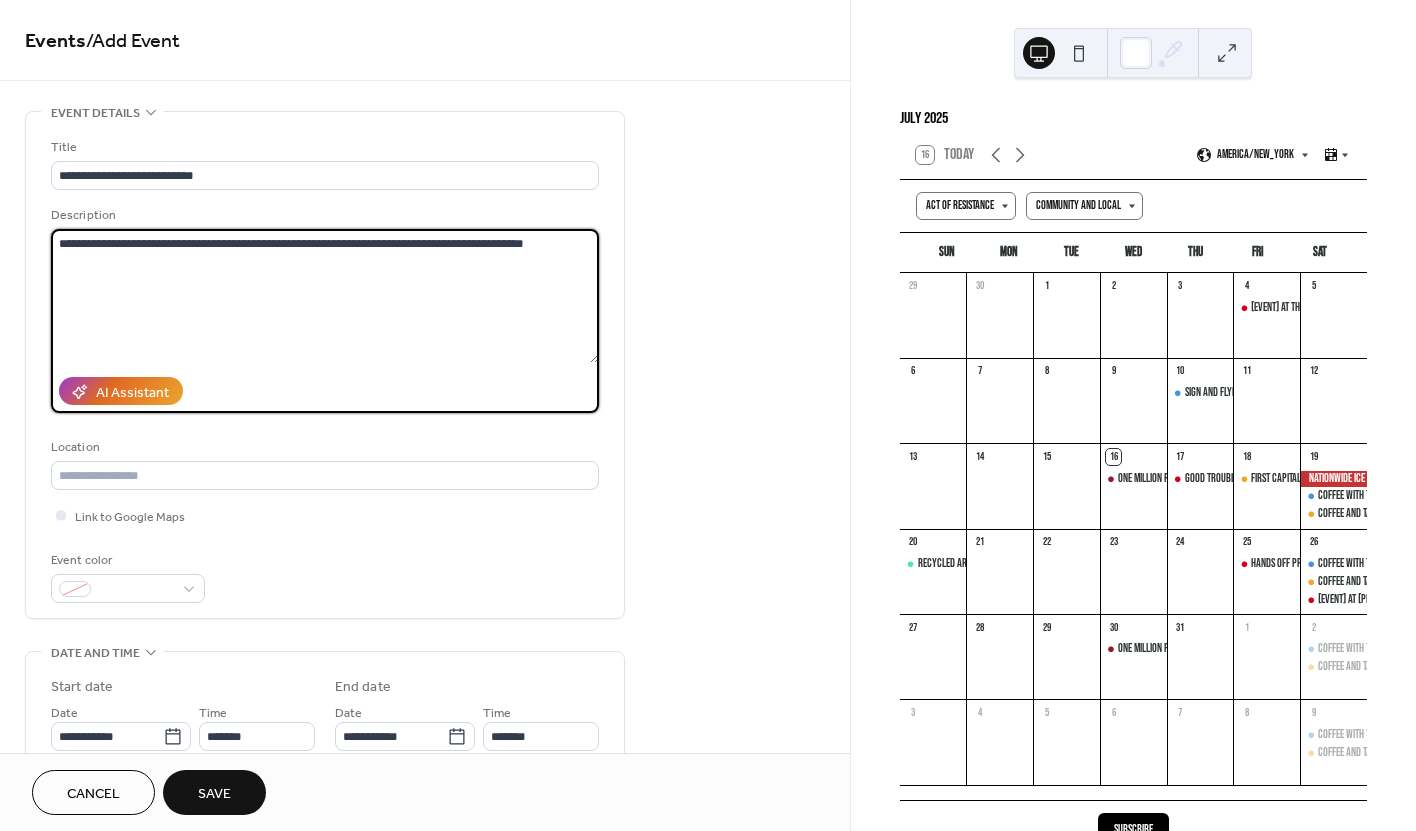 click on "**********" at bounding box center [325, 296] 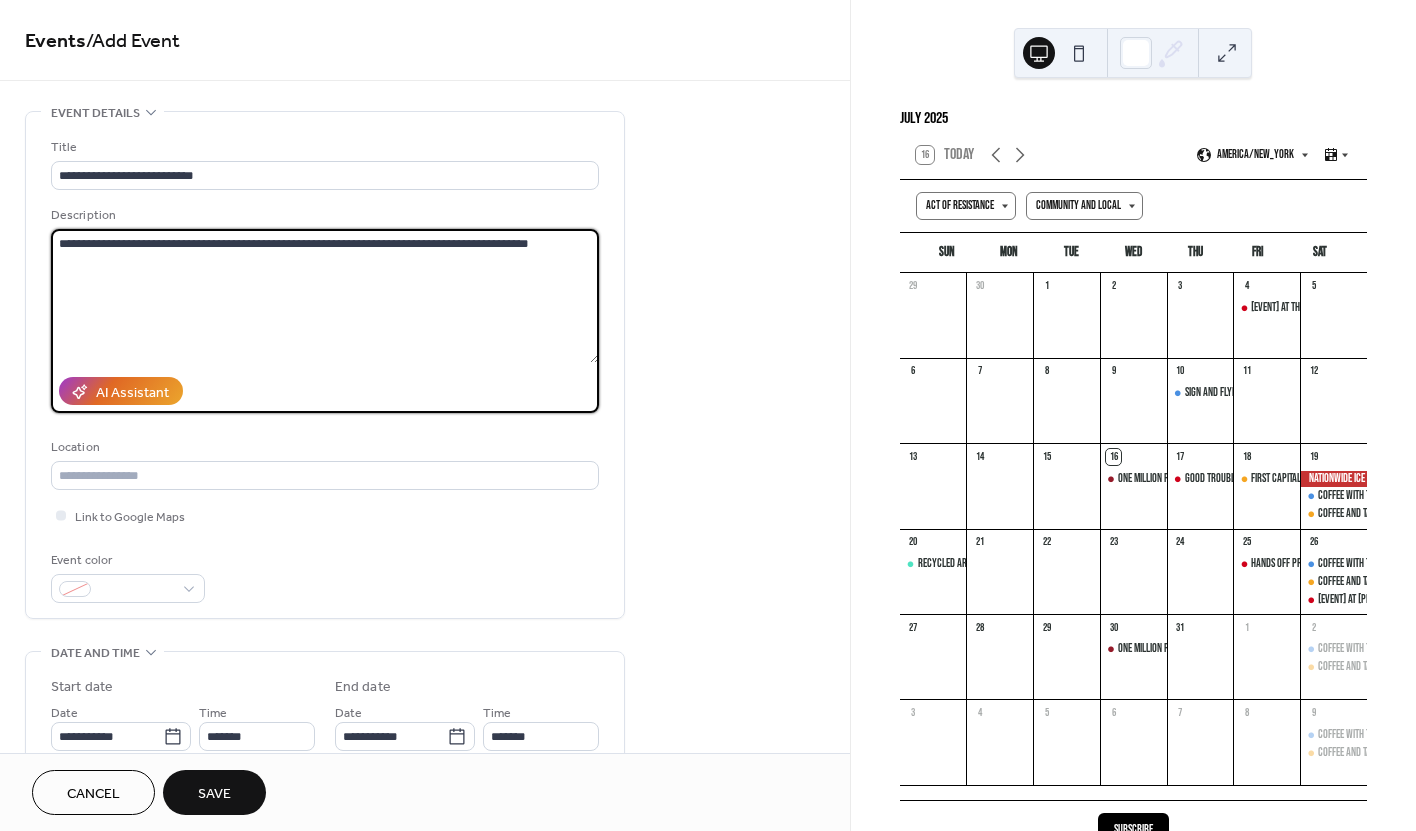 click on "**********" at bounding box center (325, 296) 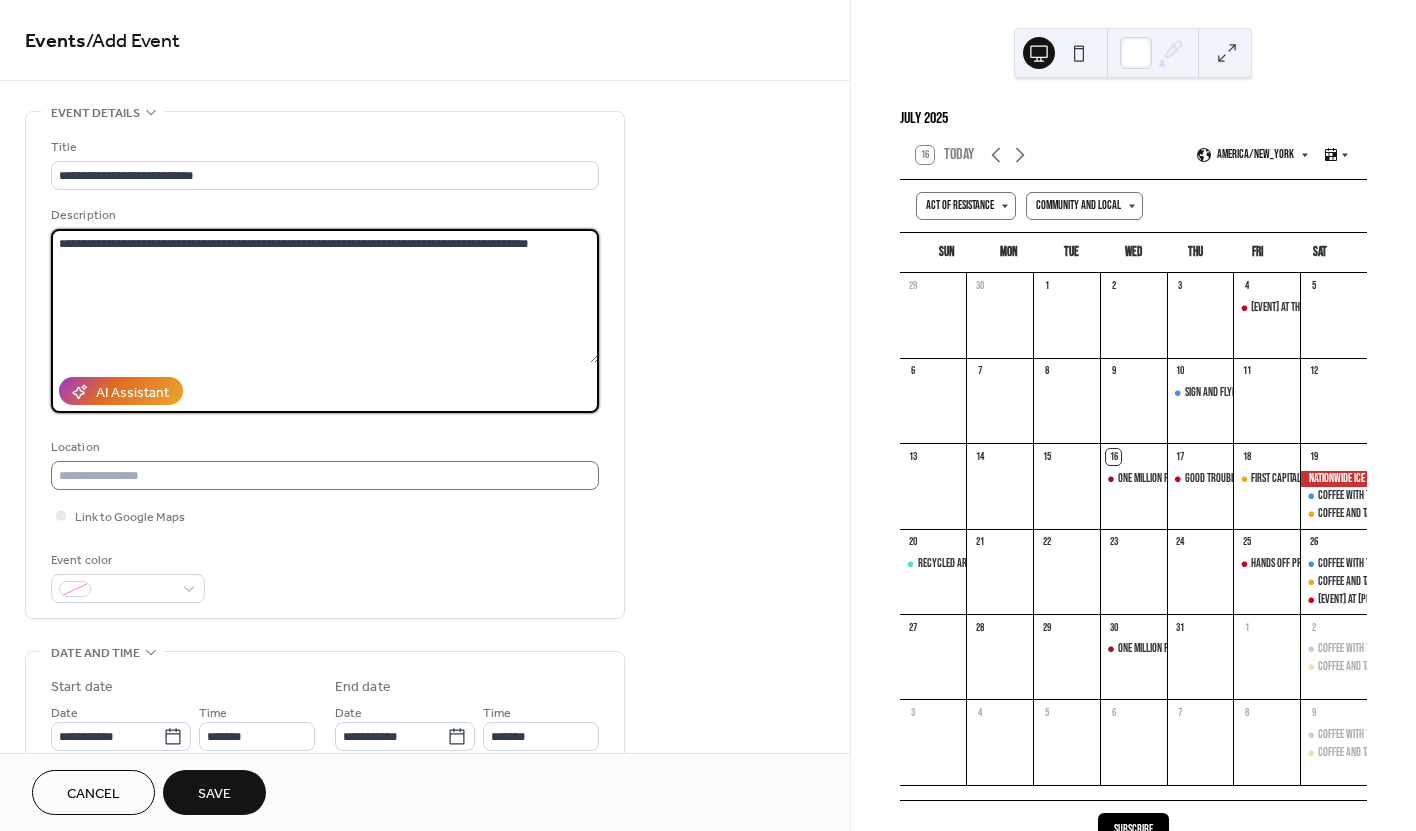 type on "**********" 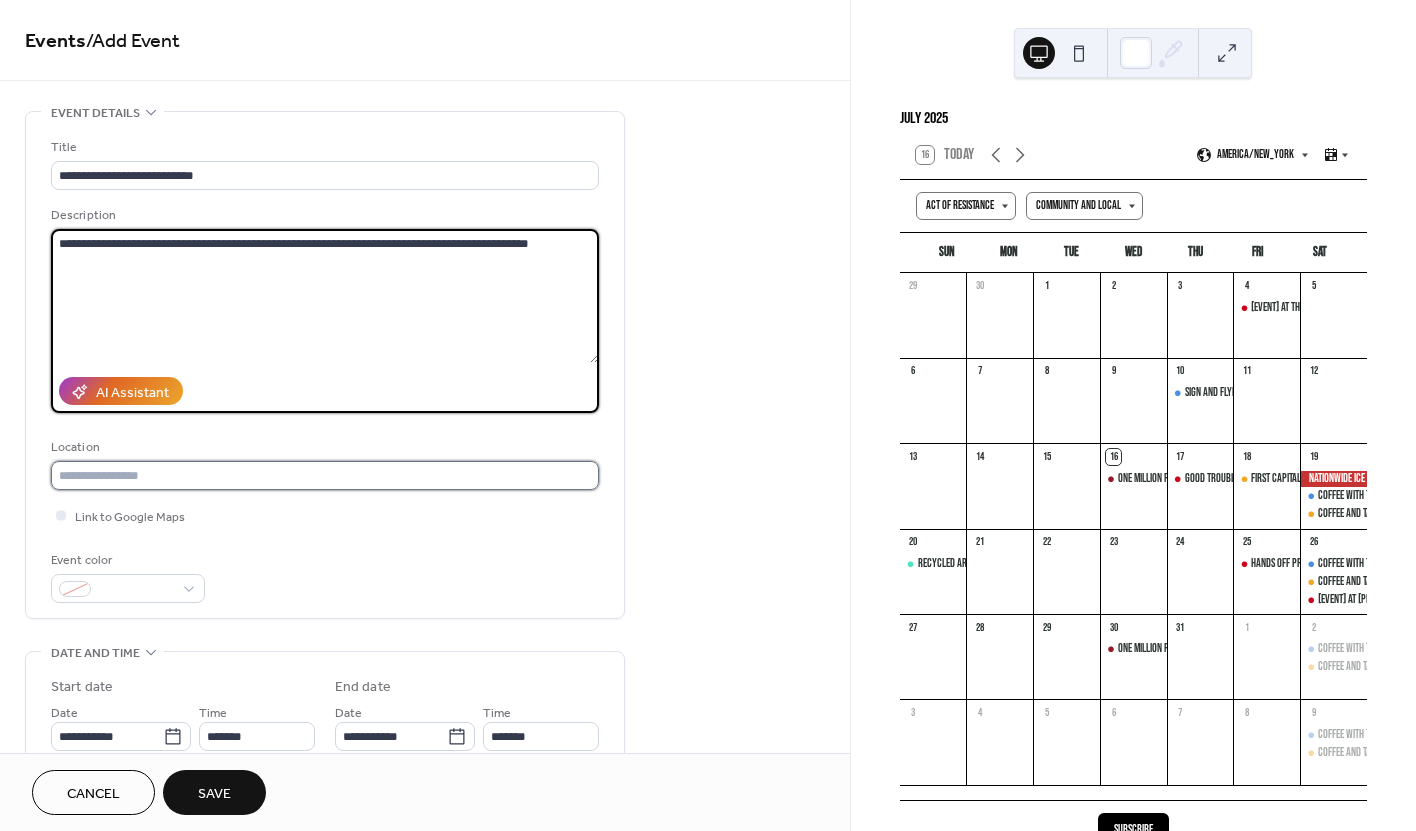click at bounding box center (325, 475) 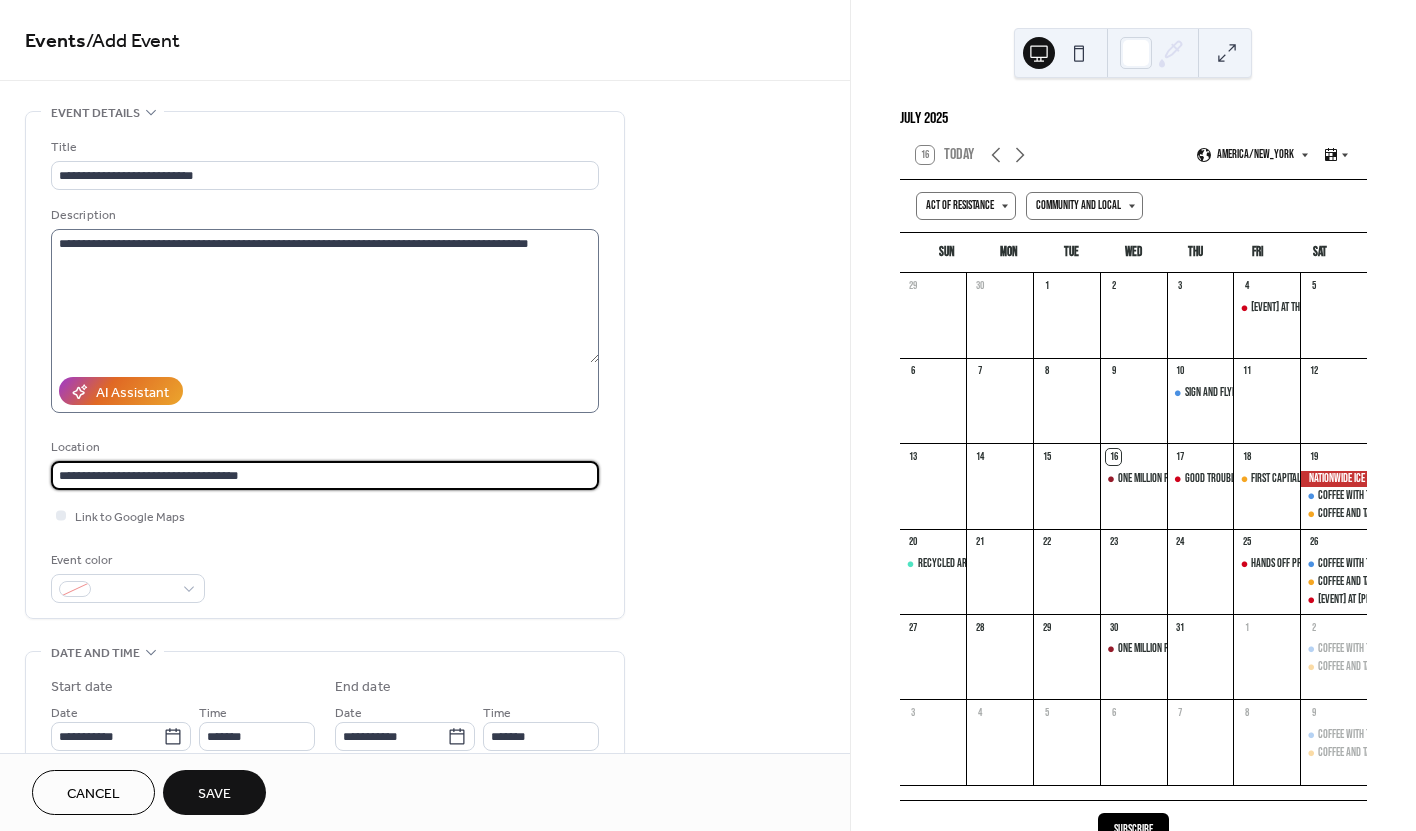 type on "**********" 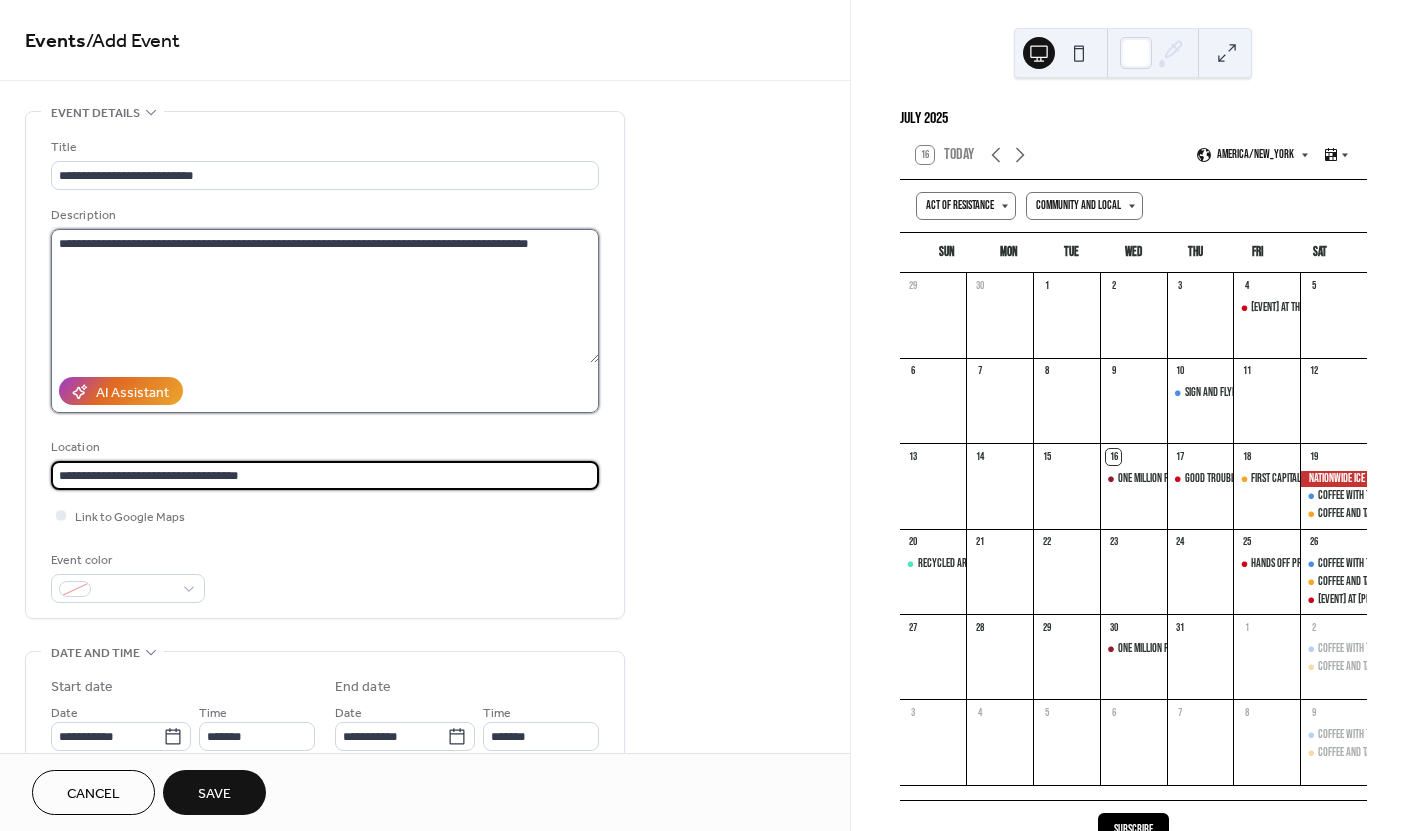 click on "**********" at bounding box center (325, 296) 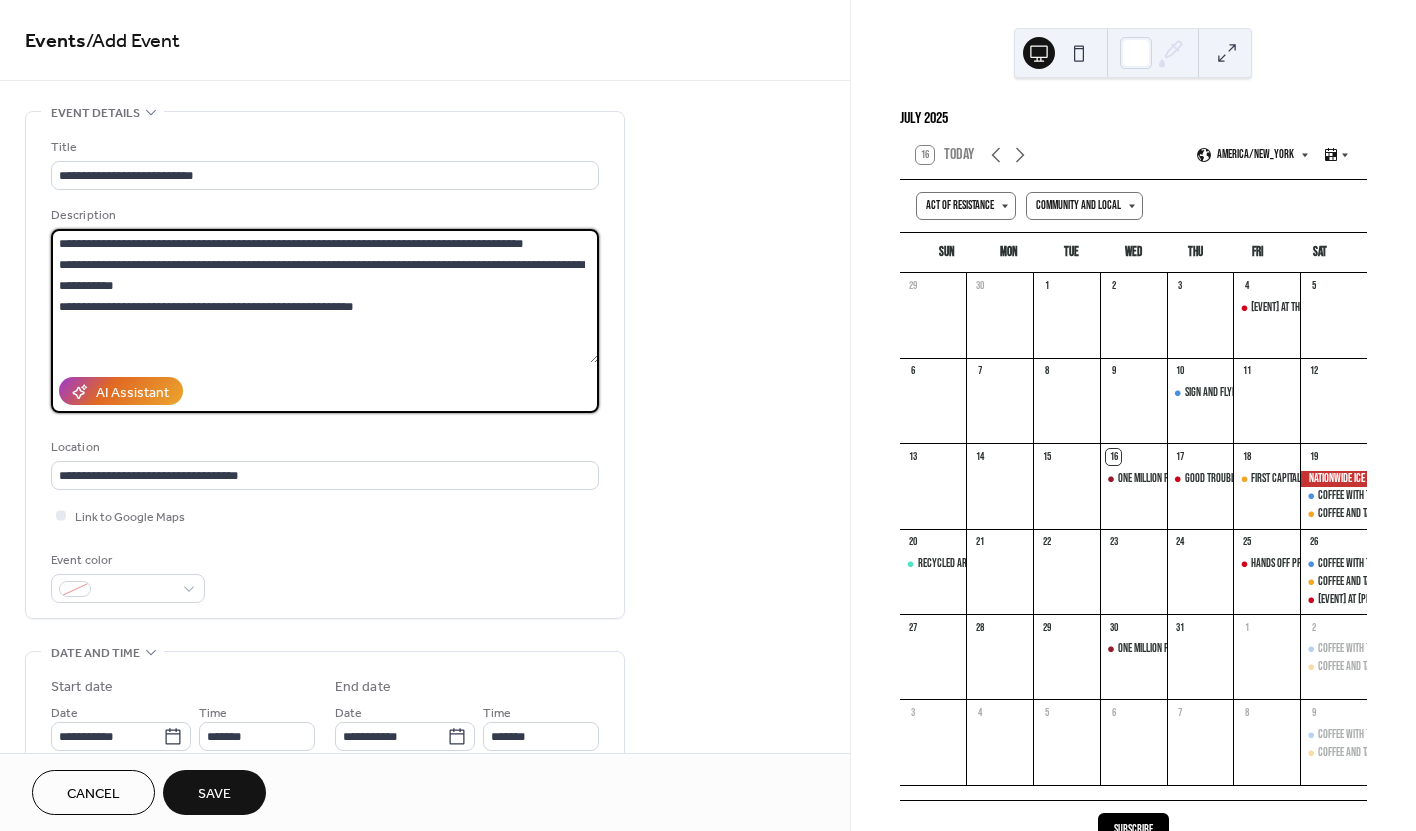 click on "**********" at bounding box center (325, 296) 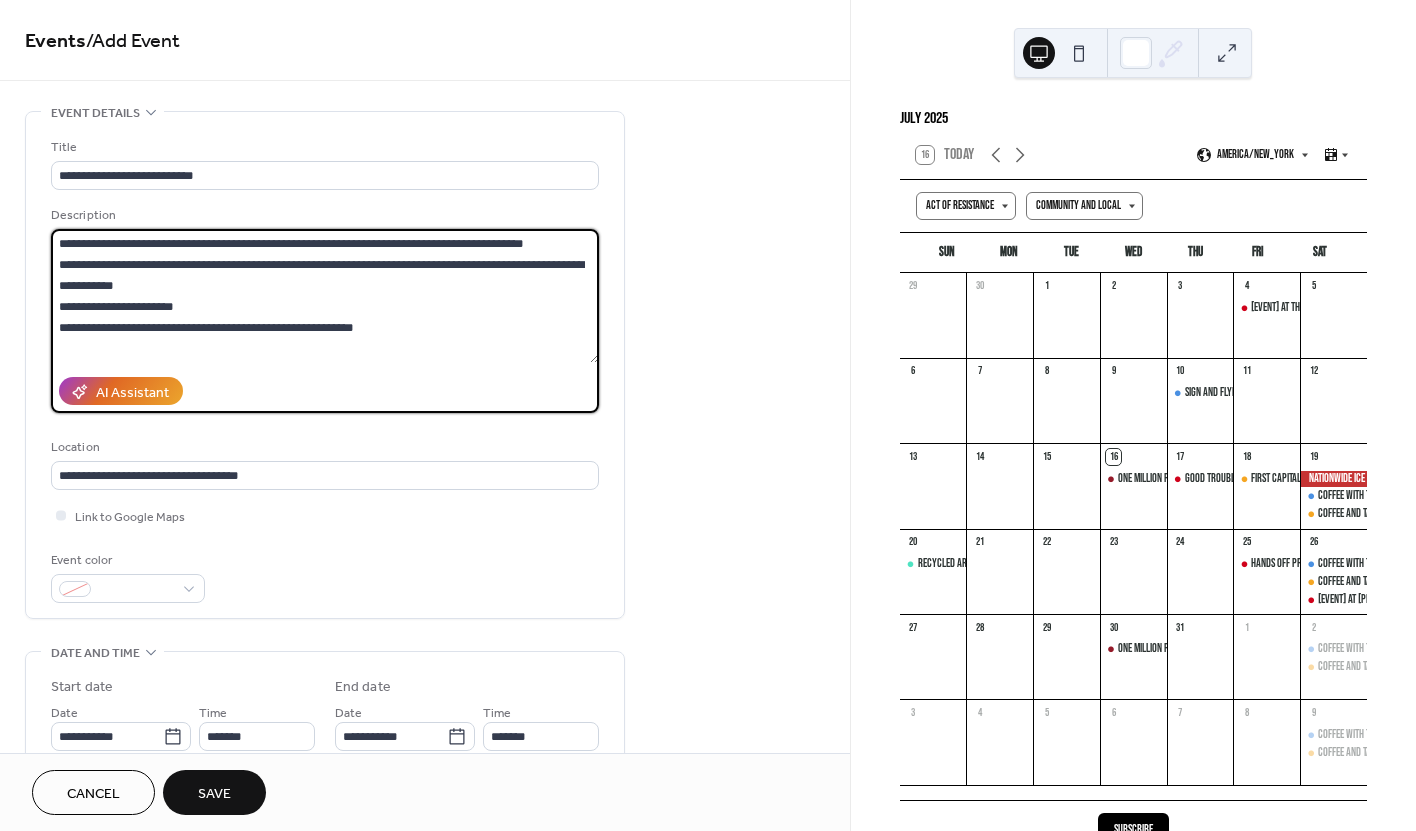 click on "**********" at bounding box center (325, 296) 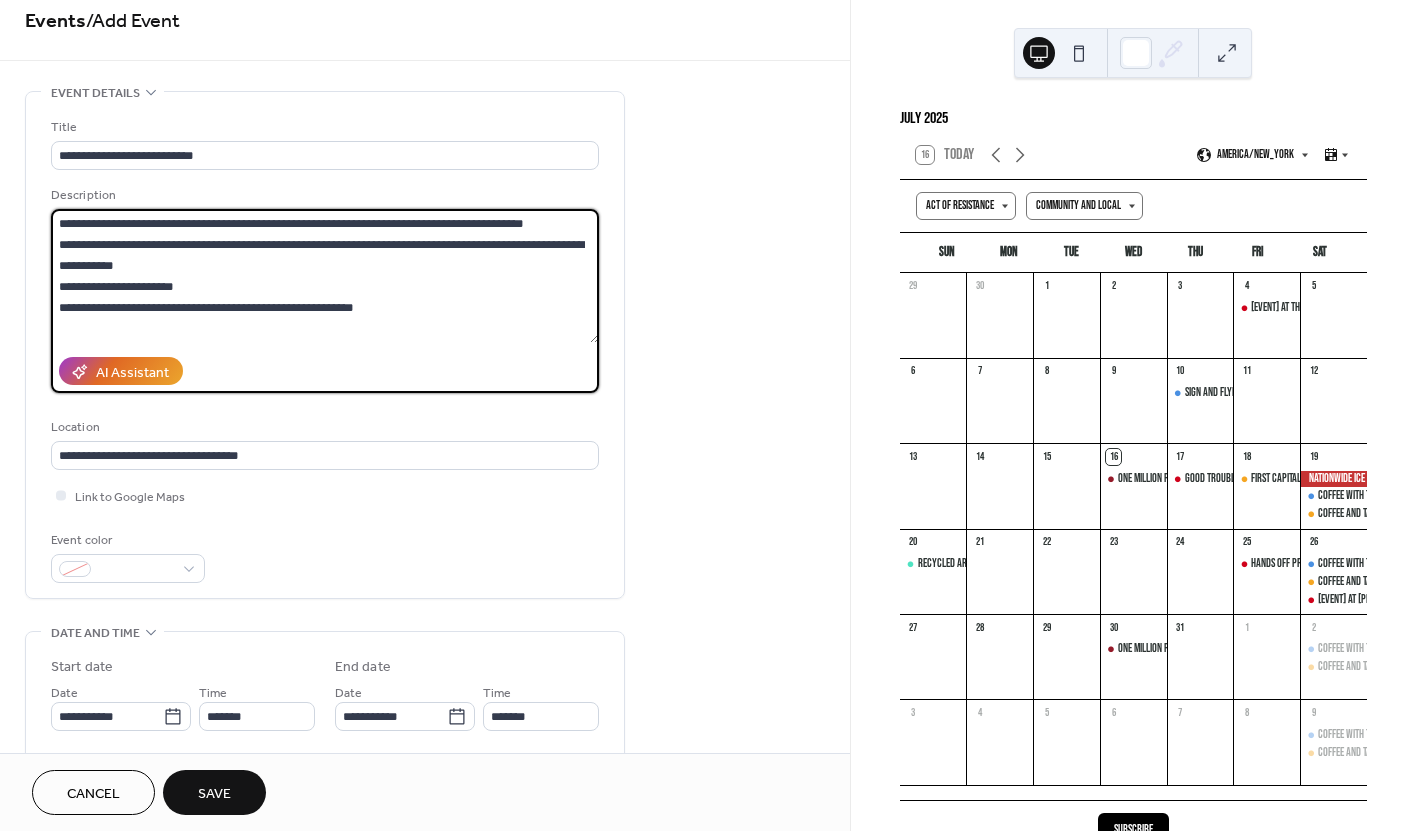 scroll, scrollTop: 24, scrollLeft: 0, axis: vertical 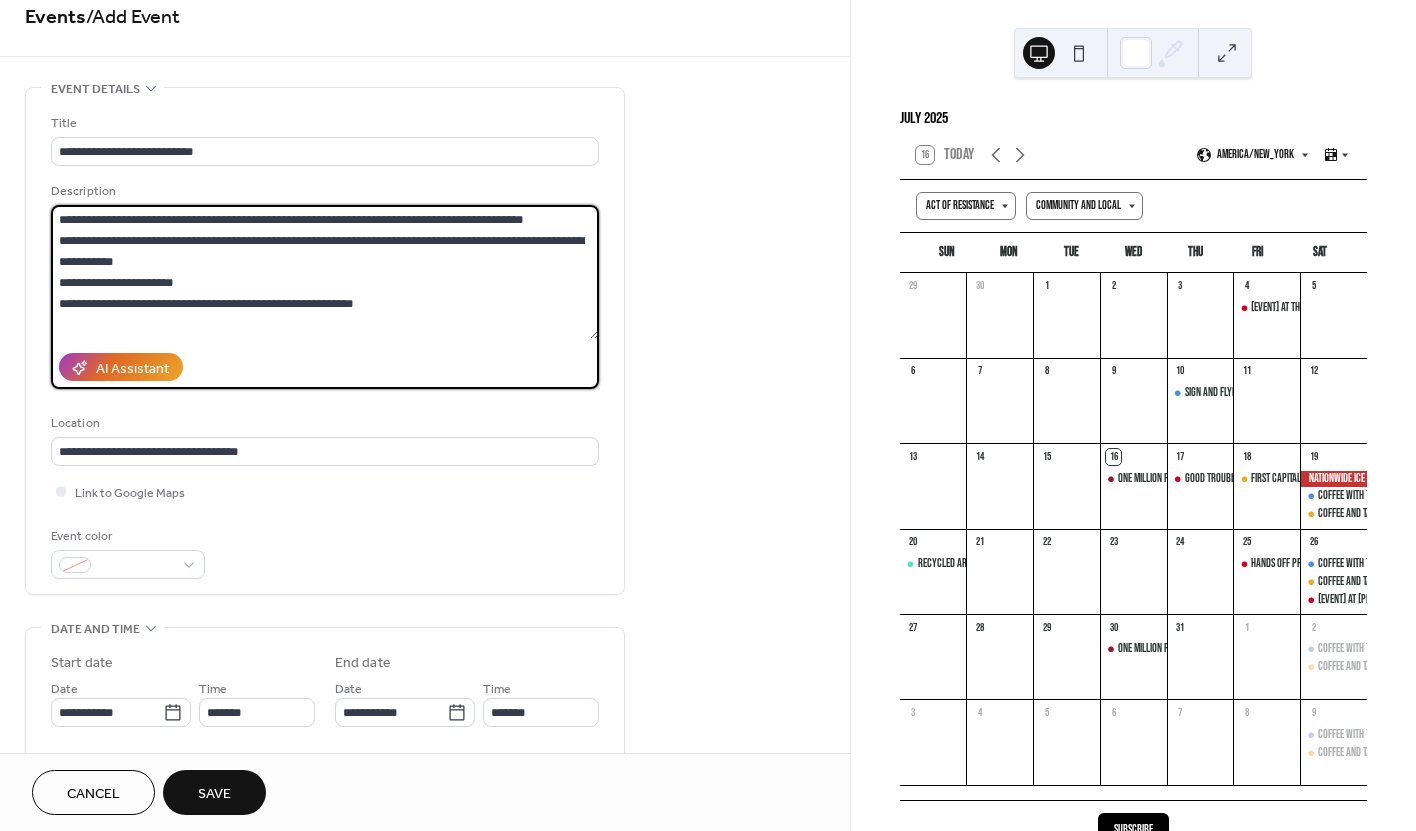 type on "**********" 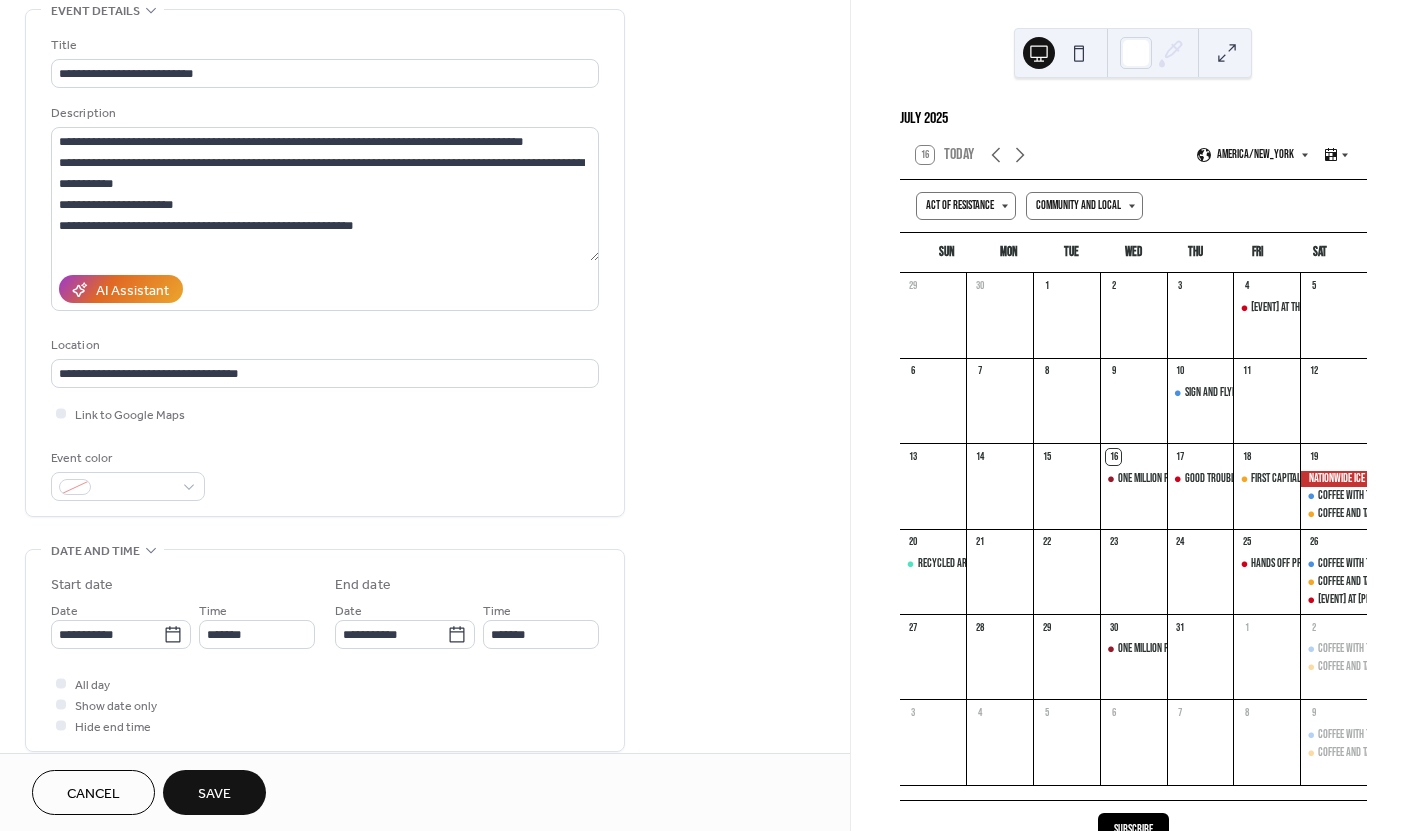 scroll, scrollTop: 301, scrollLeft: 0, axis: vertical 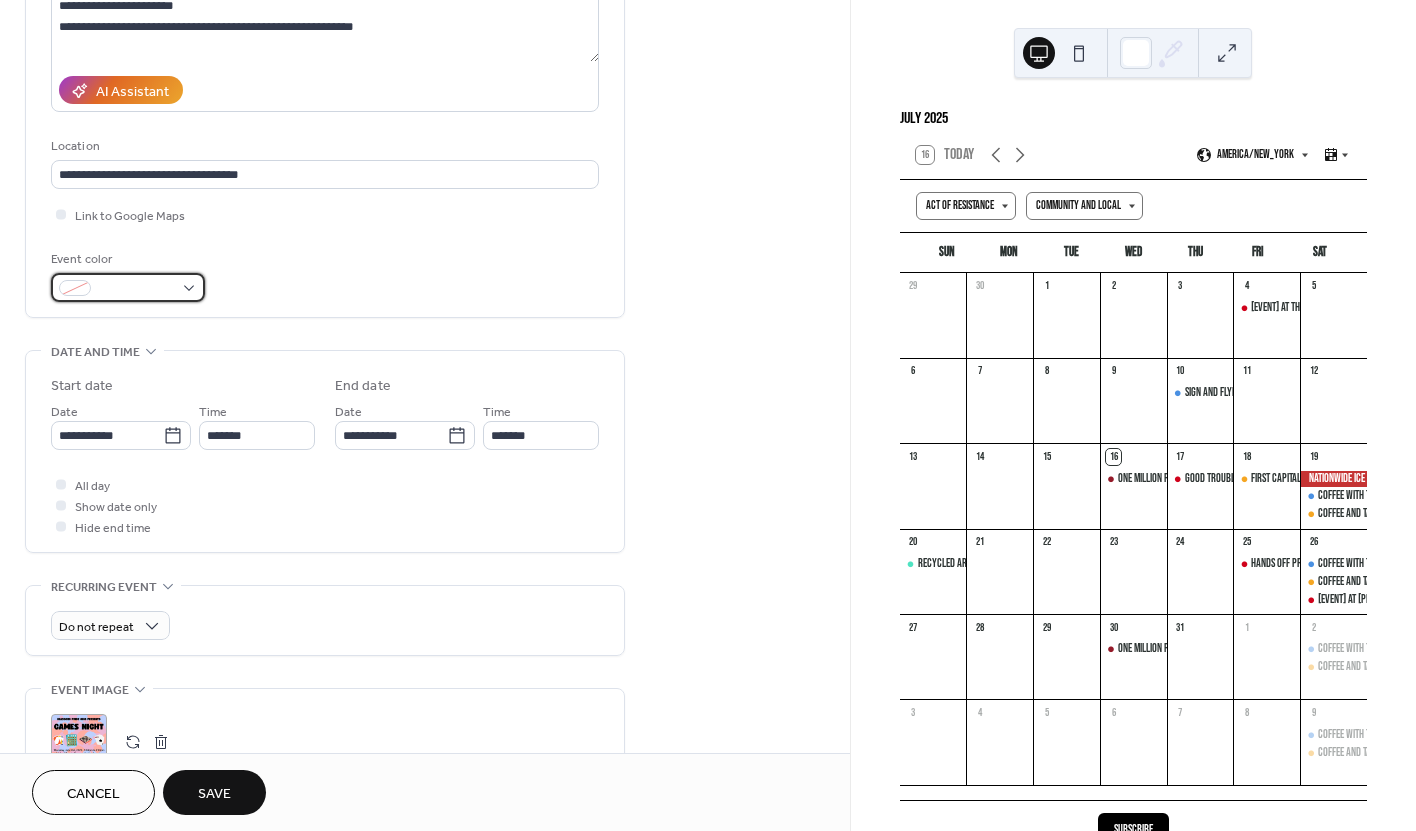 click at bounding box center [128, 287] 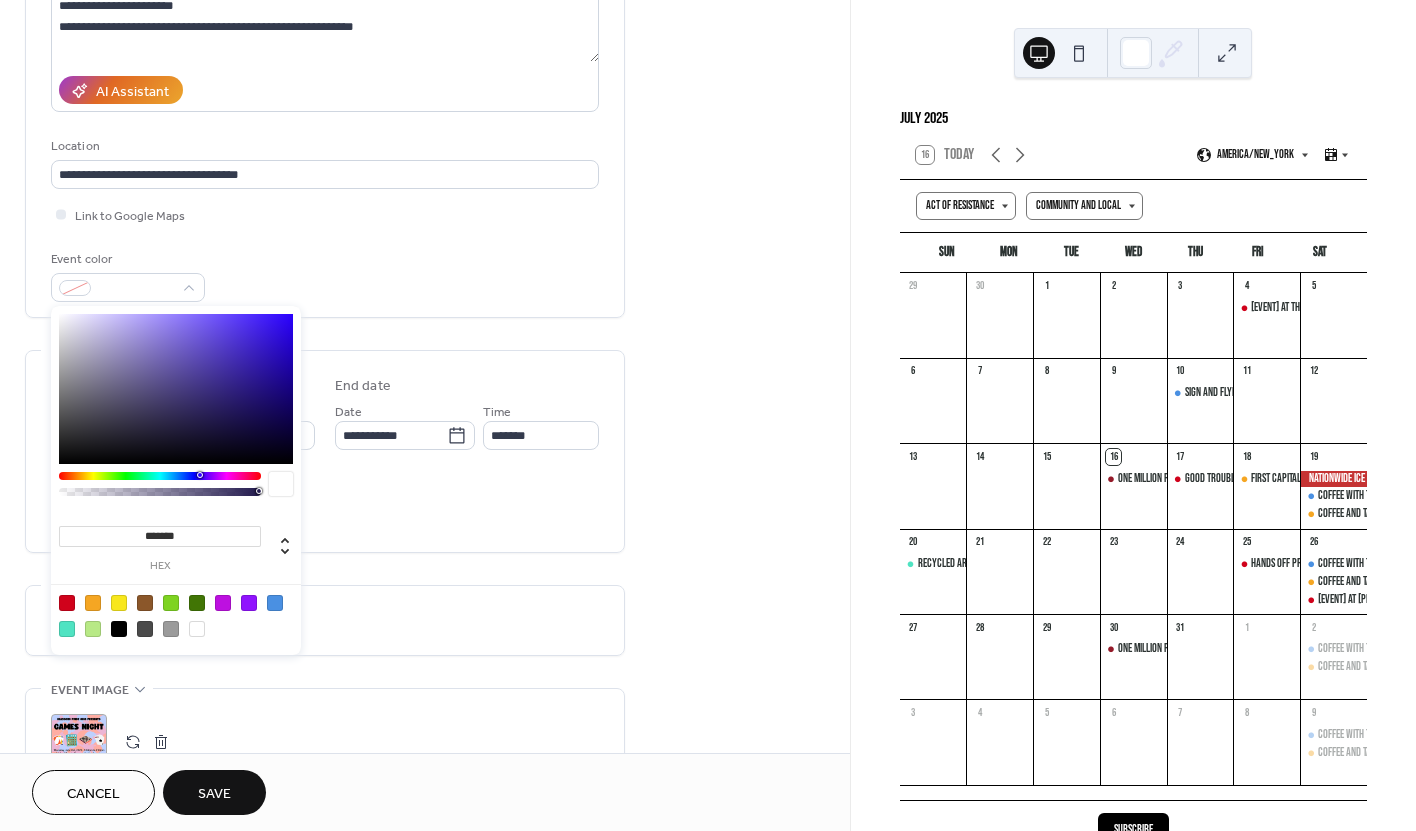 click at bounding box center (93, 603) 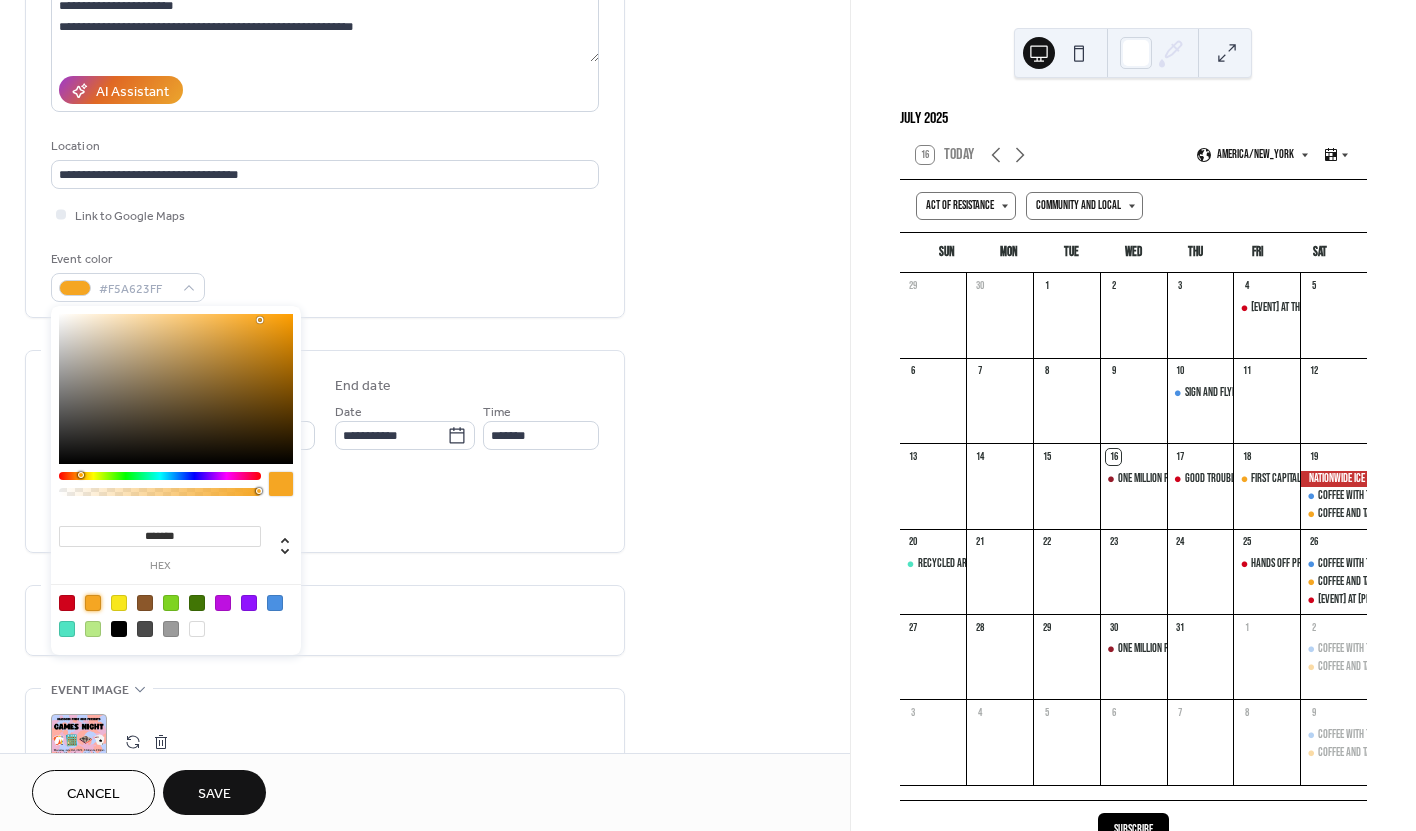 click on "All day Show date only Hide end time" at bounding box center [325, 505] 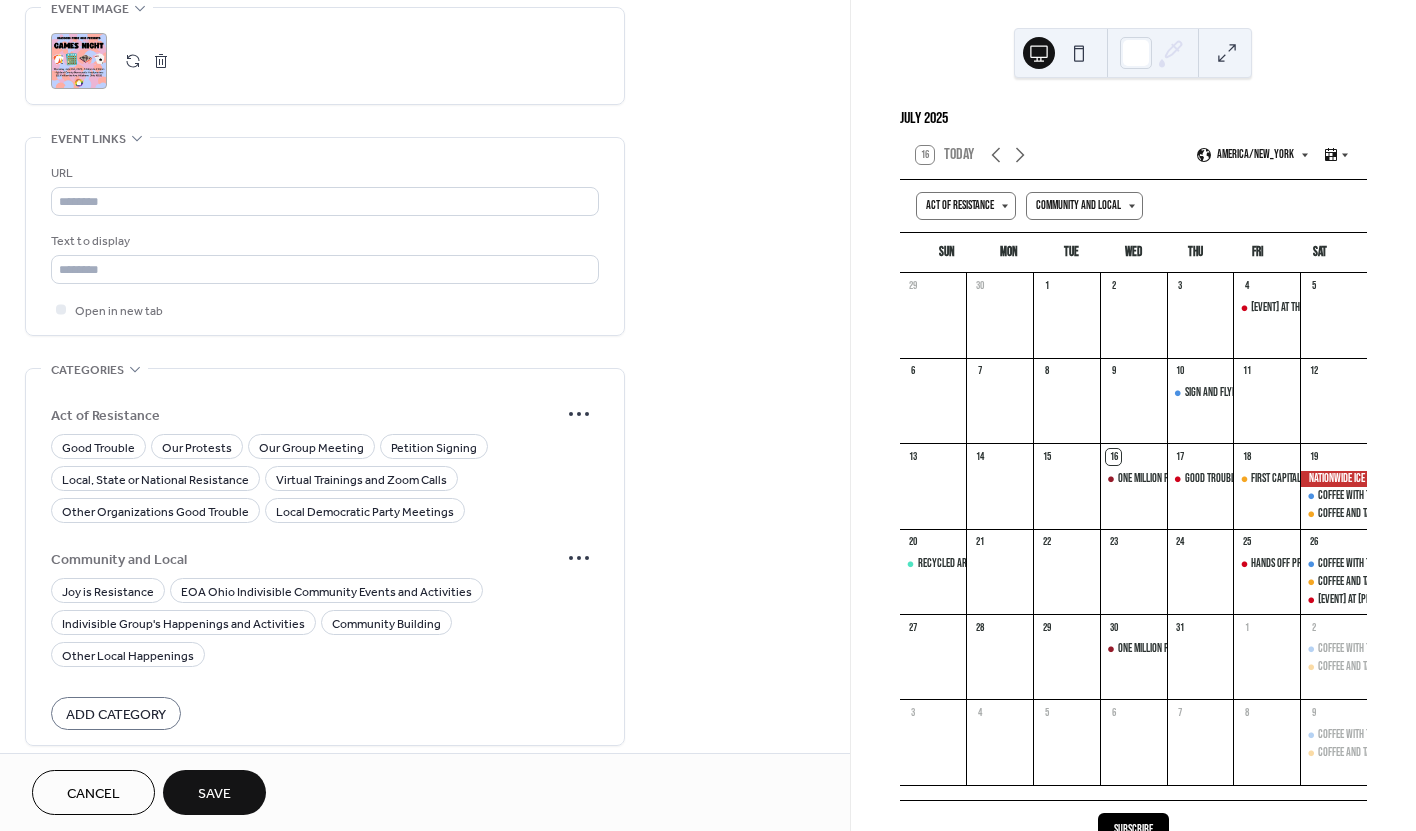 scroll, scrollTop: 1103, scrollLeft: 0, axis: vertical 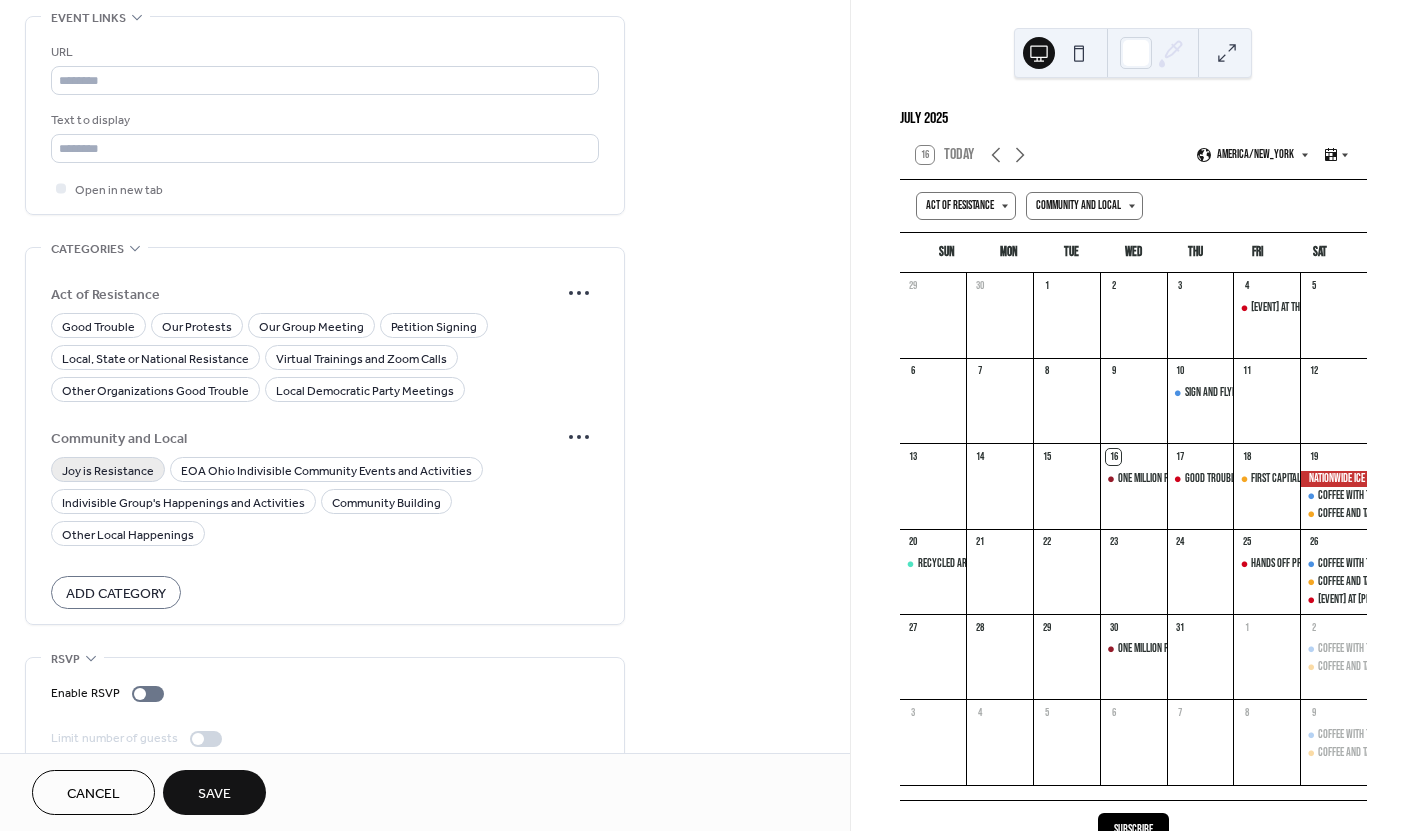 click on "Joy is Resistance" at bounding box center (108, 471) 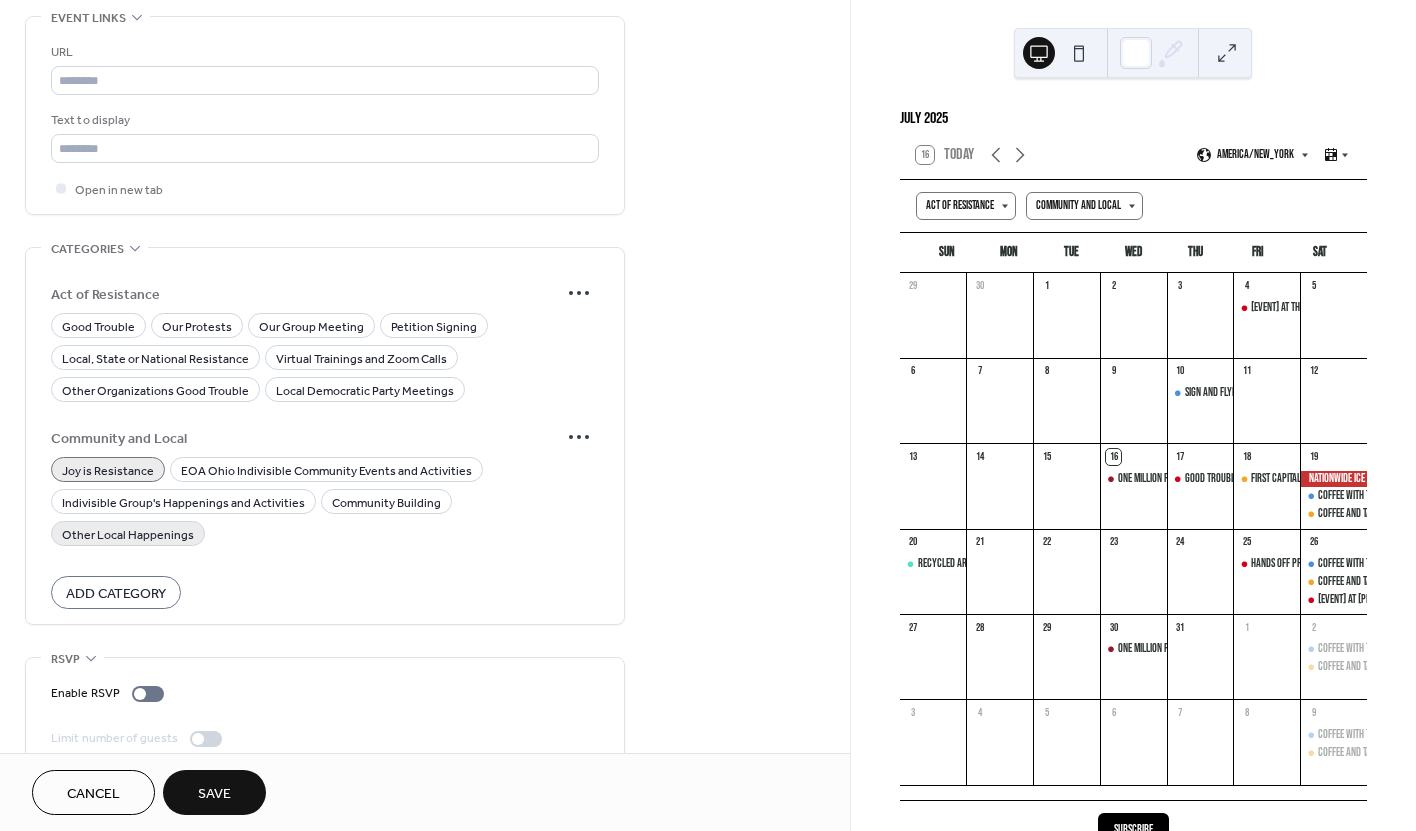 click on "Other Local Happenings" at bounding box center (128, 535) 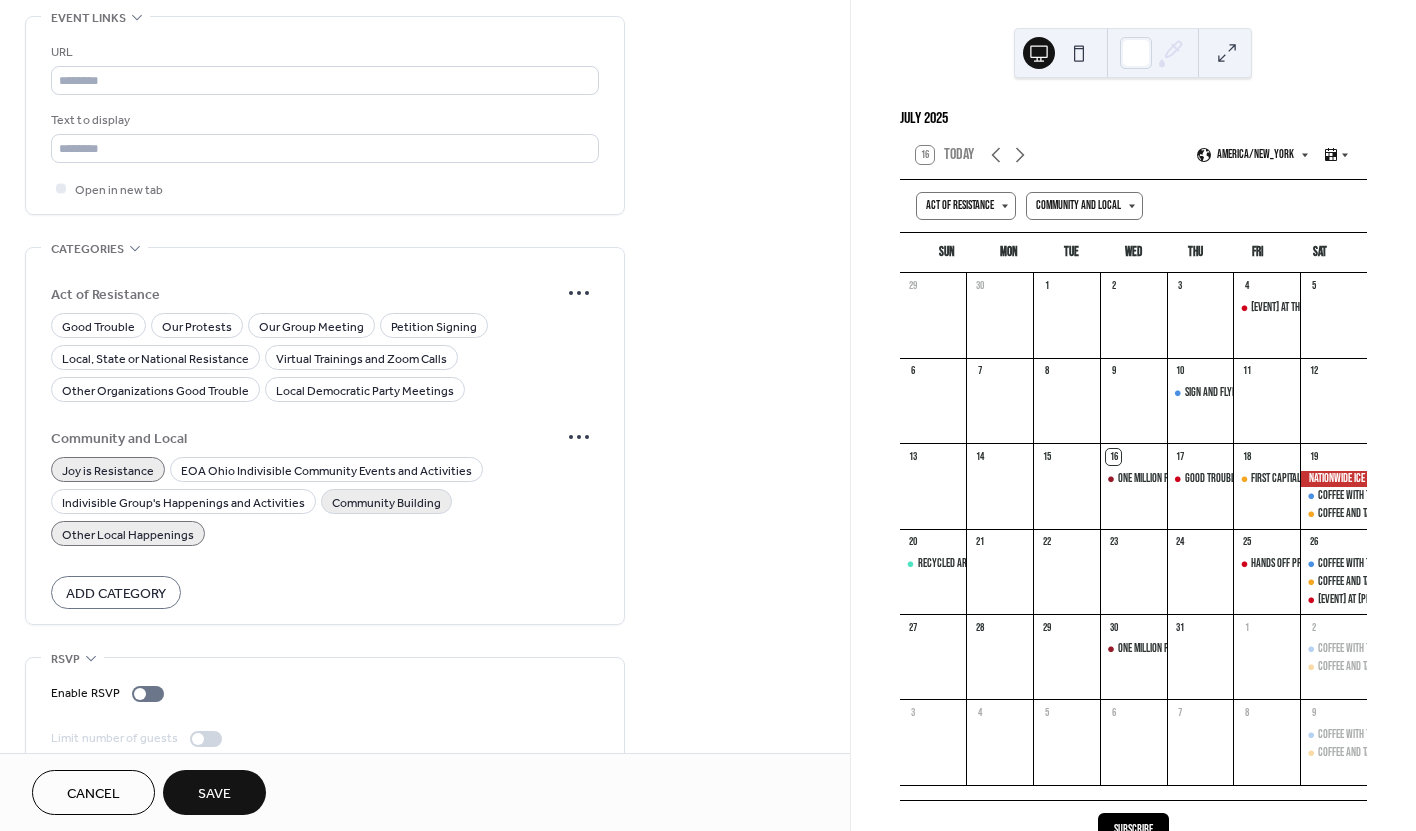 click on "Community Building" at bounding box center (386, 503) 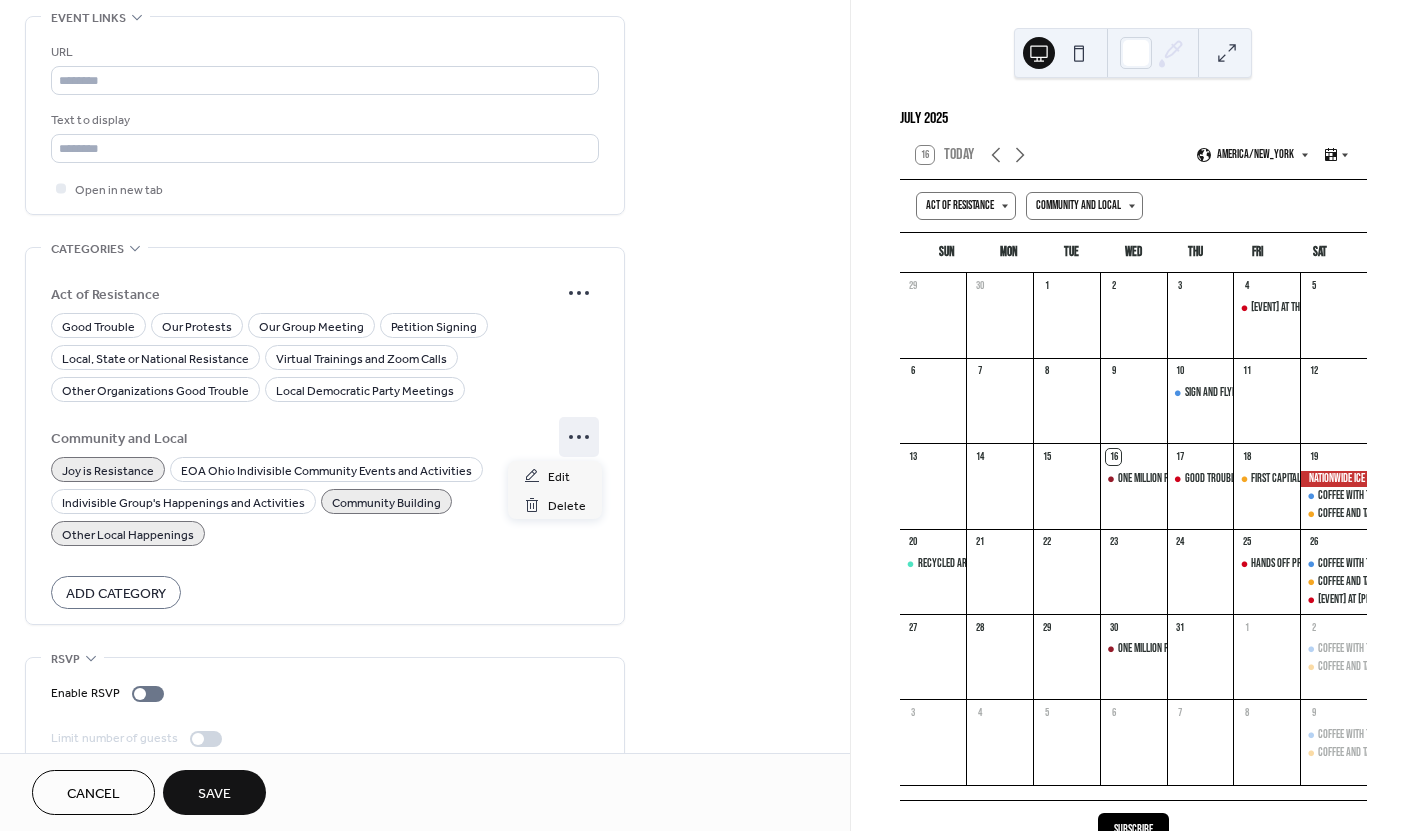 click 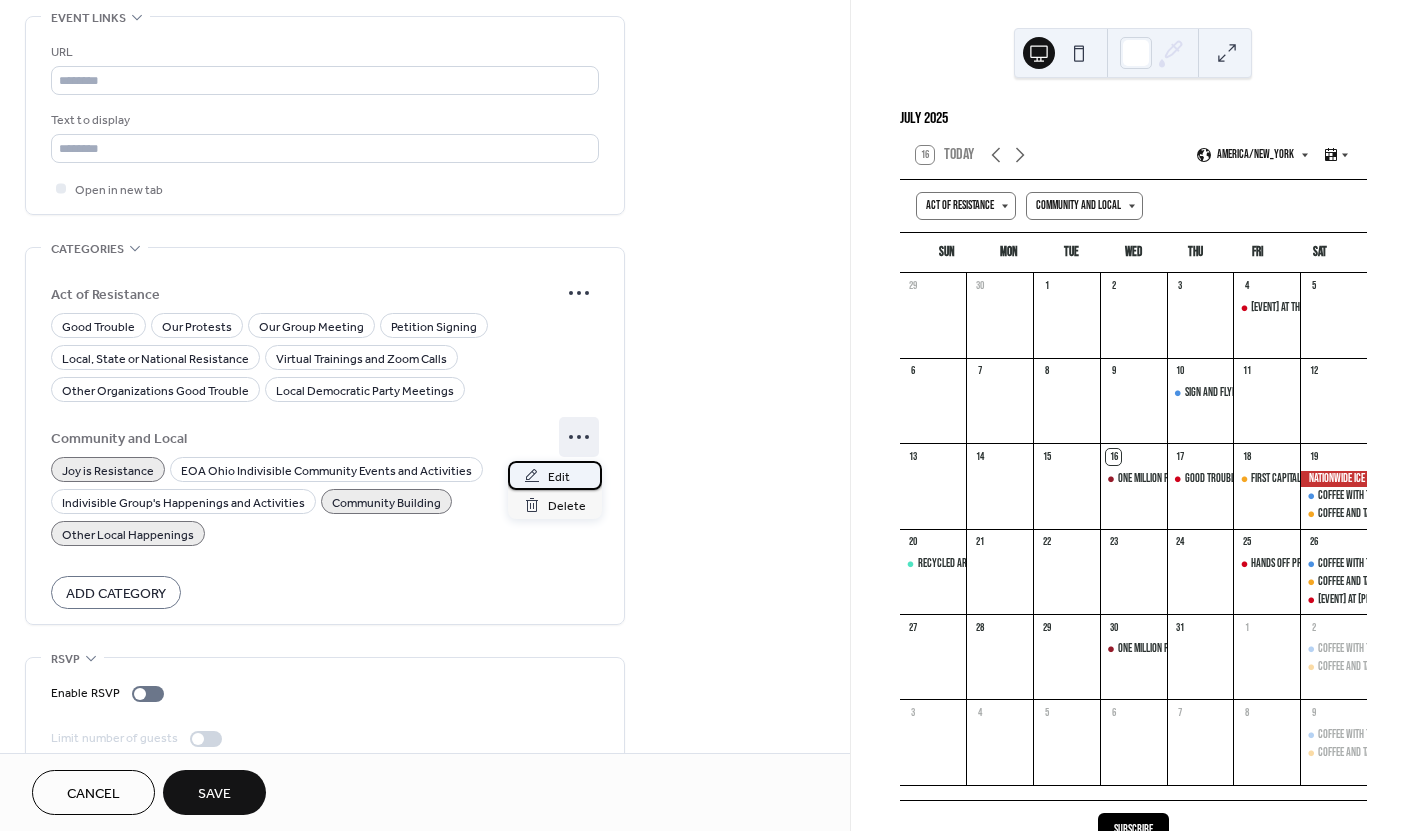 click on "Edit" at bounding box center (559, 477) 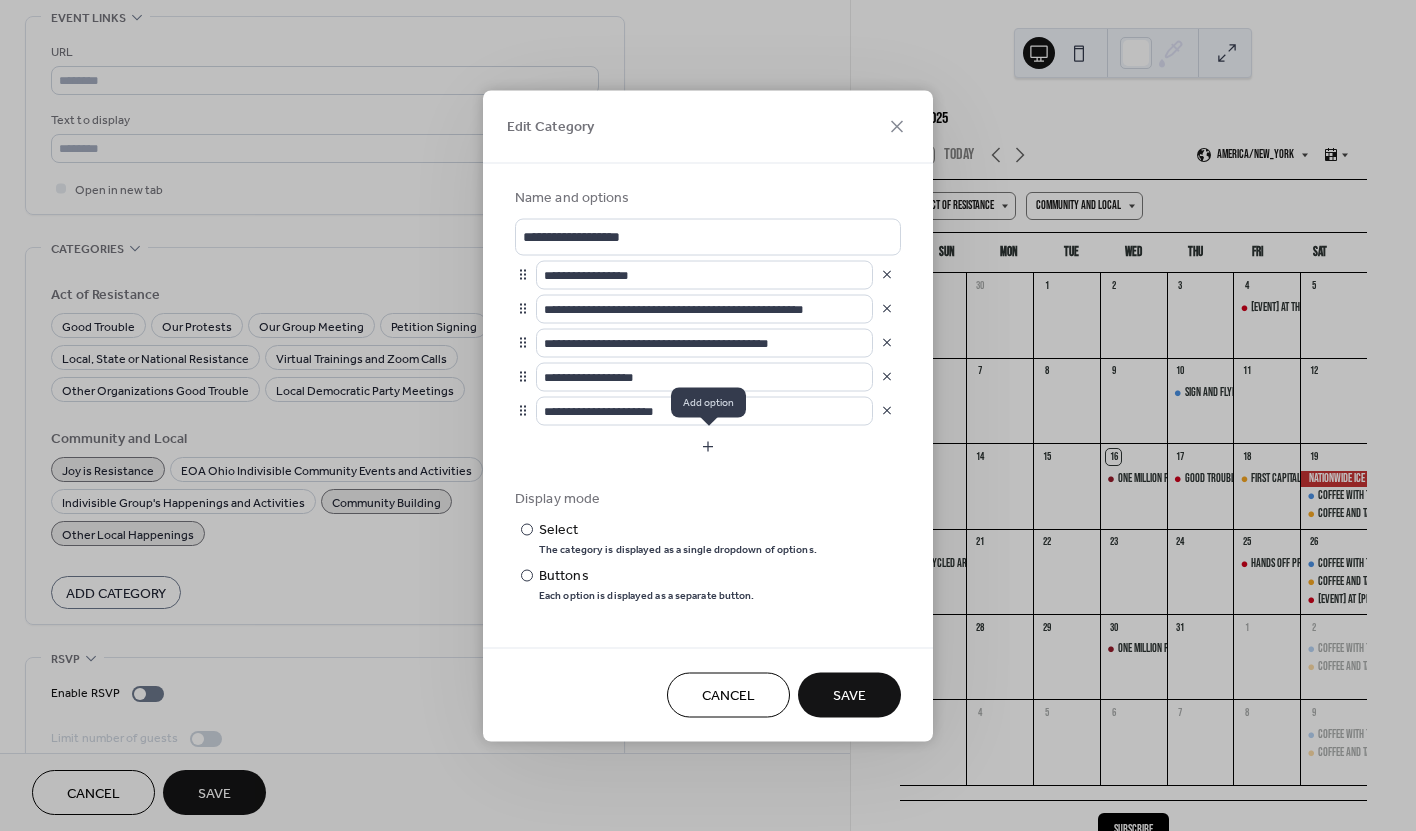 click at bounding box center (708, 446) 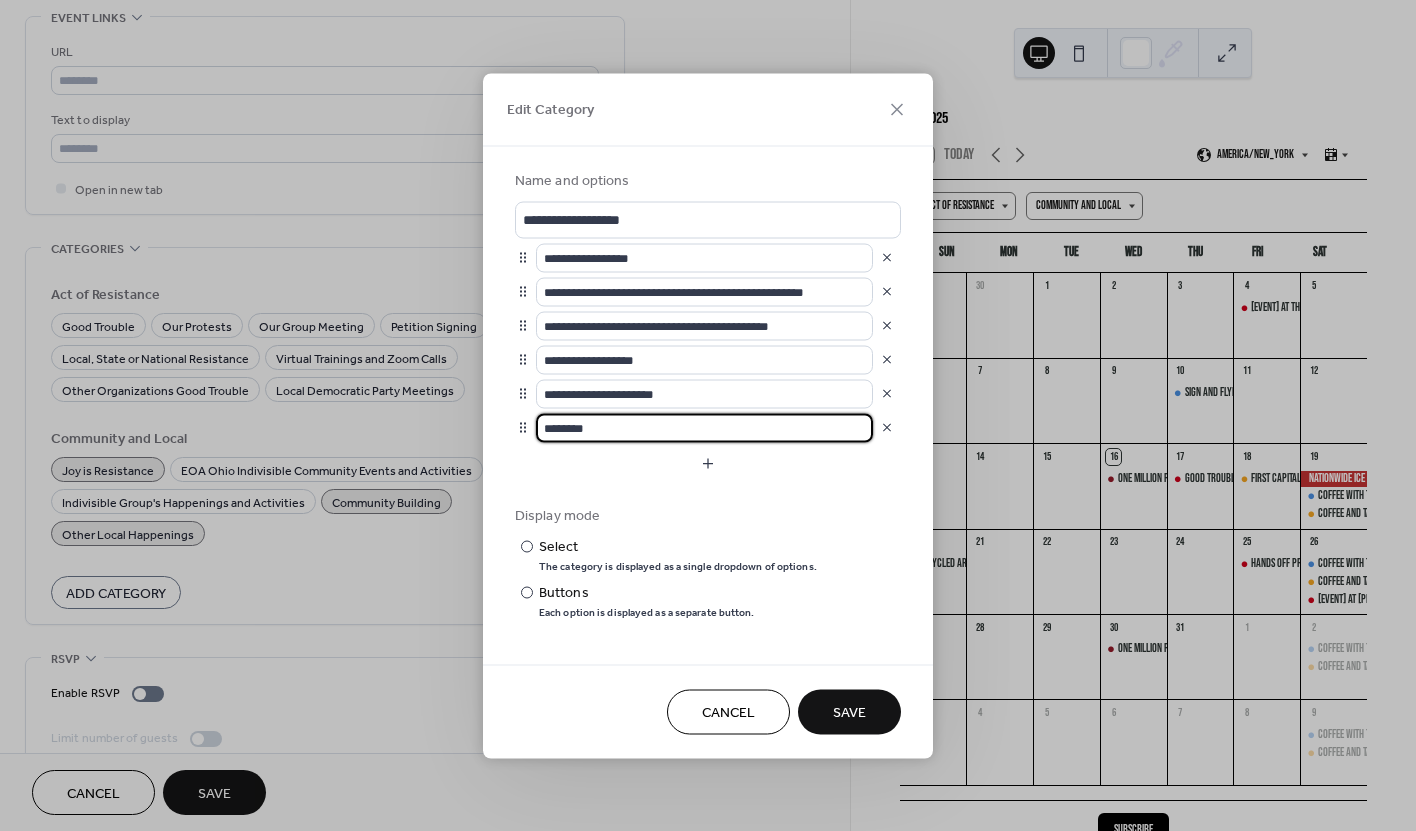 drag, startPoint x: 599, startPoint y: 427, endPoint x: 535, endPoint y: 426, distance: 64.00781 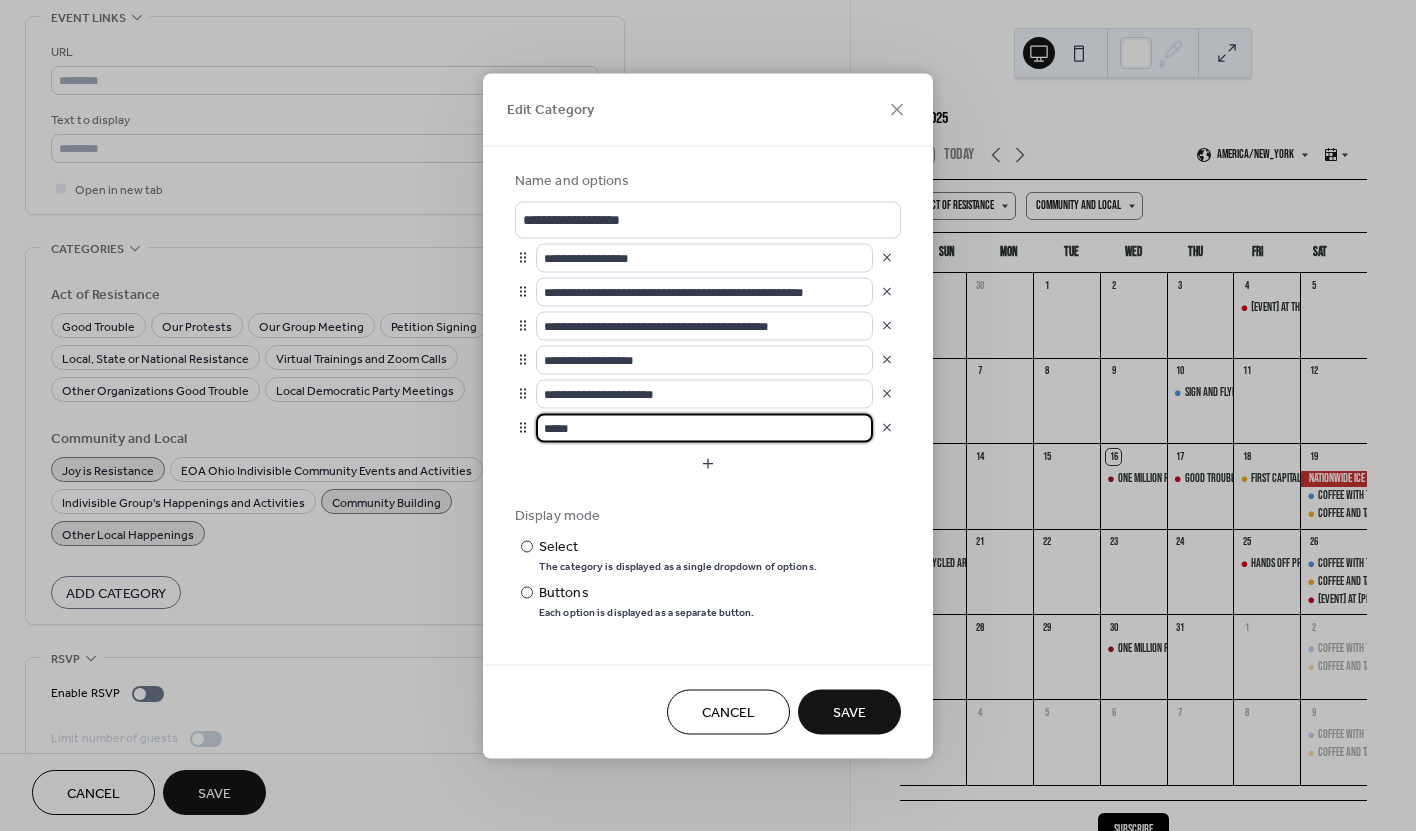 type on "*****" 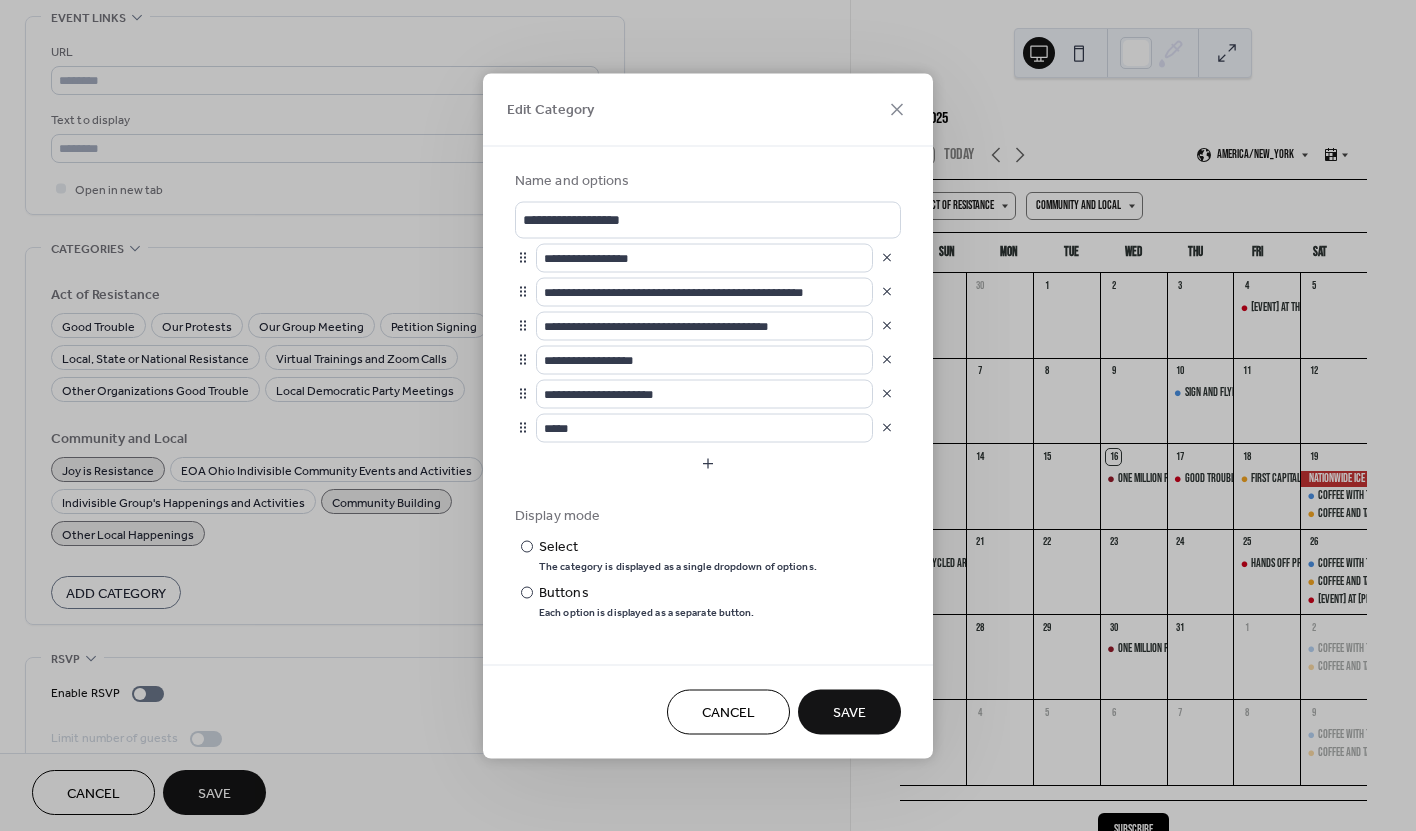 click on "Save" at bounding box center [849, 713] 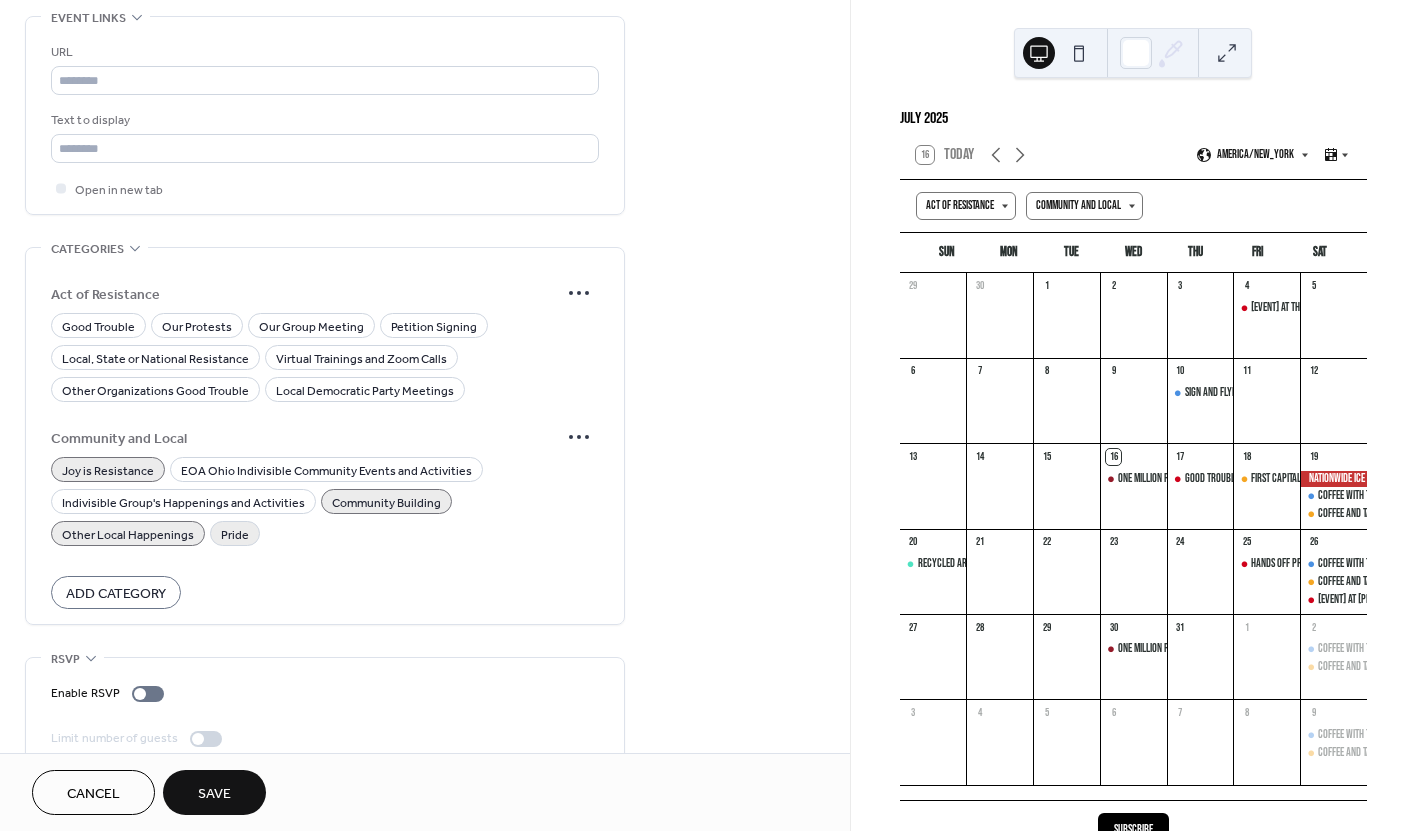 click on "Pride" at bounding box center (235, 535) 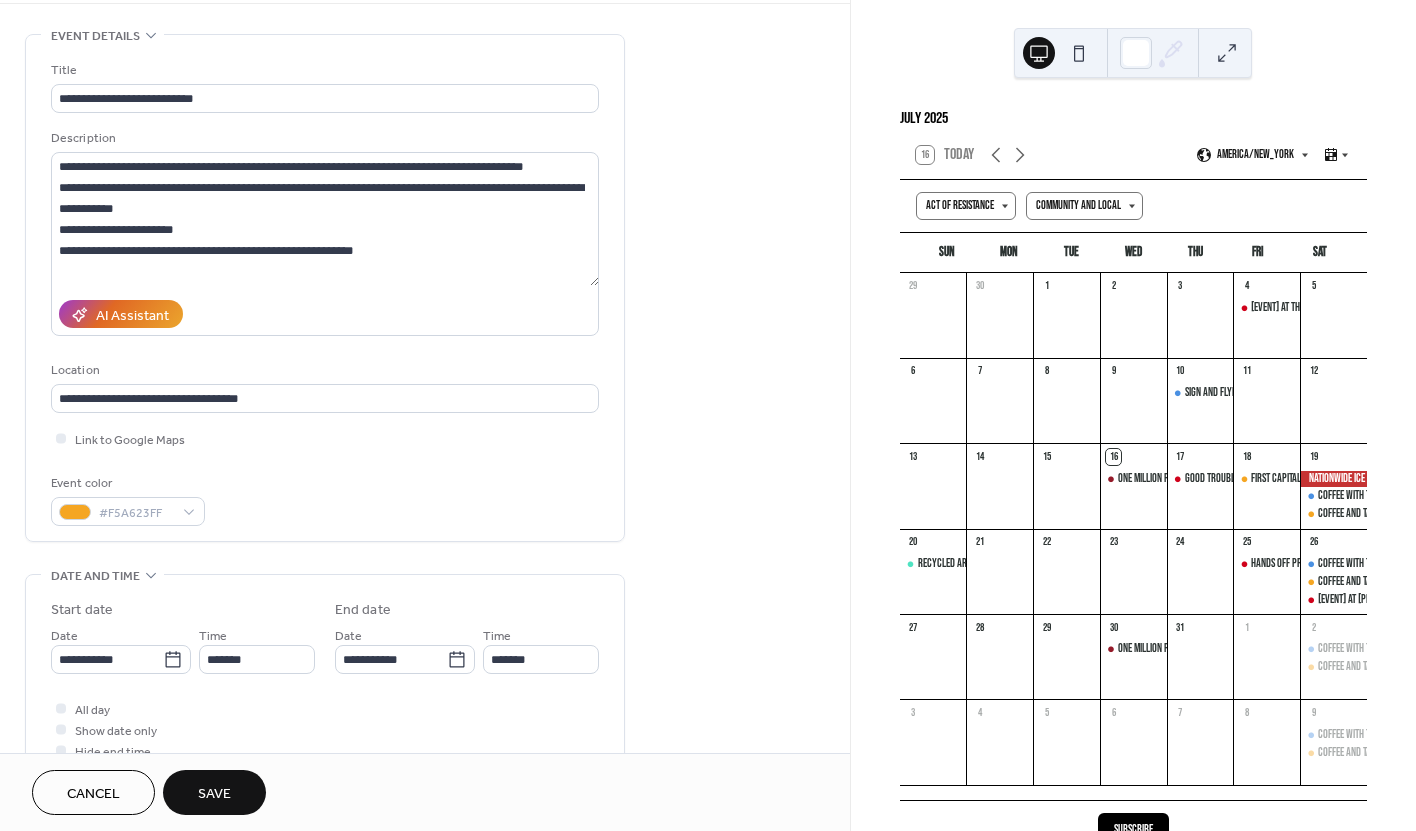 scroll, scrollTop: 0, scrollLeft: 0, axis: both 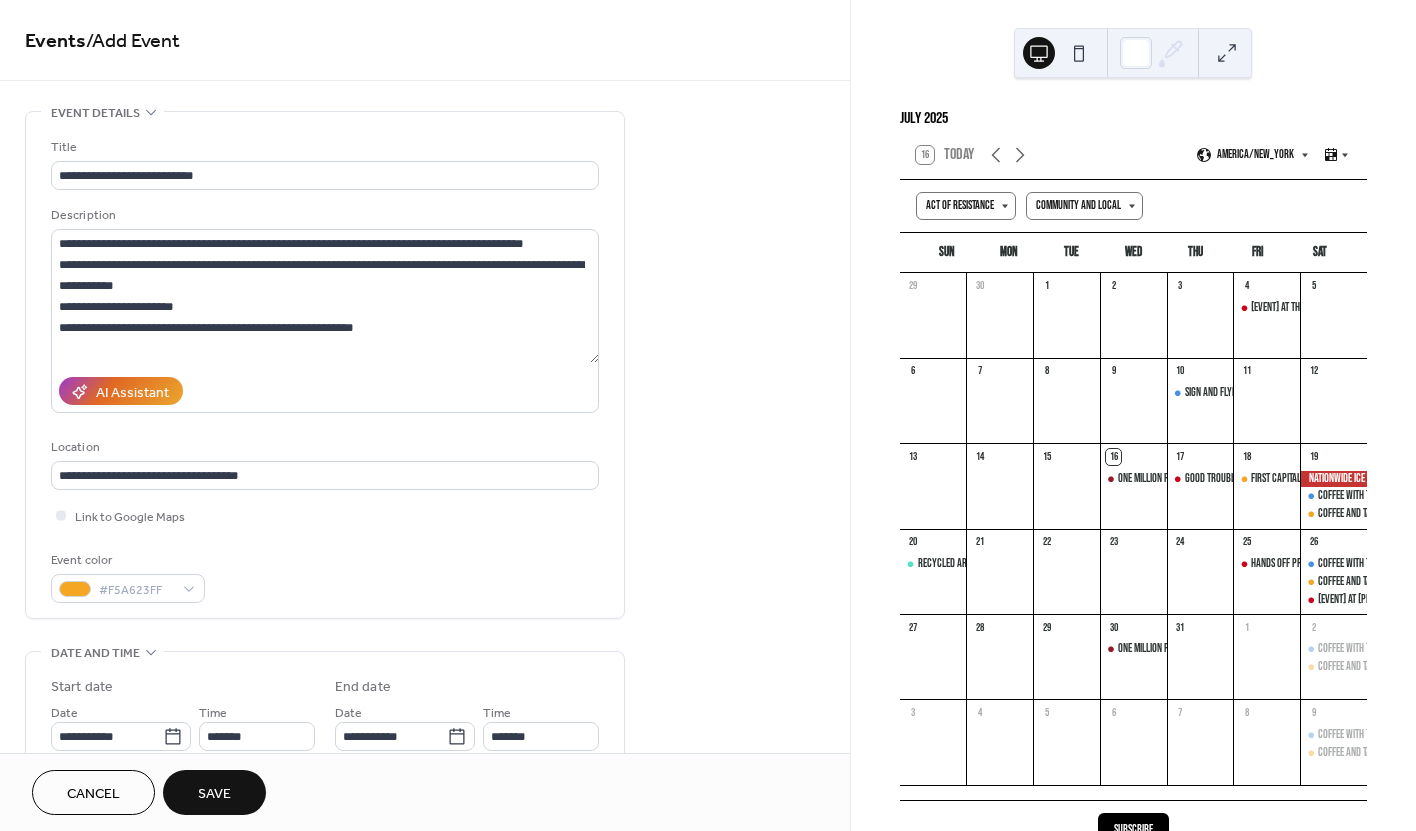 click on "Save" at bounding box center (214, 794) 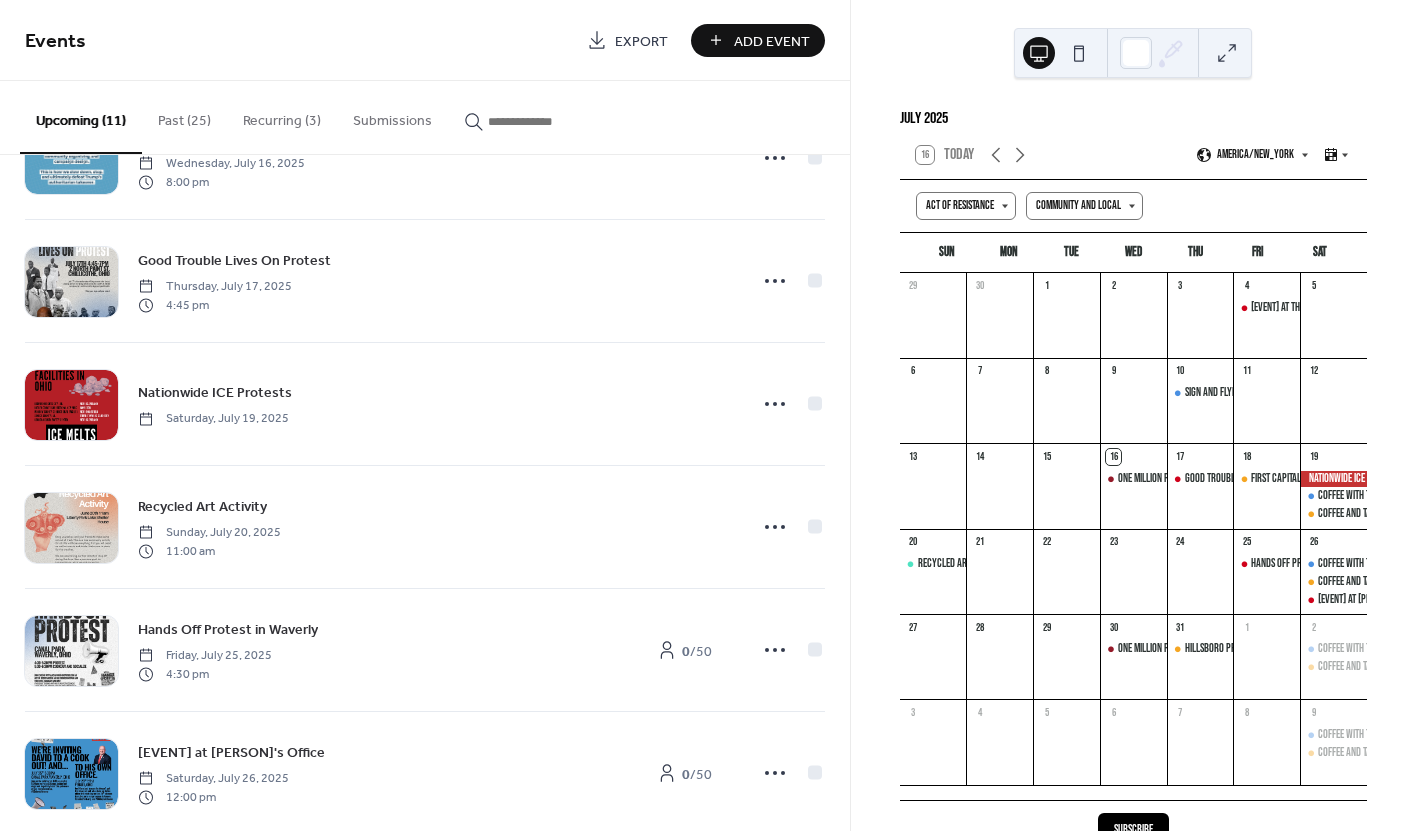 scroll, scrollTop: 87, scrollLeft: 0, axis: vertical 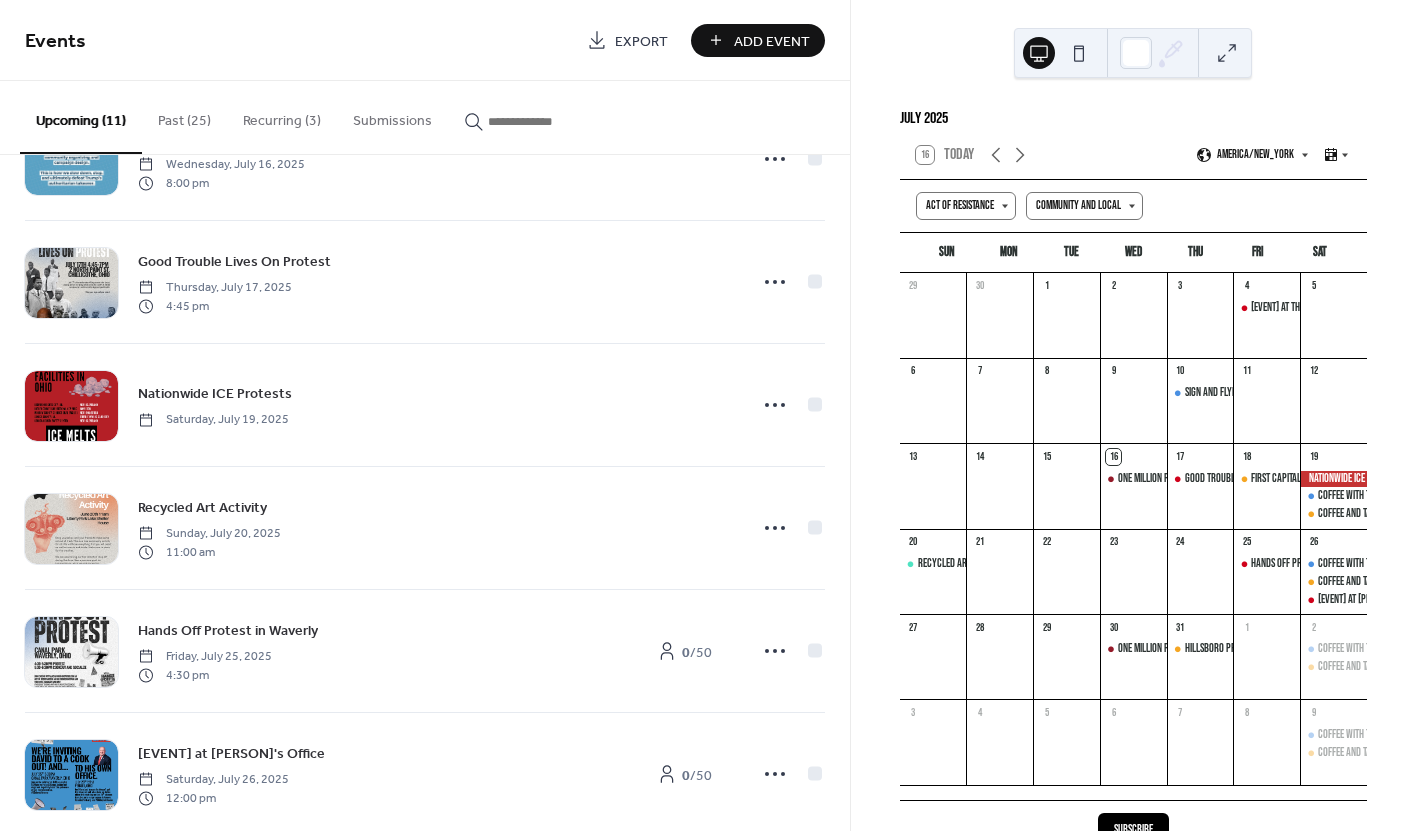 click on "Add Event" at bounding box center (772, 41) 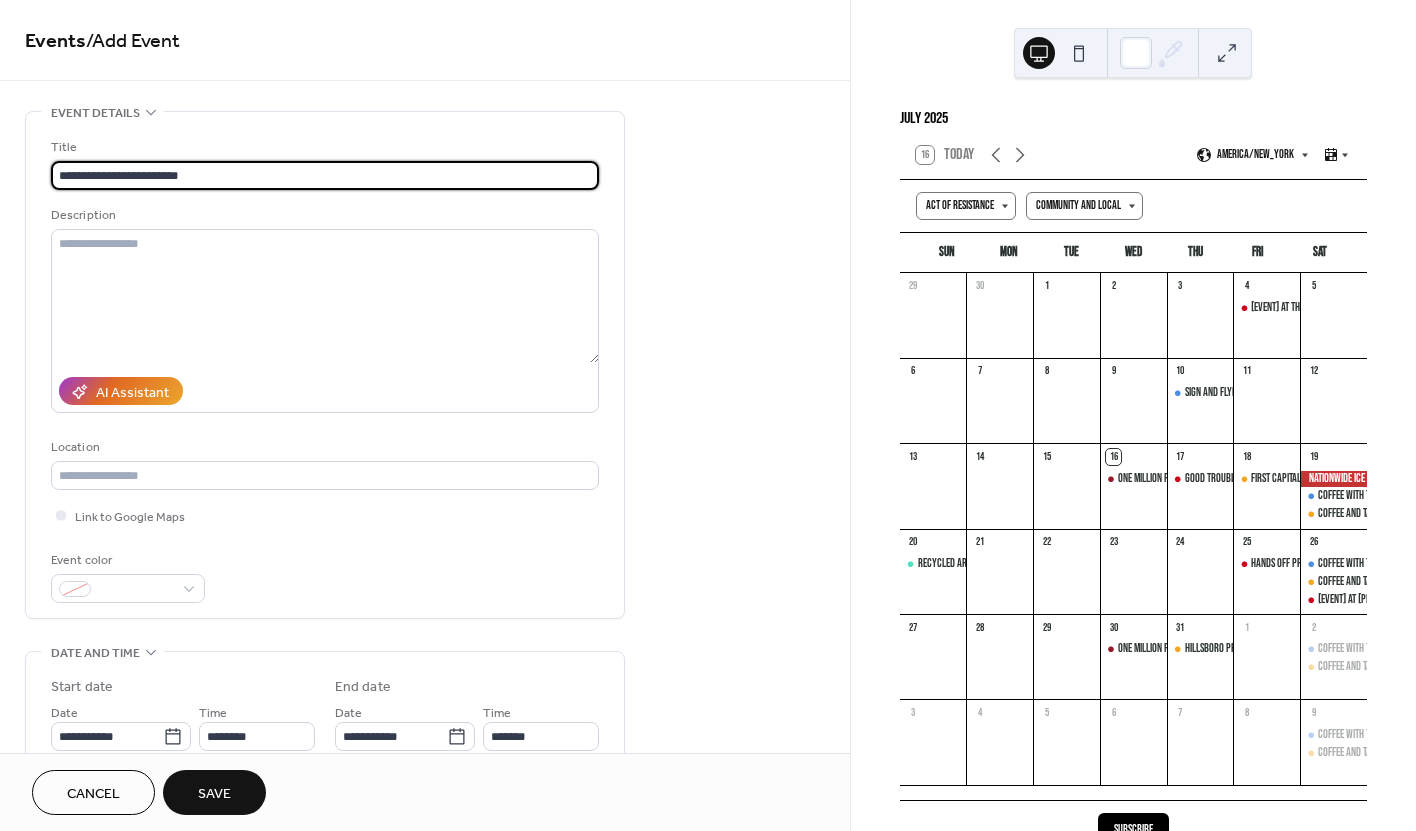 type on "**********" 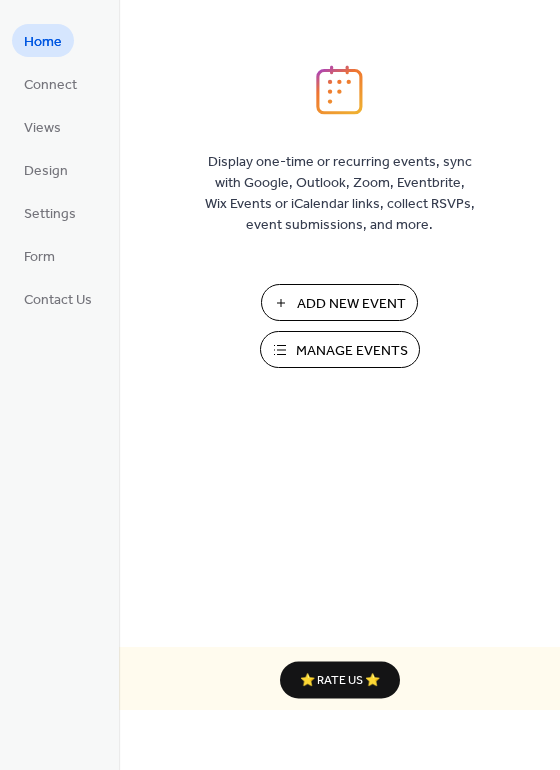 scroll, scrollTop: 0, scrollLeft: 0, axis: both 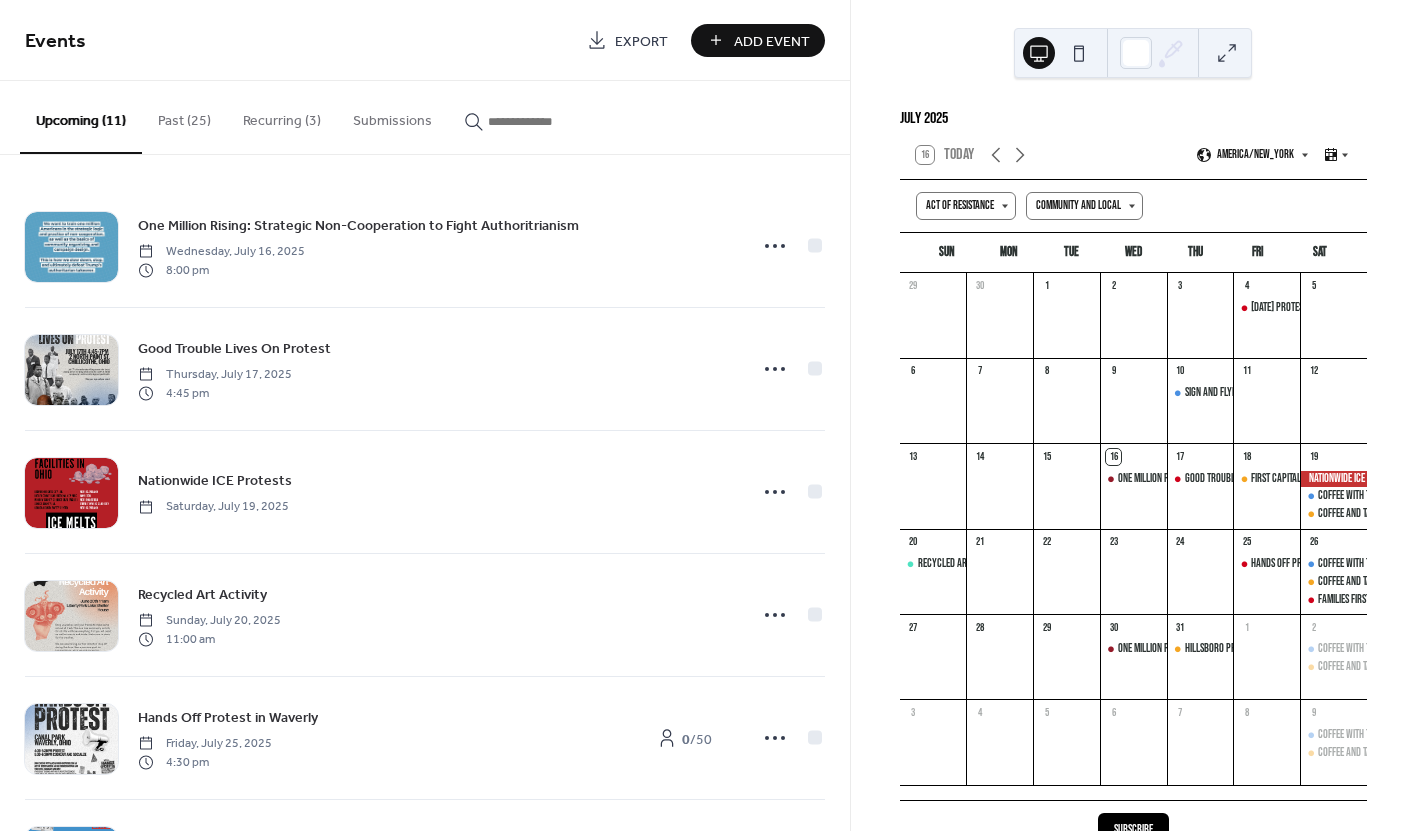 click on "Add Event" at bounding box center [772, 41] 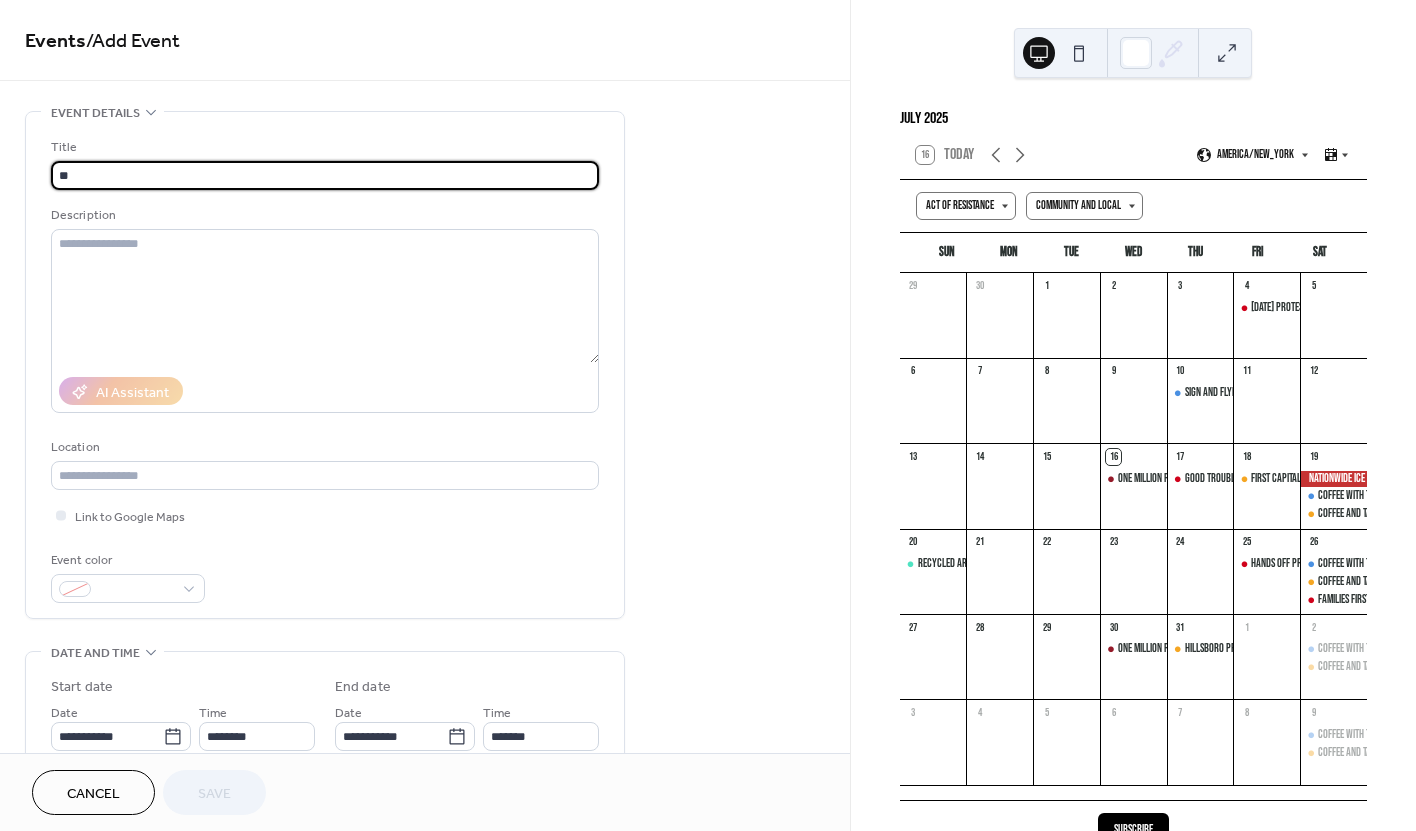 scroll, scrollTop: 5, scrollLeft: 0, axis: vertical 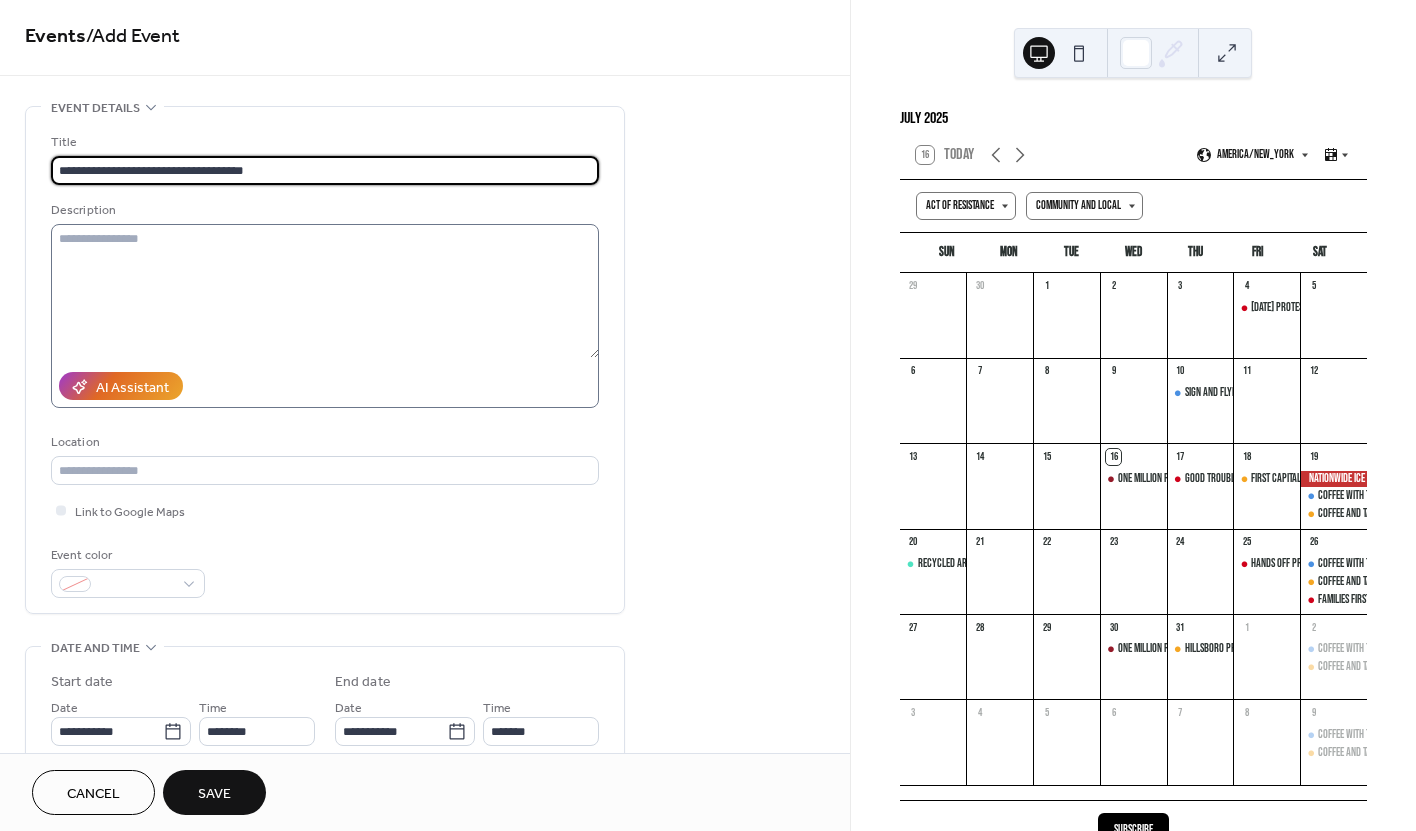 type on "**********" 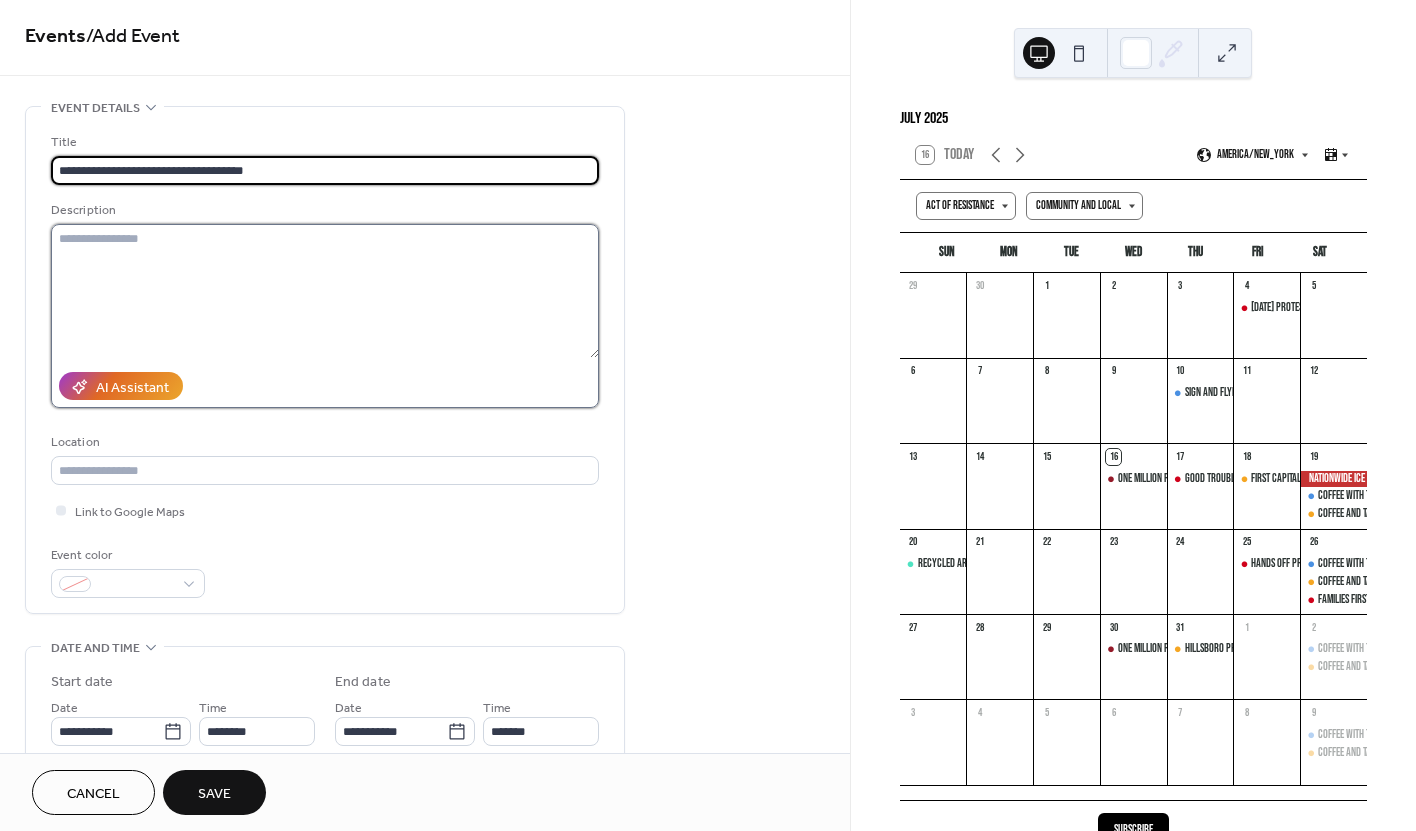 click at bounding box center [325, 291] 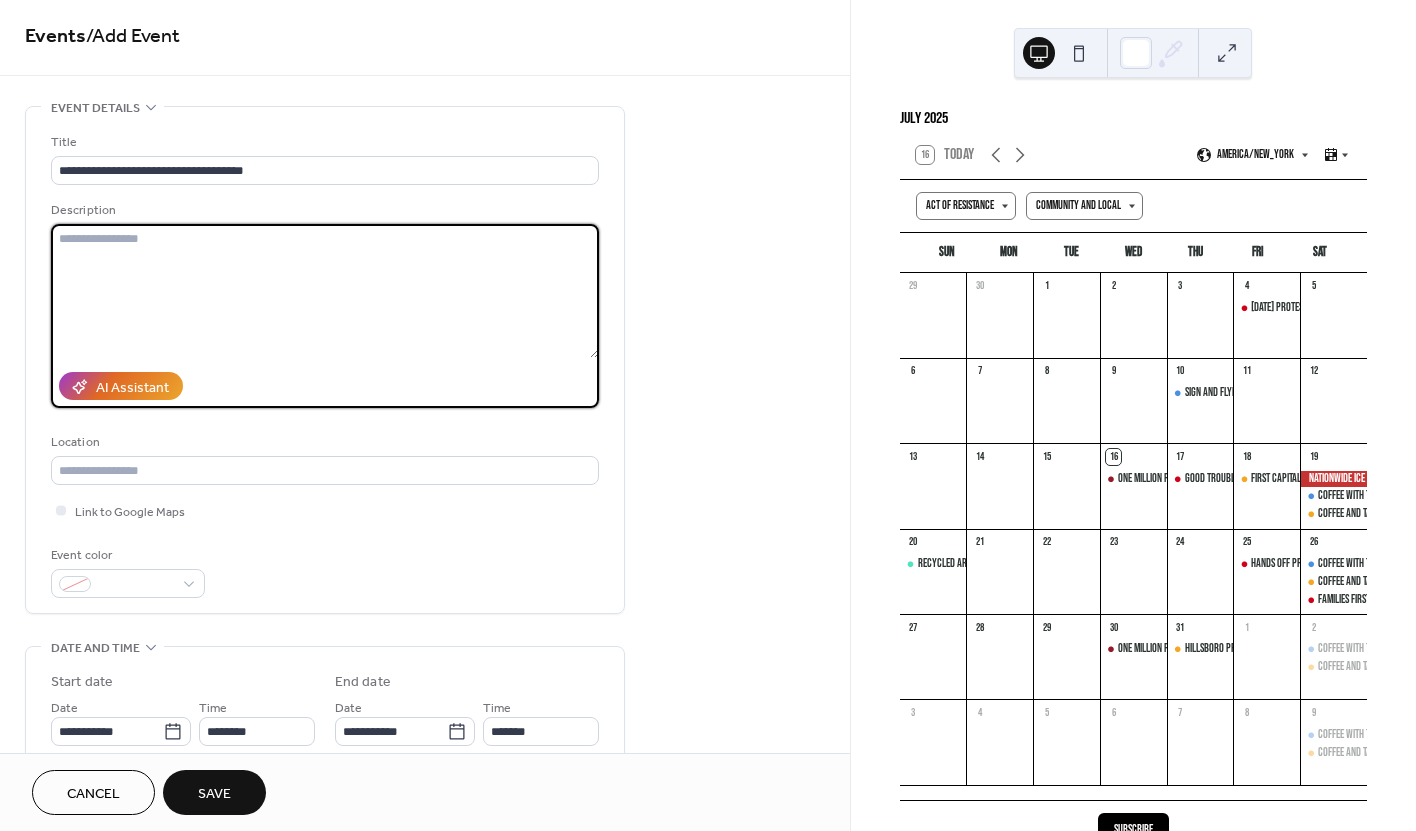 paste on "**********" 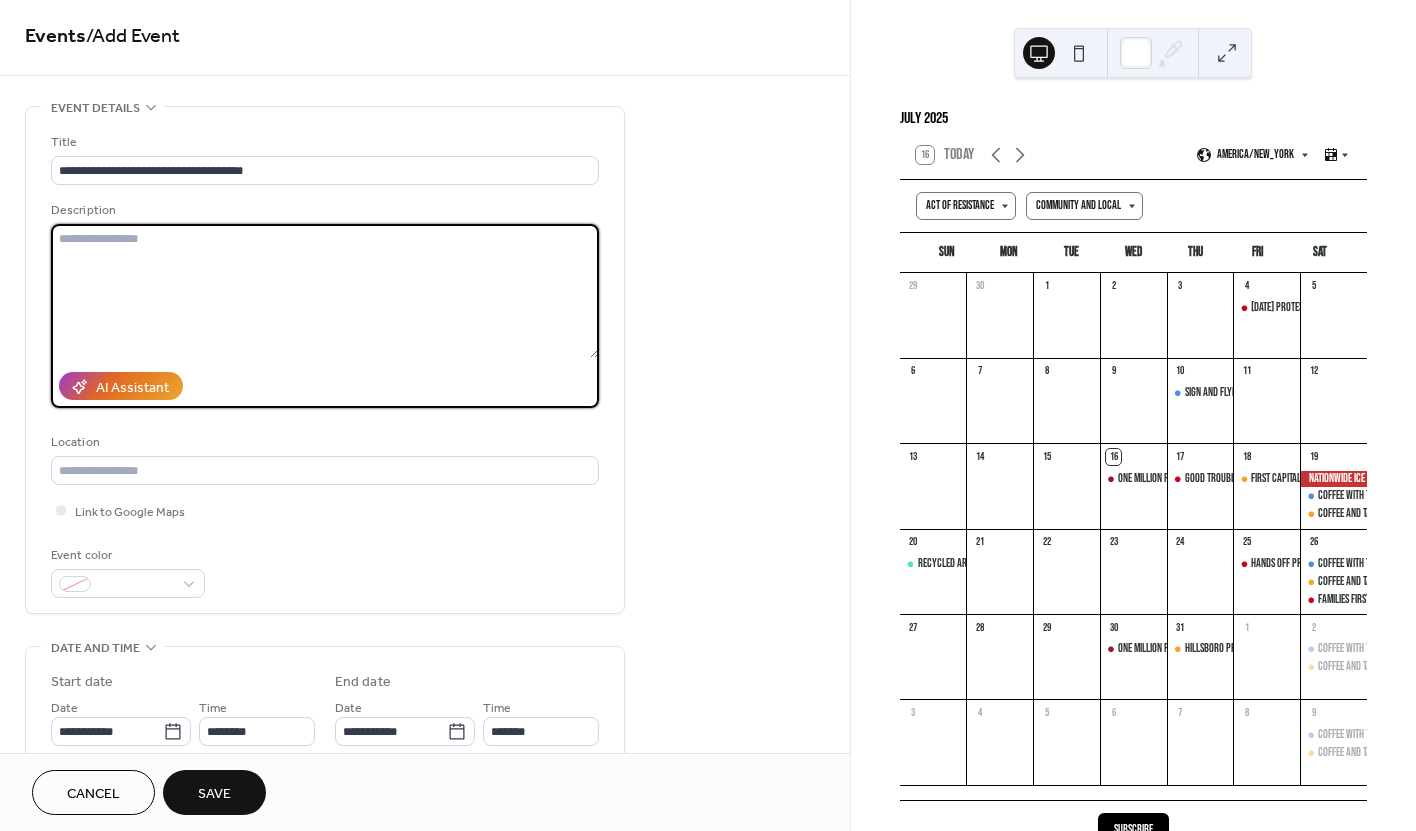 type on "**********" 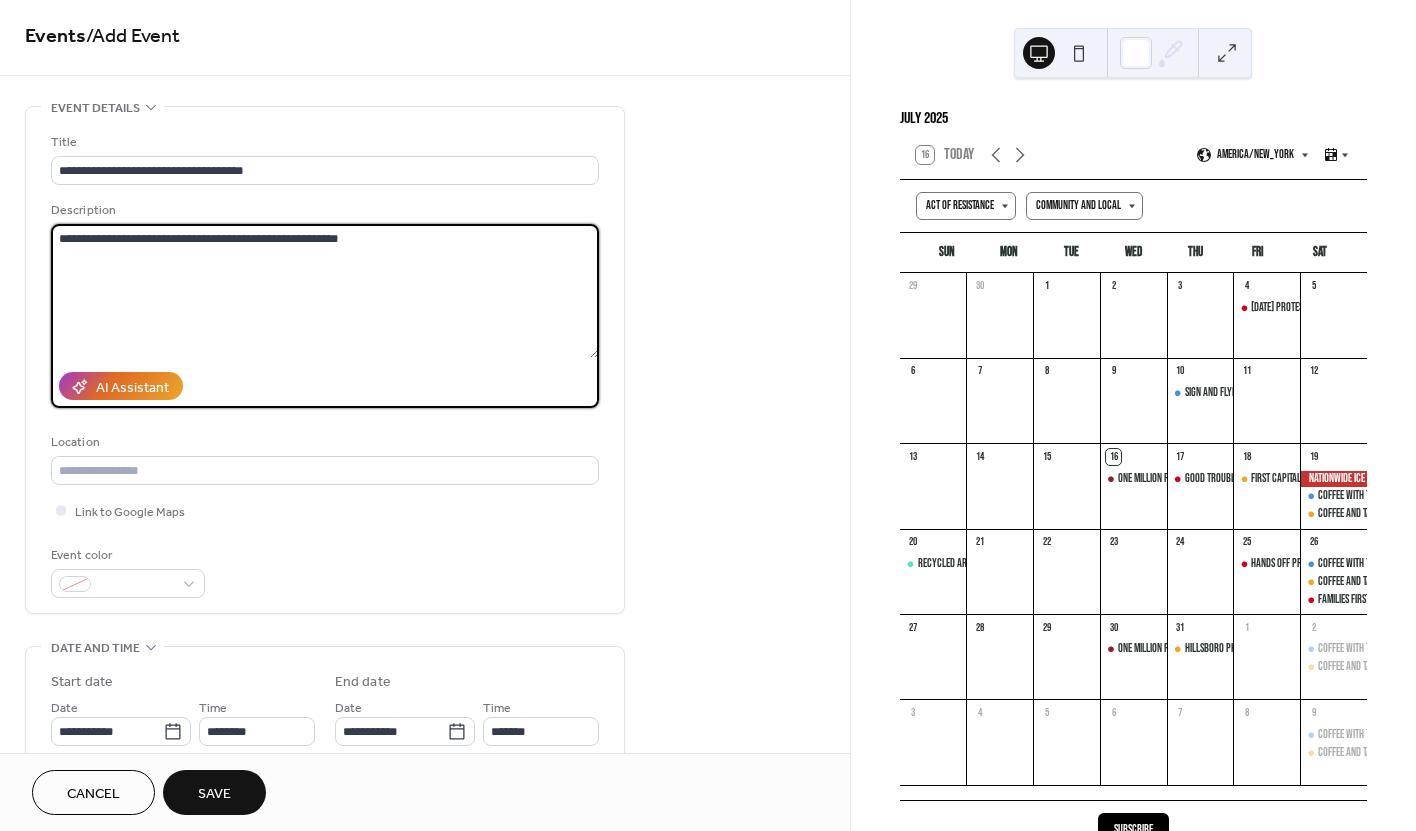 drag, startPoint x: 387, startPoint y: 241, endPoint x: 53, endPoint y: 244, distance: 334.01346 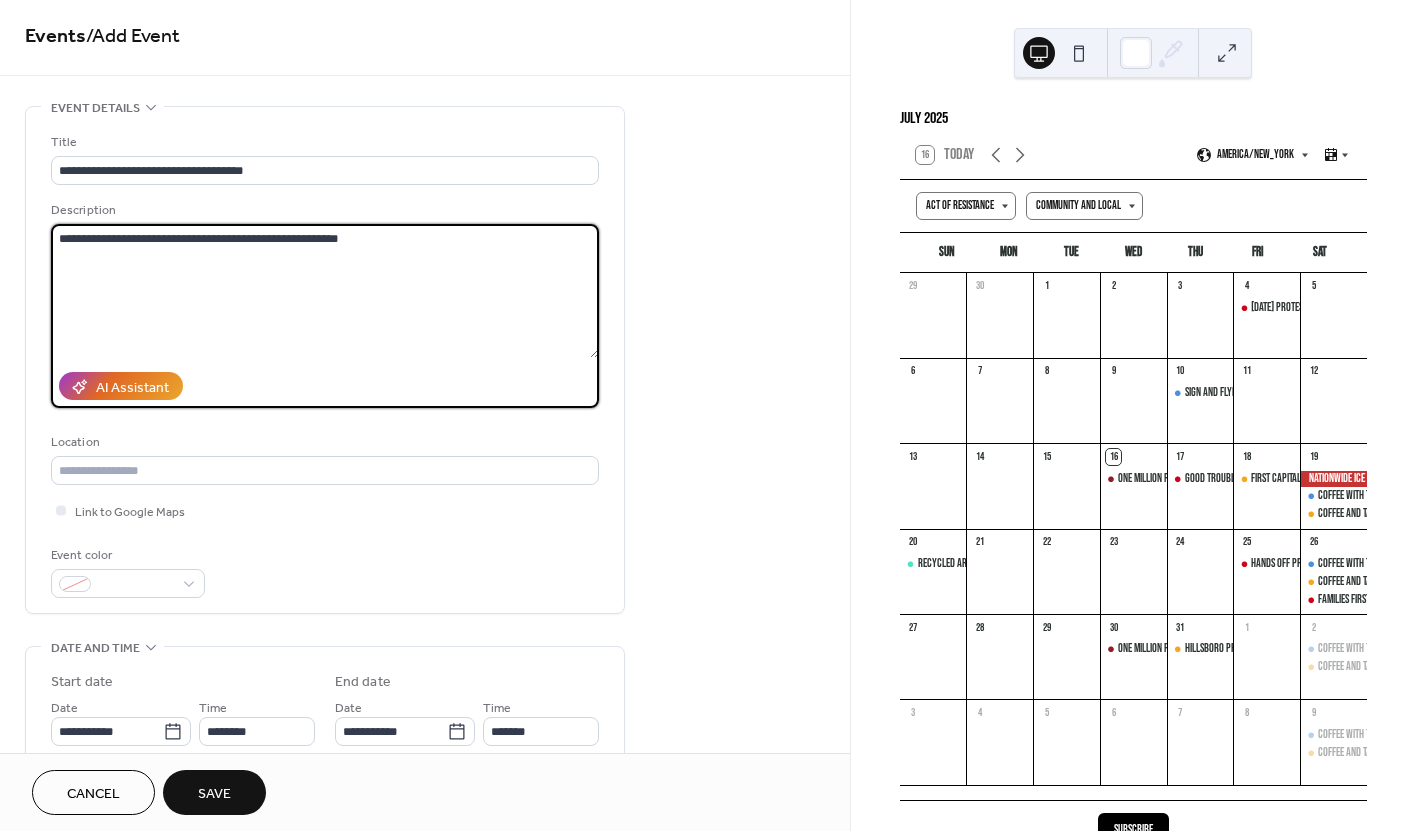 click on "**********" at bounding box center [325, 291] 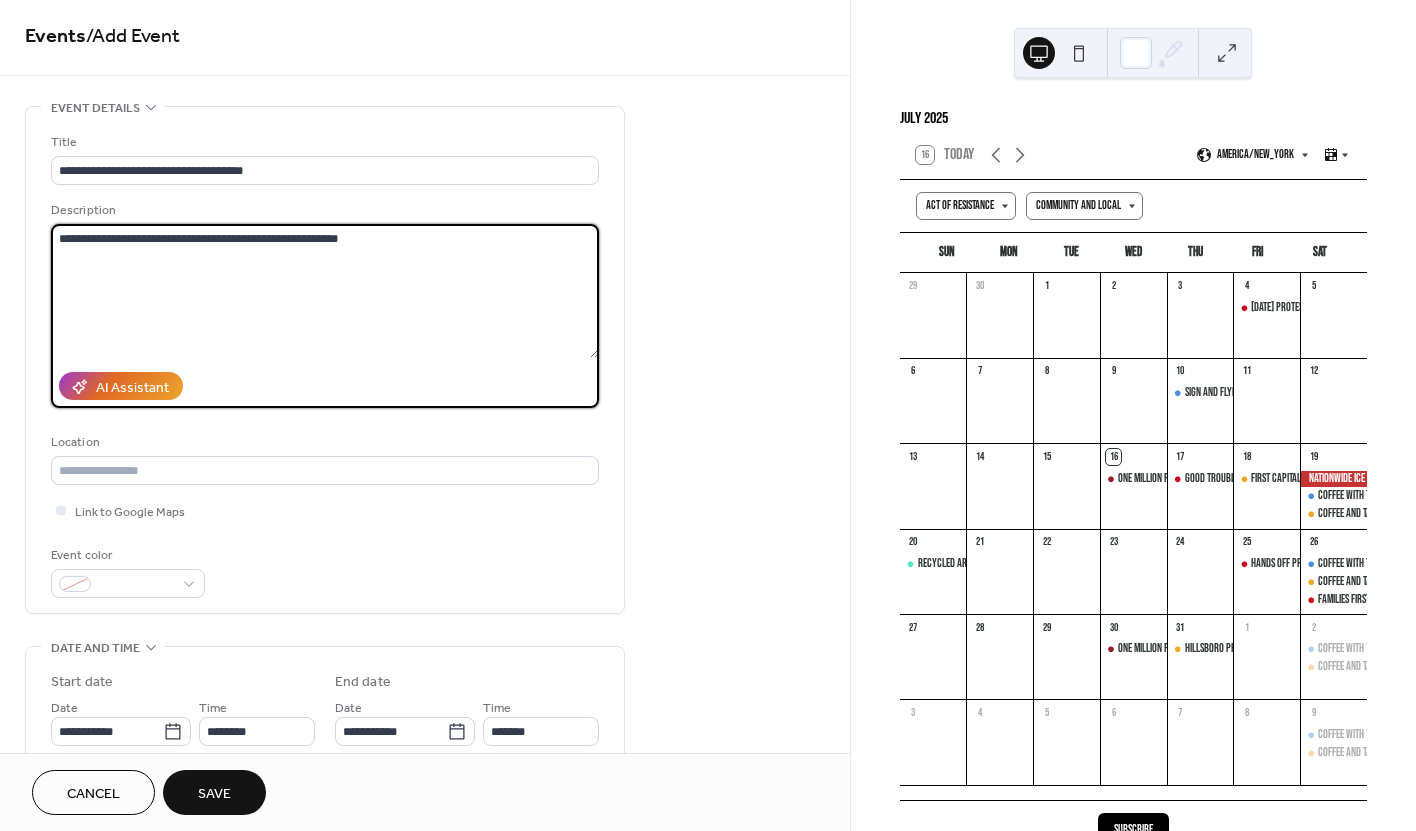 type 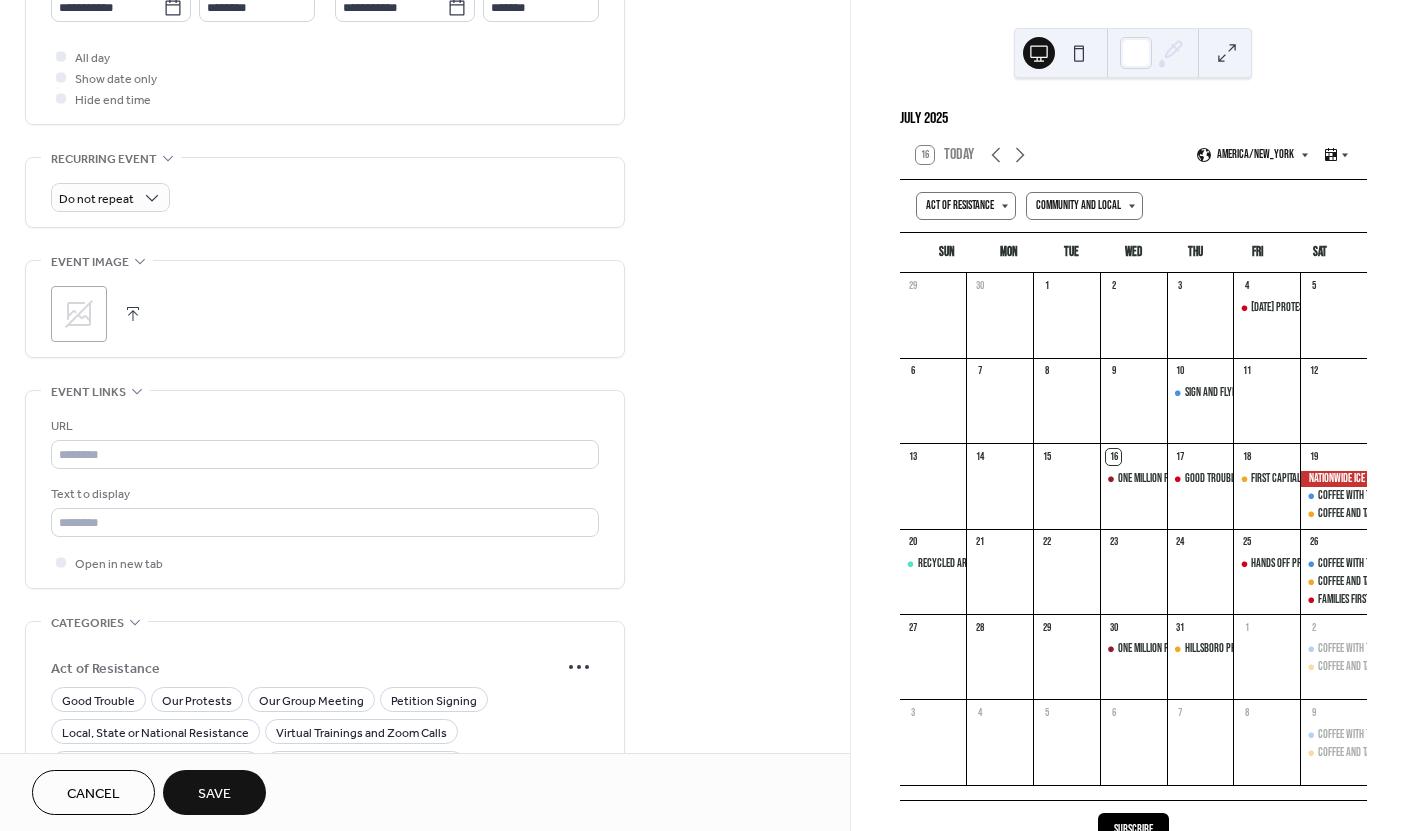 scroll, scrollTop: 856, scrollLeft: 0, axis: vertical 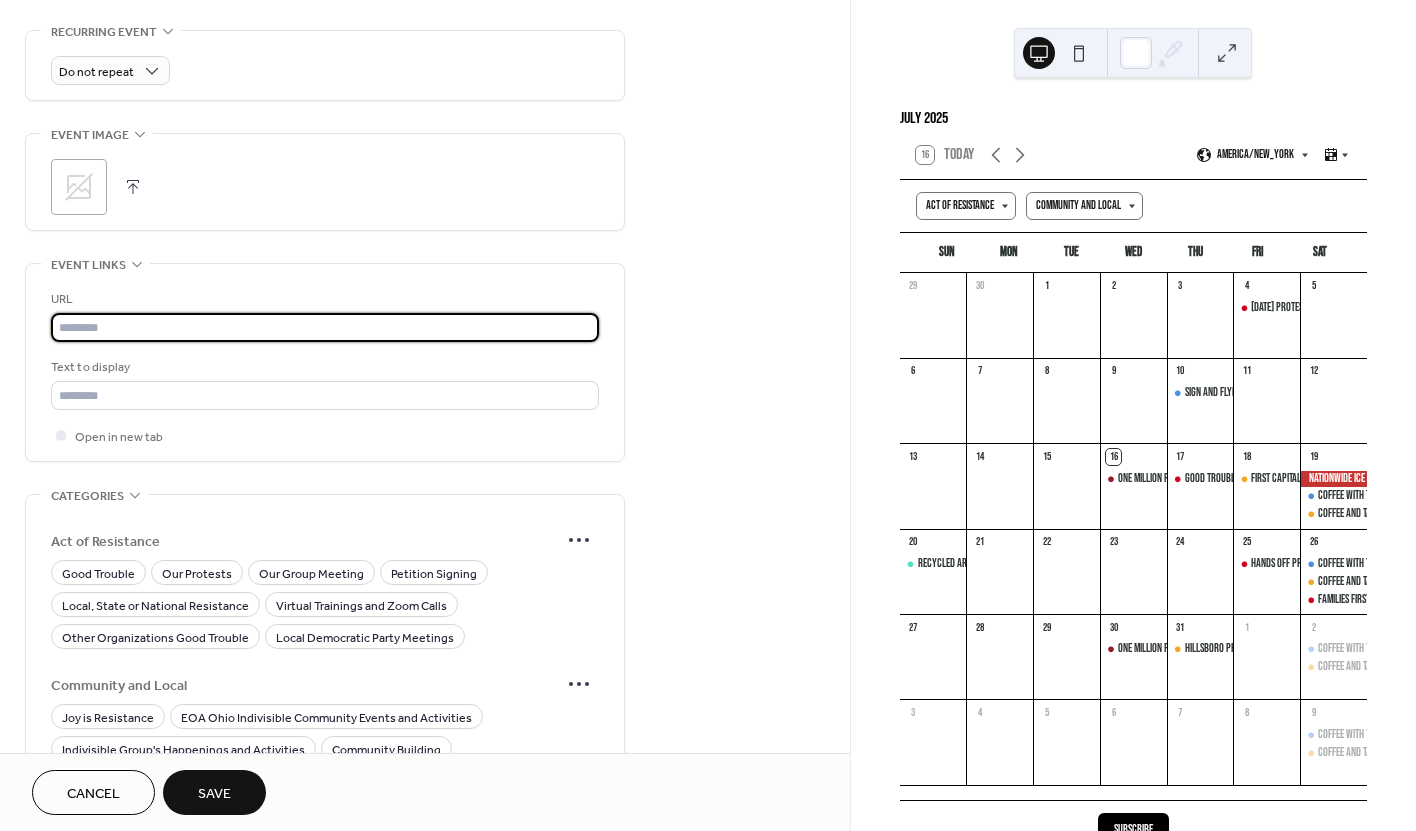 click at bounding box center (325, 327) 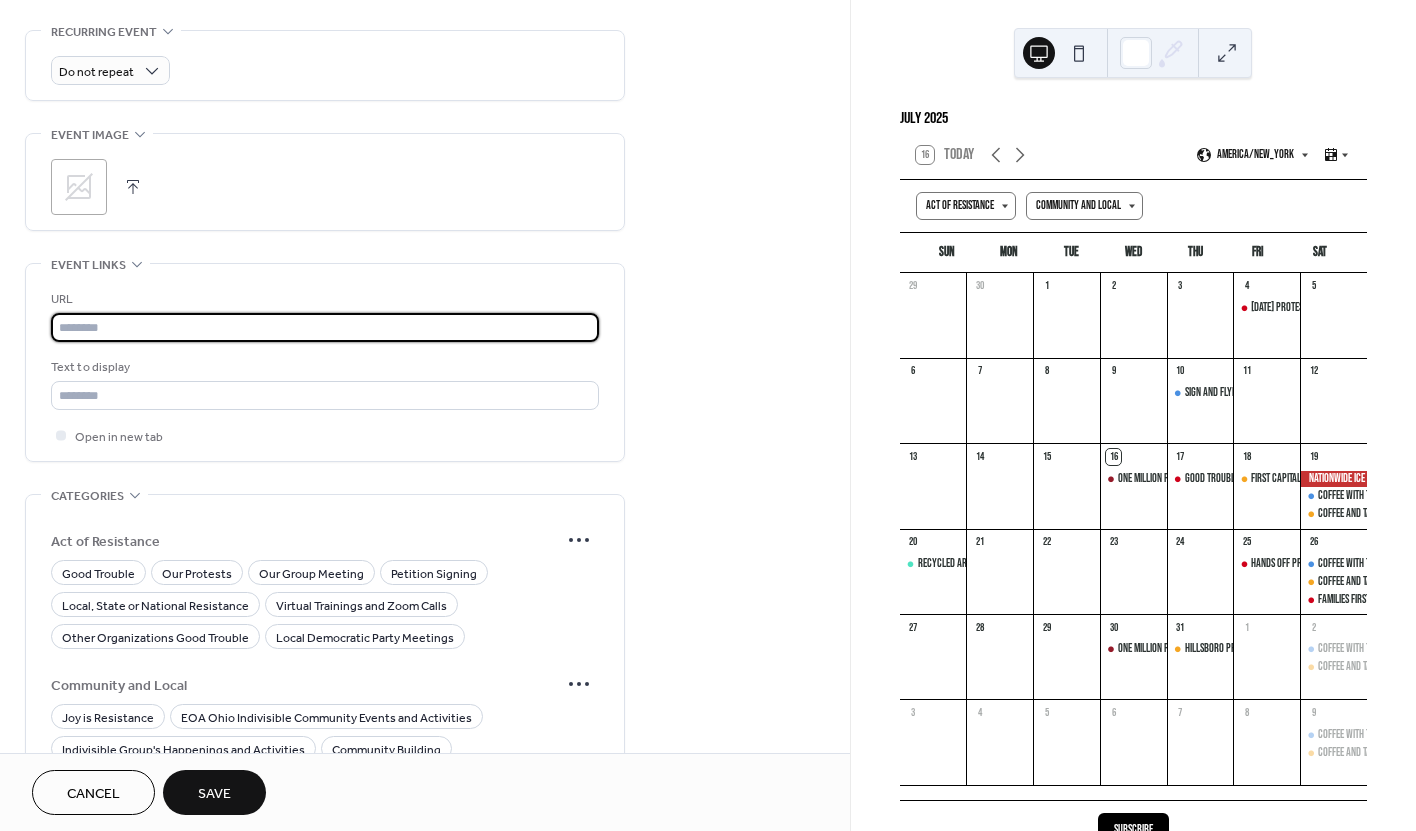 paste on "**********" 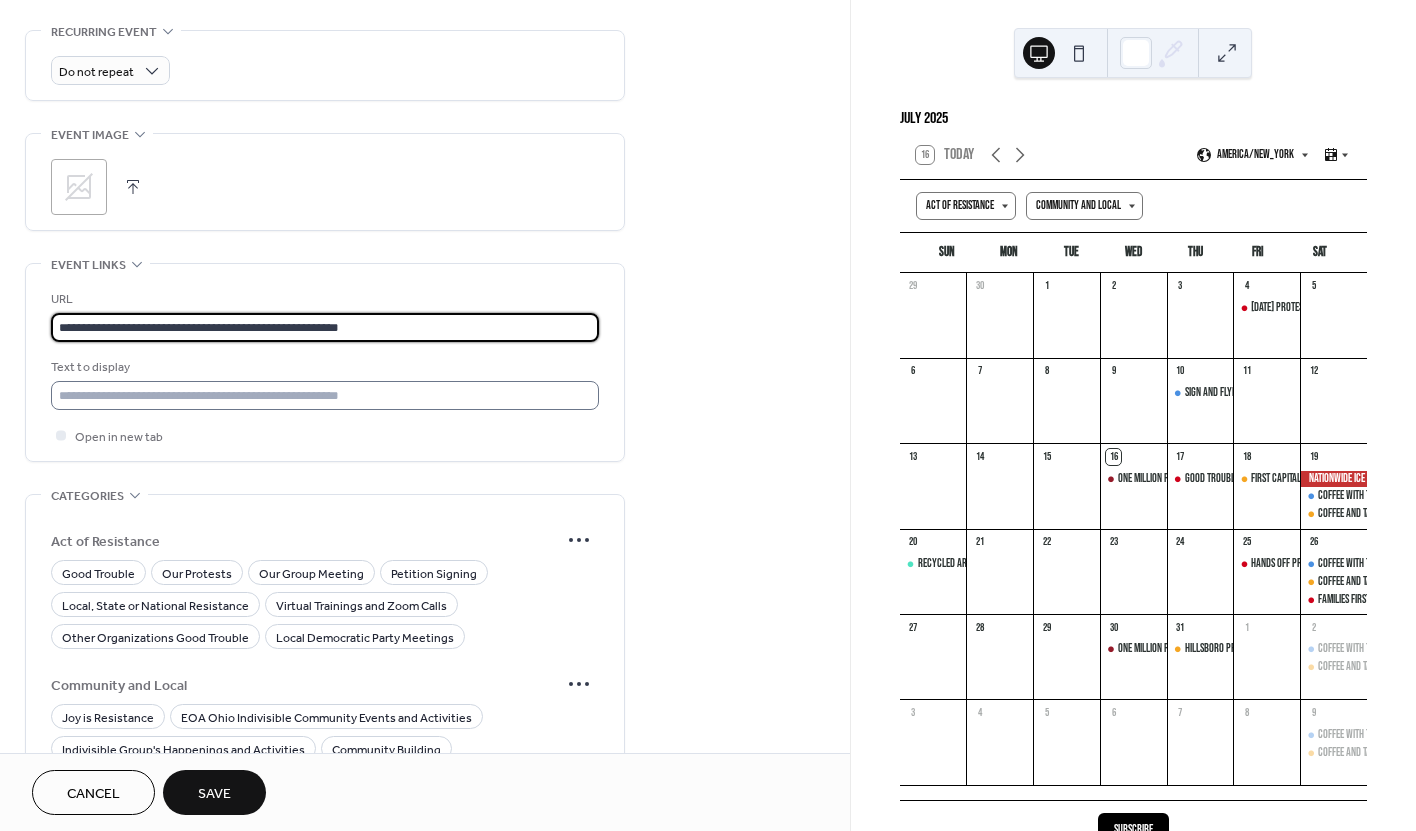 type on "**********" 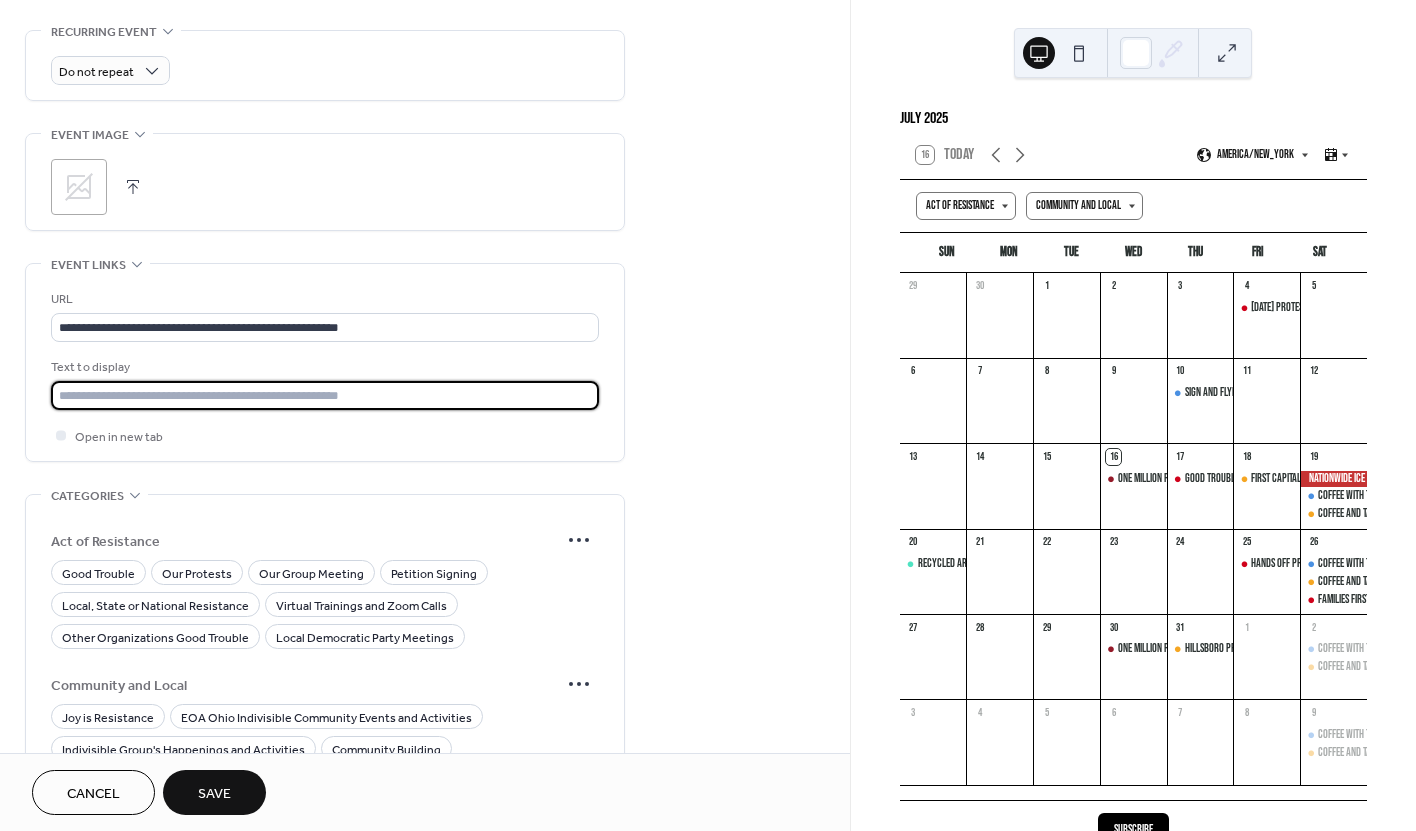 click at bounding box center (325, 395) 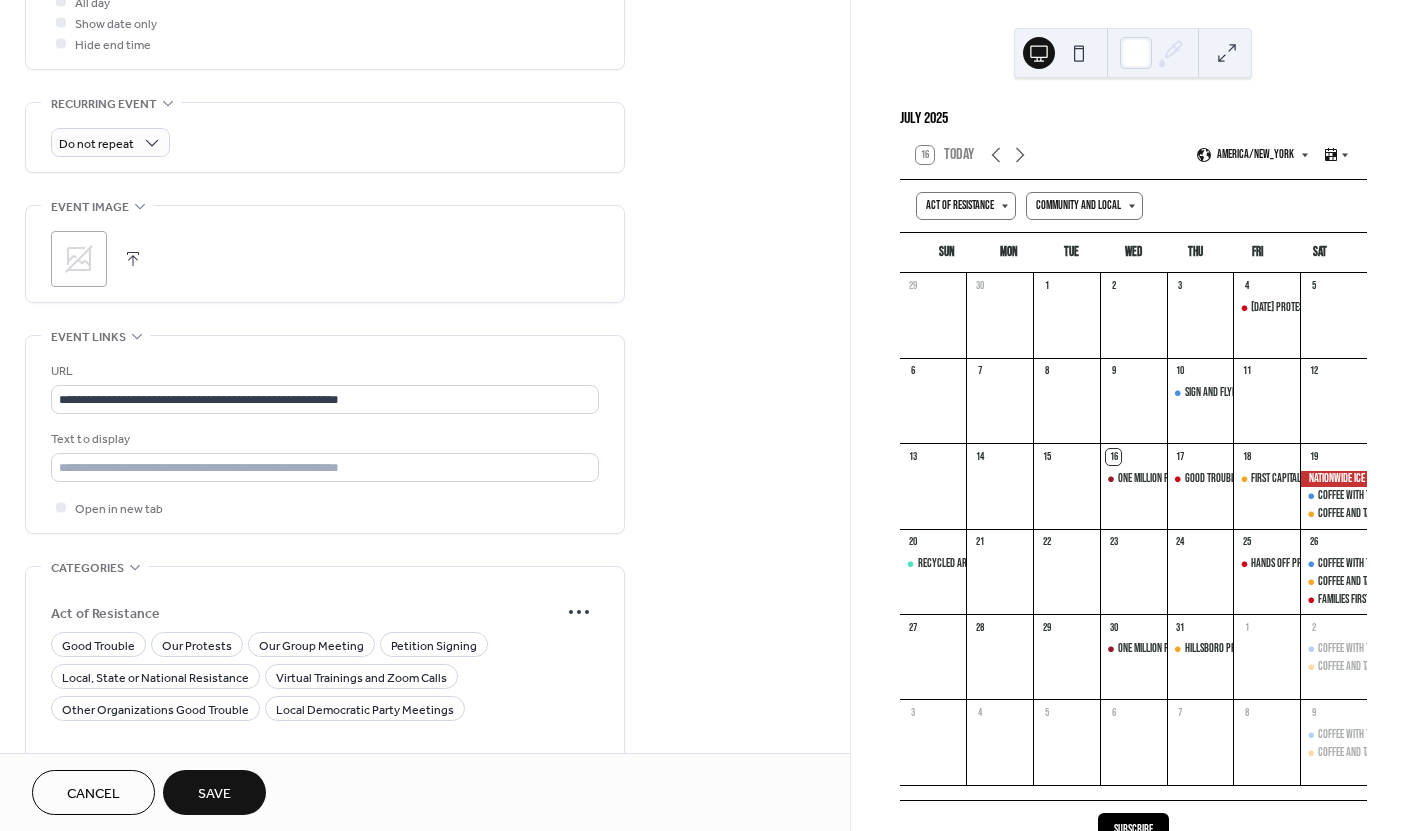 scroll, scrollTop: 446, scrollLeft: 0, axis: vertical 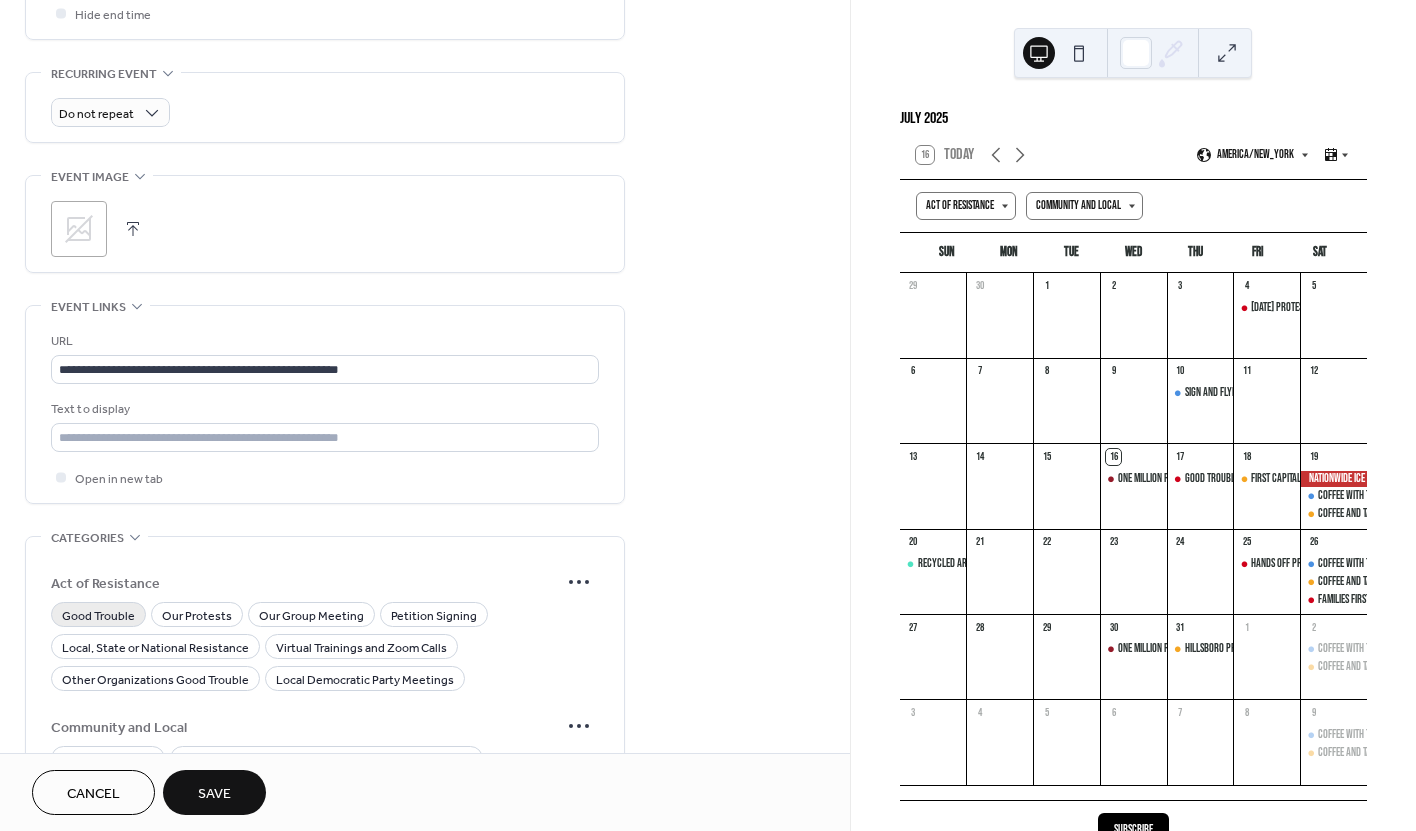 click on "Good Trouble" at bounding box center (98, 616) 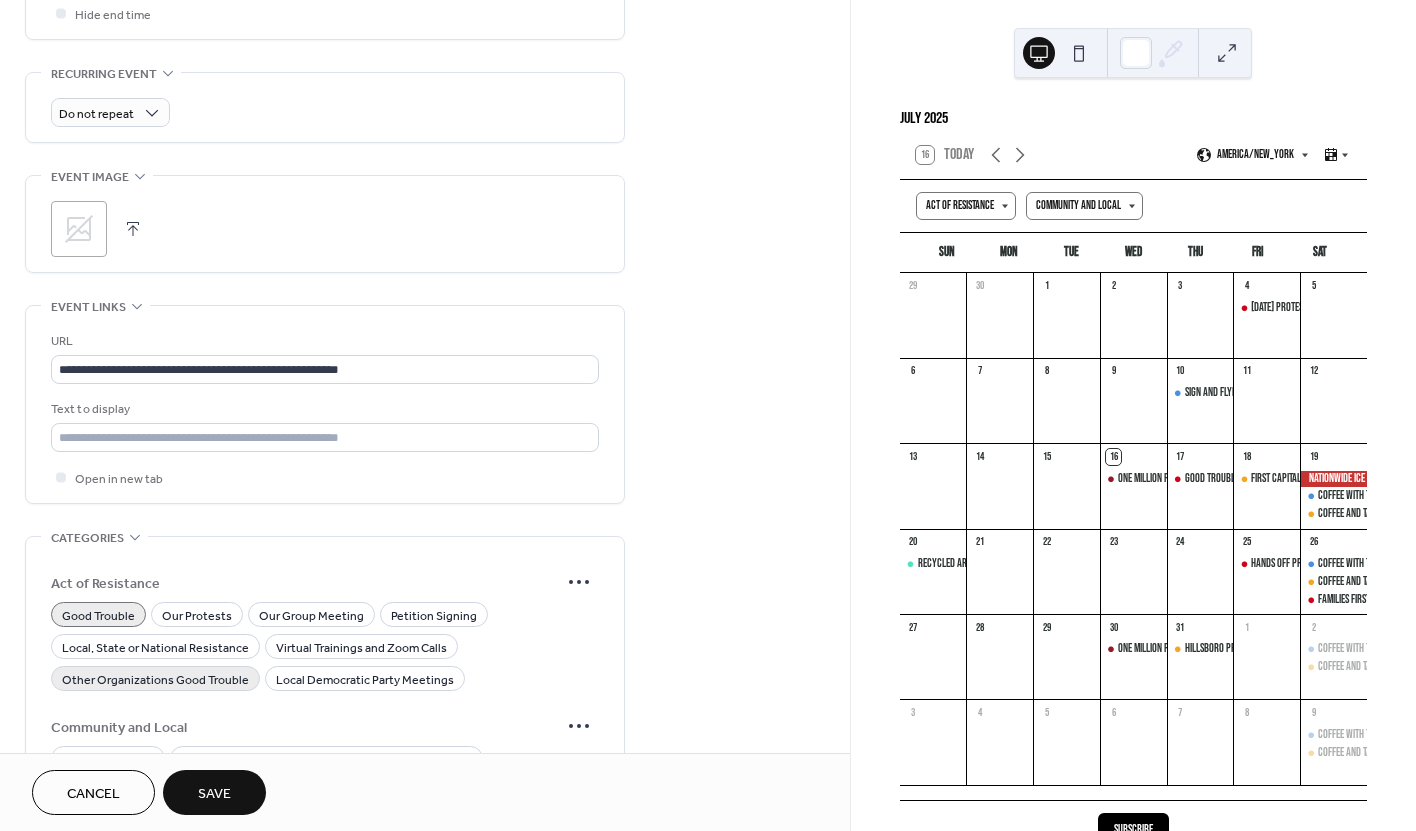 click on "Other Organizations Good Trouble" at bounding box center [155, 680] 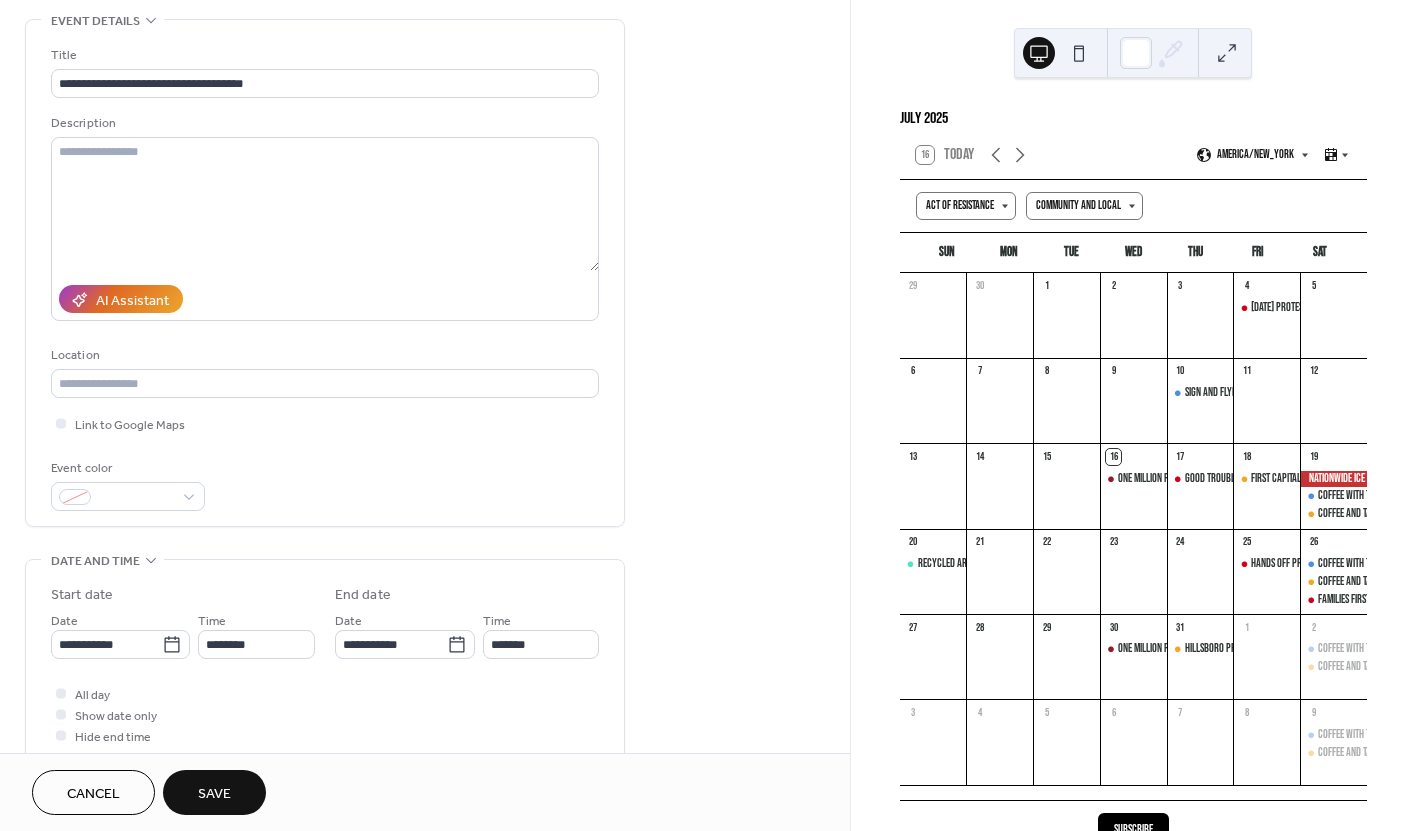 scroll, scrollTop: 91, scrollLeft: 0, axis: vertical 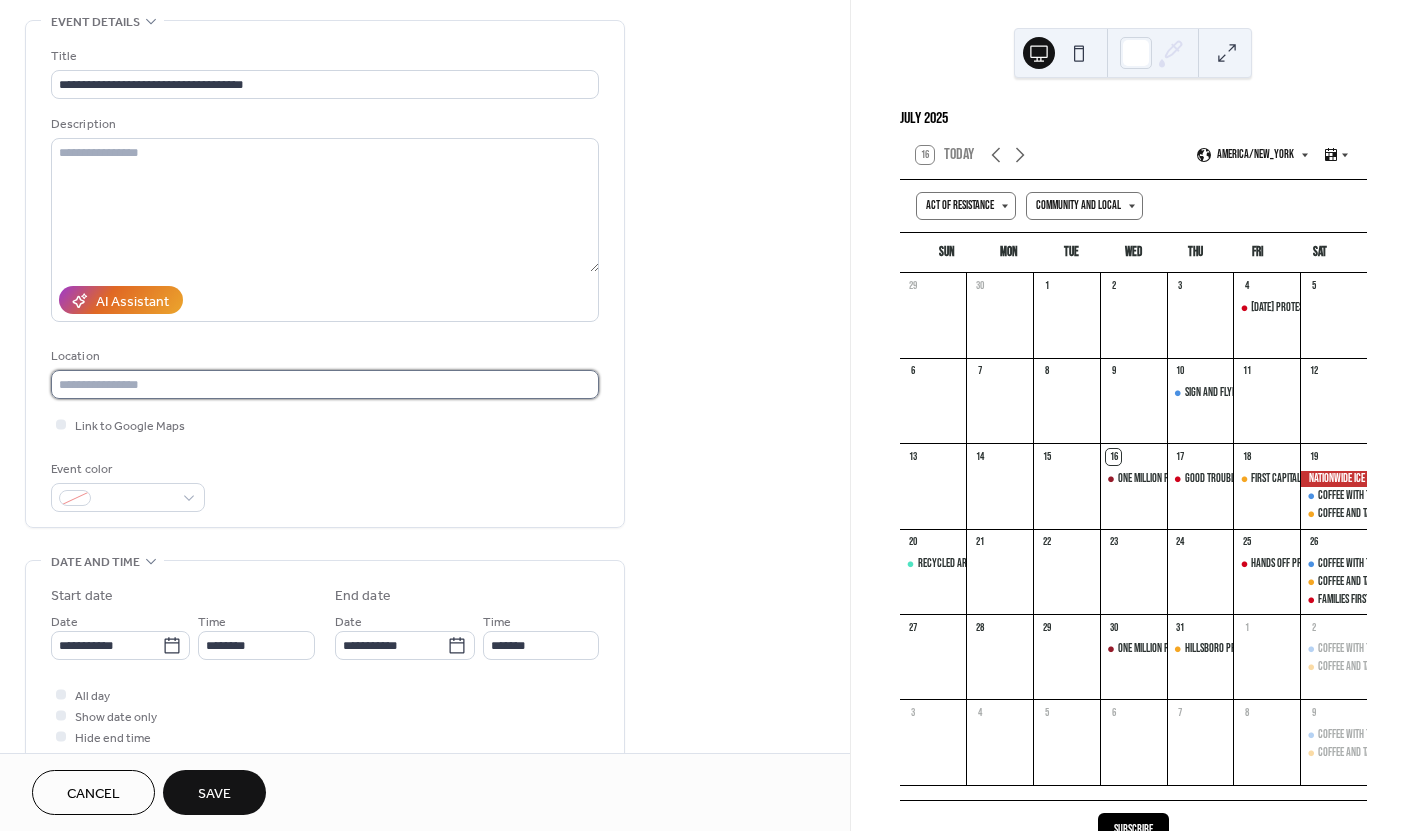 click at bounding box center [325, 384] 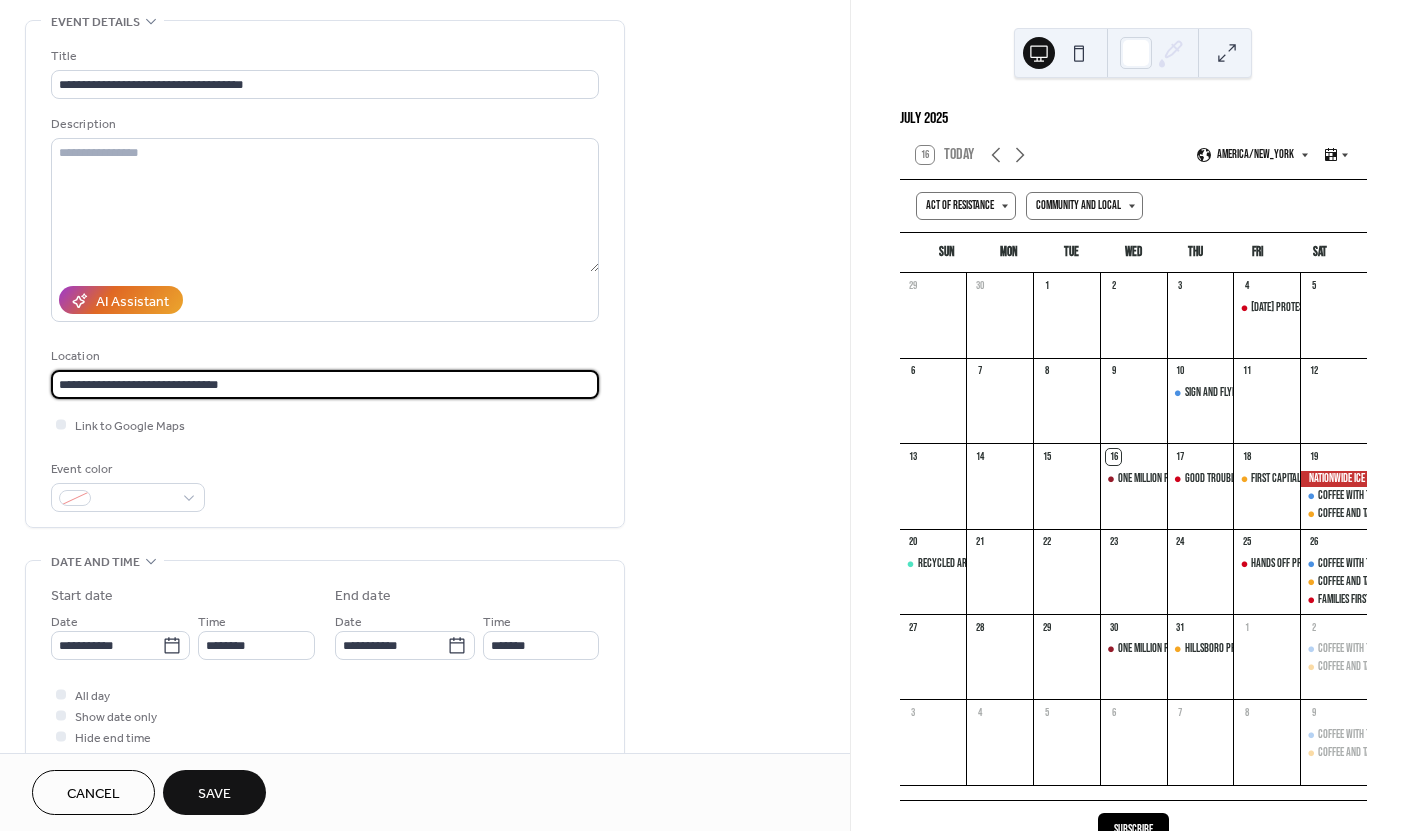 type on "**********" 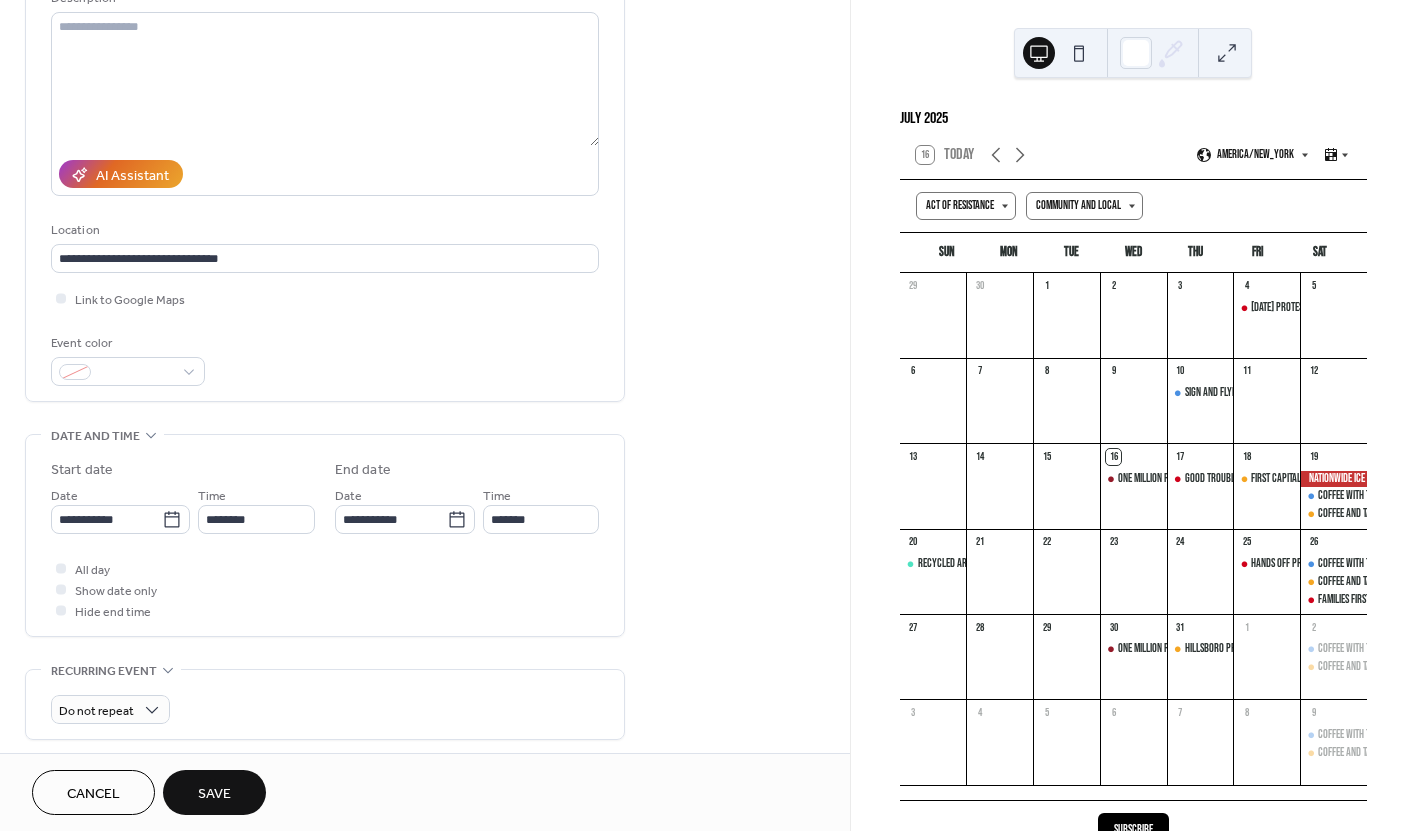 scroll, scrollTop: 218, scrollLeft: 0, axis: vertical 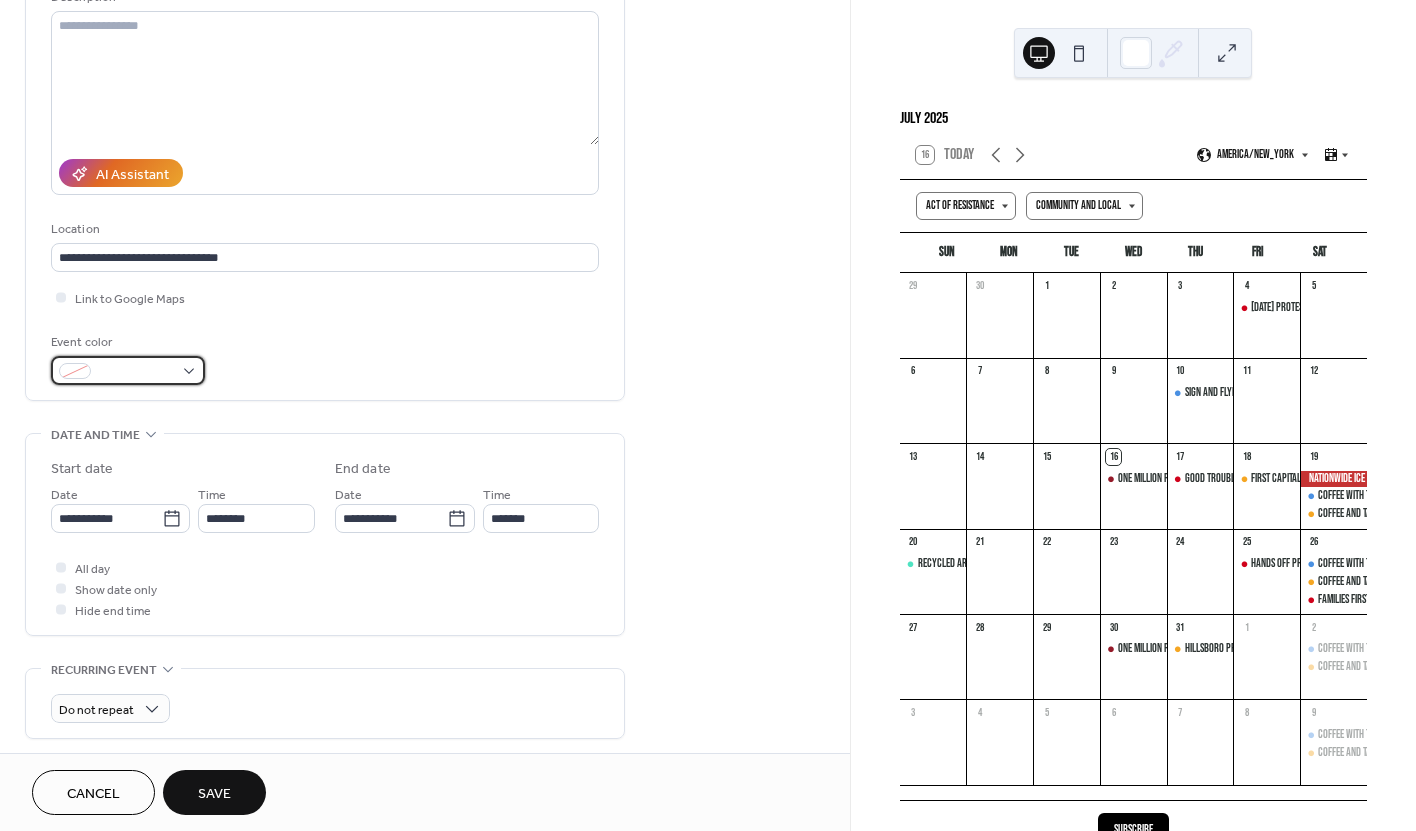 click at bounding box center [128, 370] 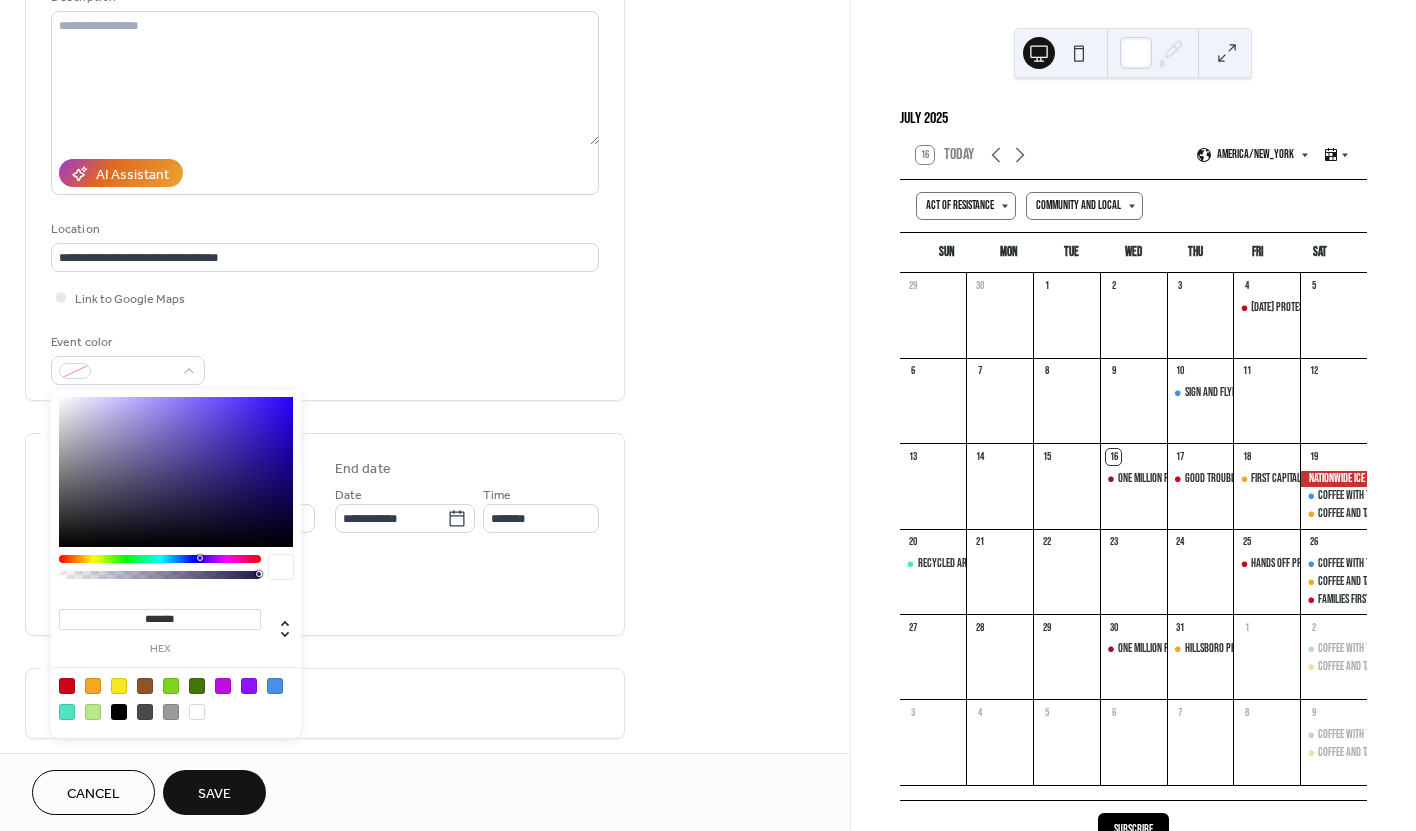 click at bounding box center (67, 686) 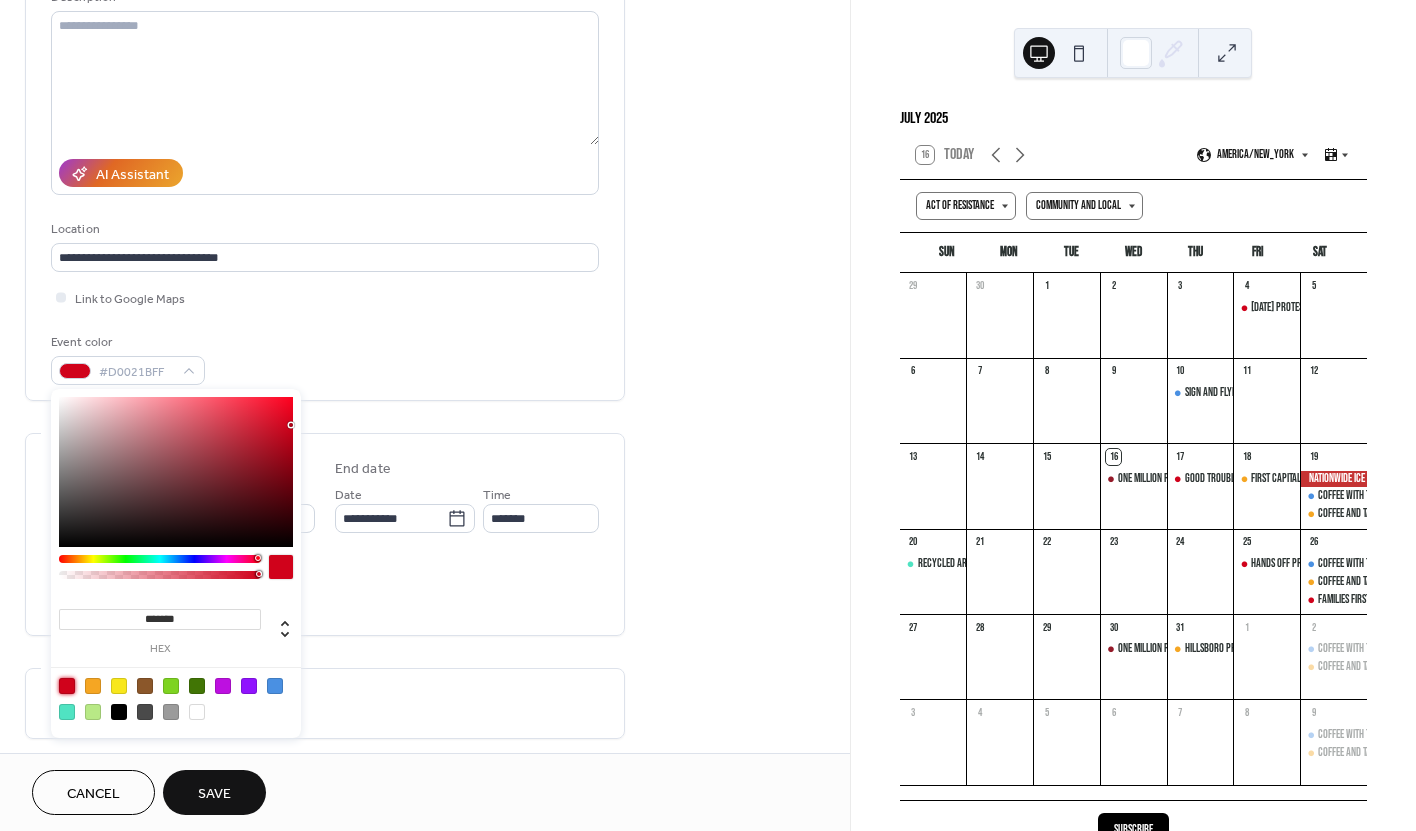 click on "Event color #D0021BFF" at bounding box center [325, 358] 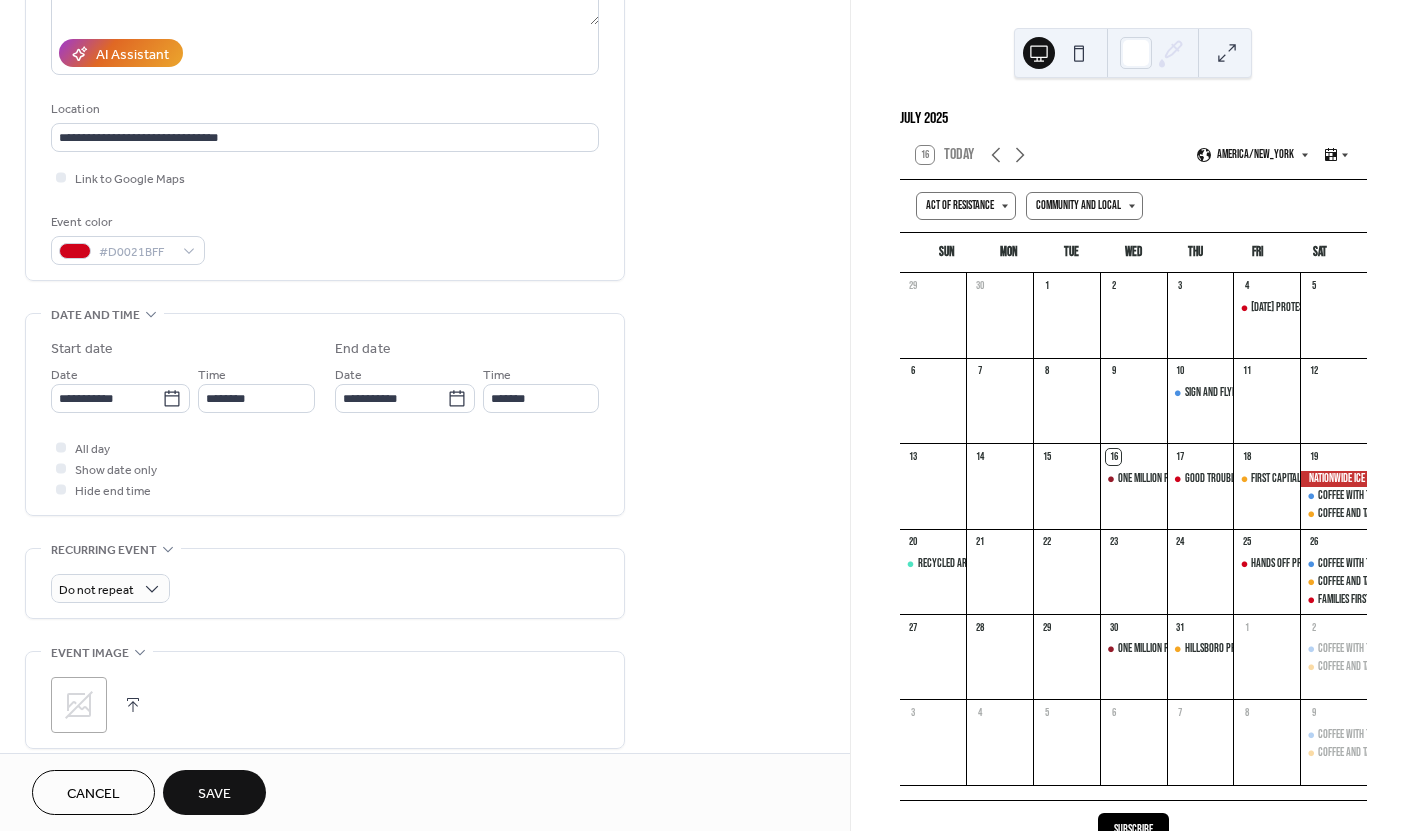 scroll, scrollTop: 442, scrollLeft: 0, axis: vertical 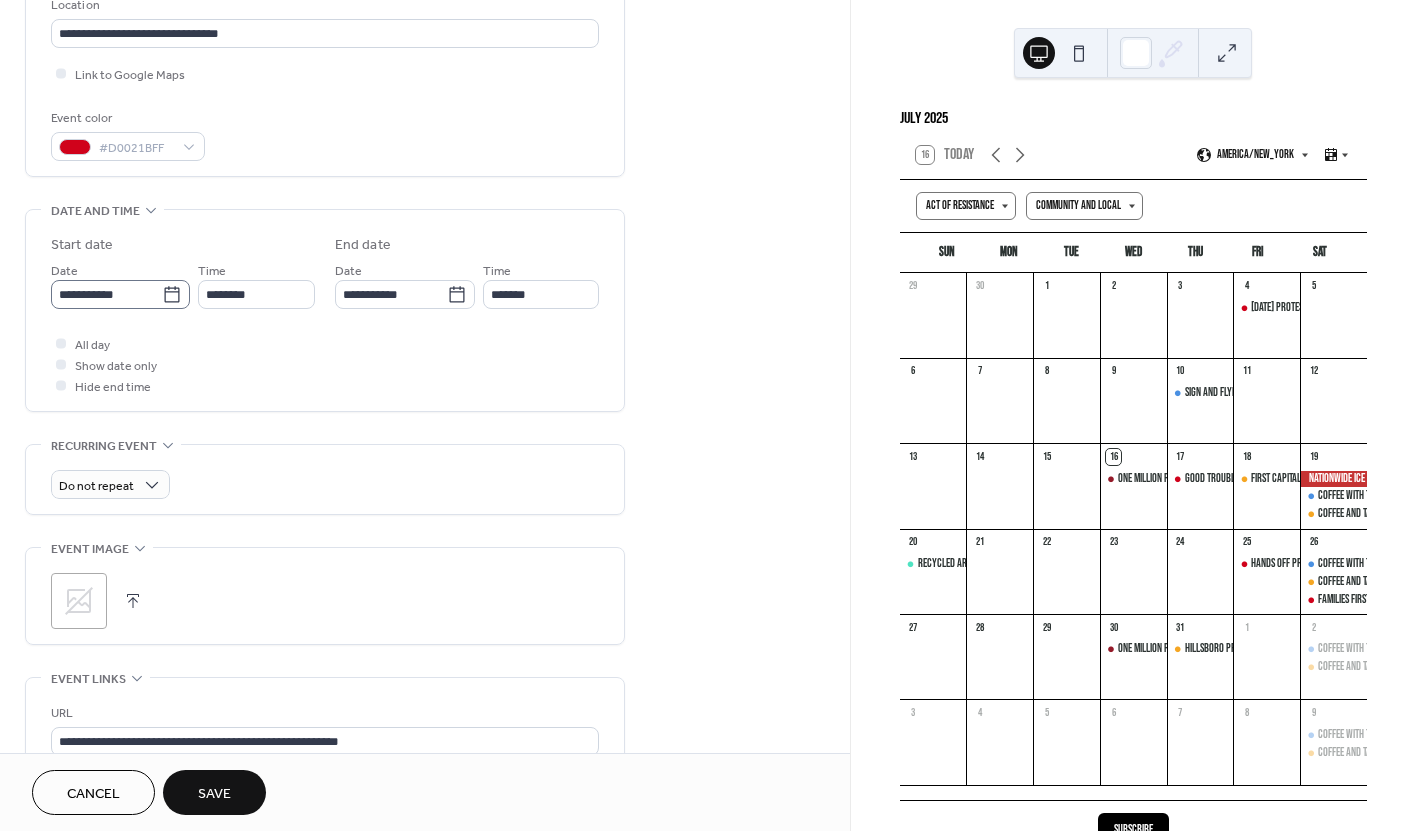 click 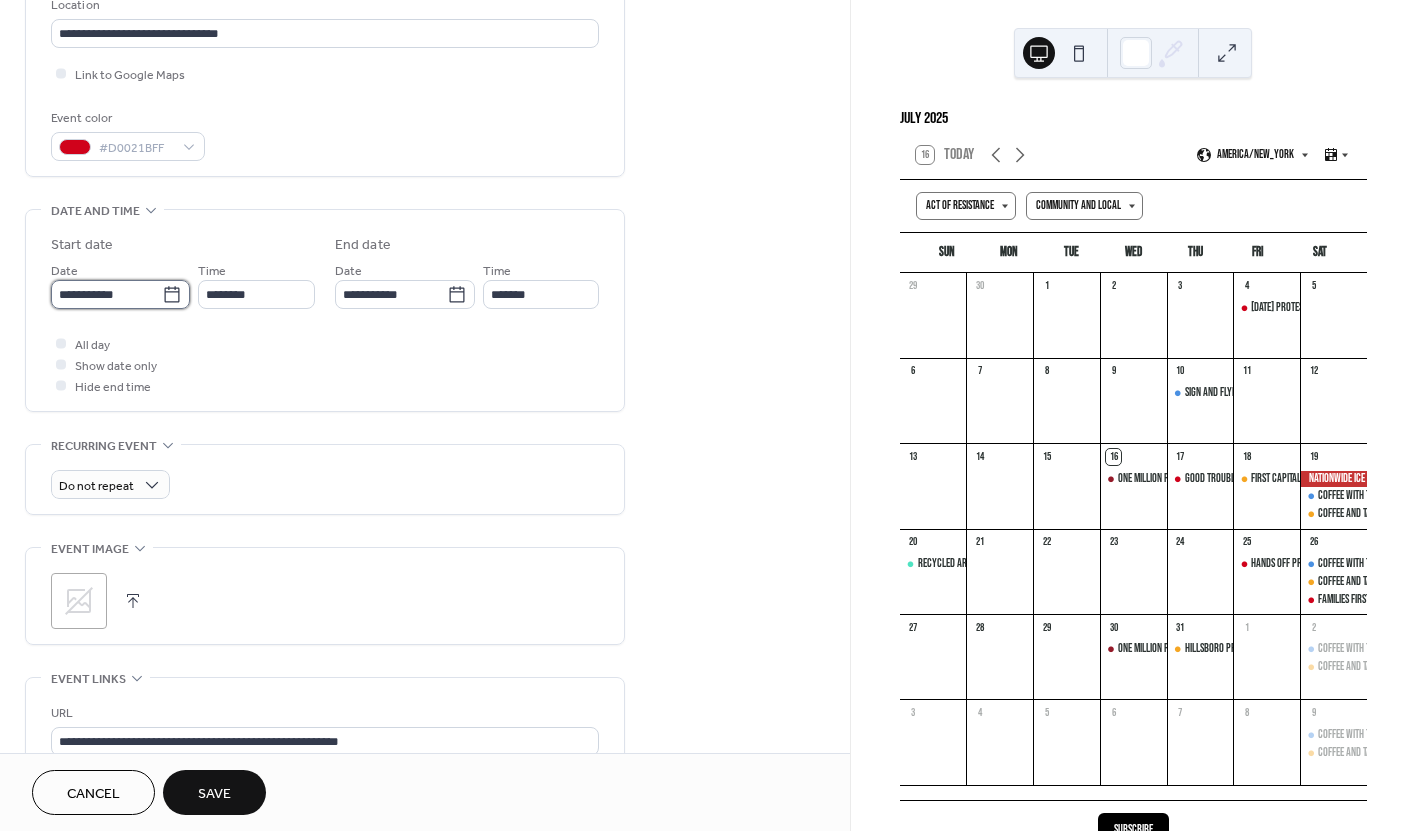 click on "**********" at bounding box center (106, 294) 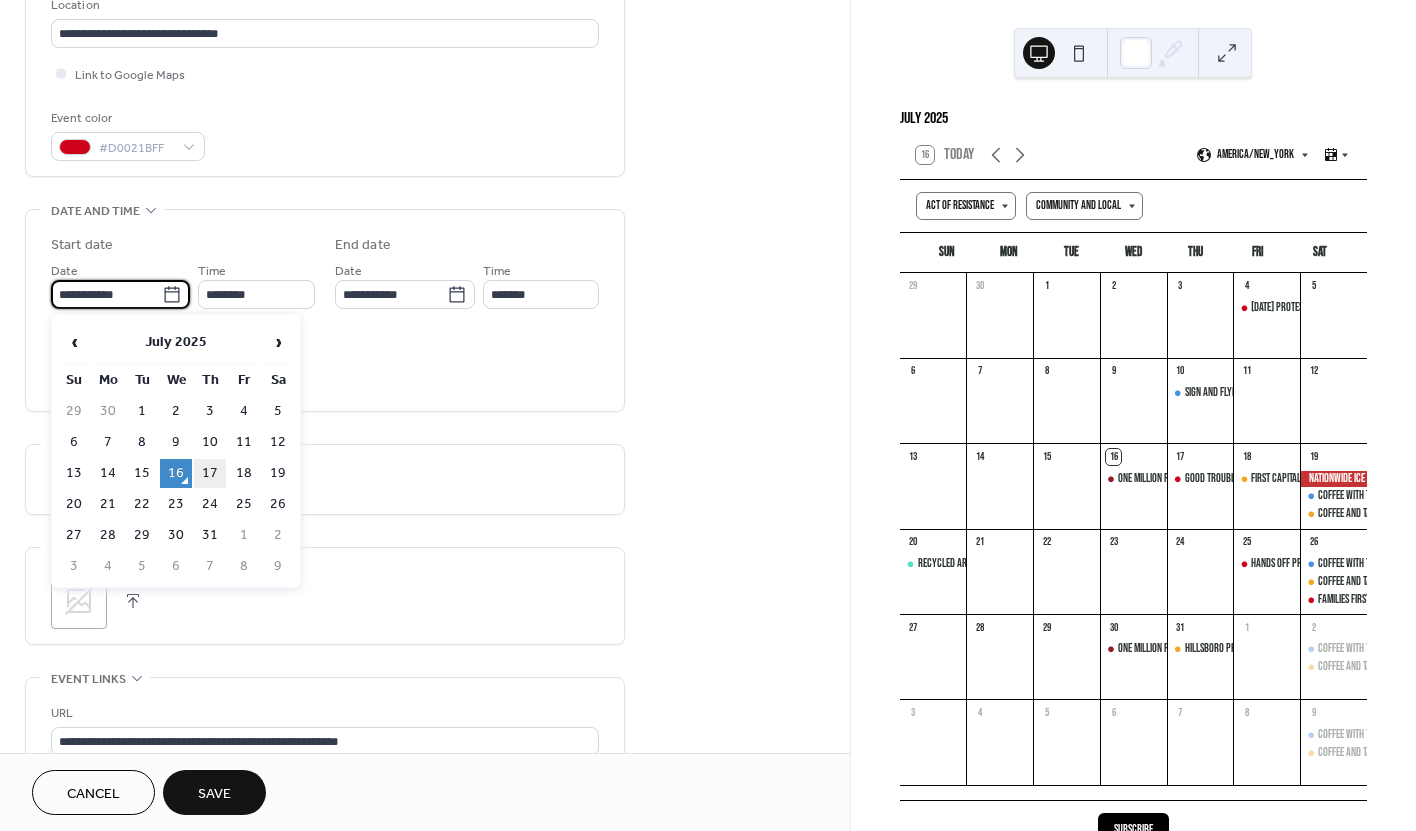 click on "17" at bounding box center [210, 473] 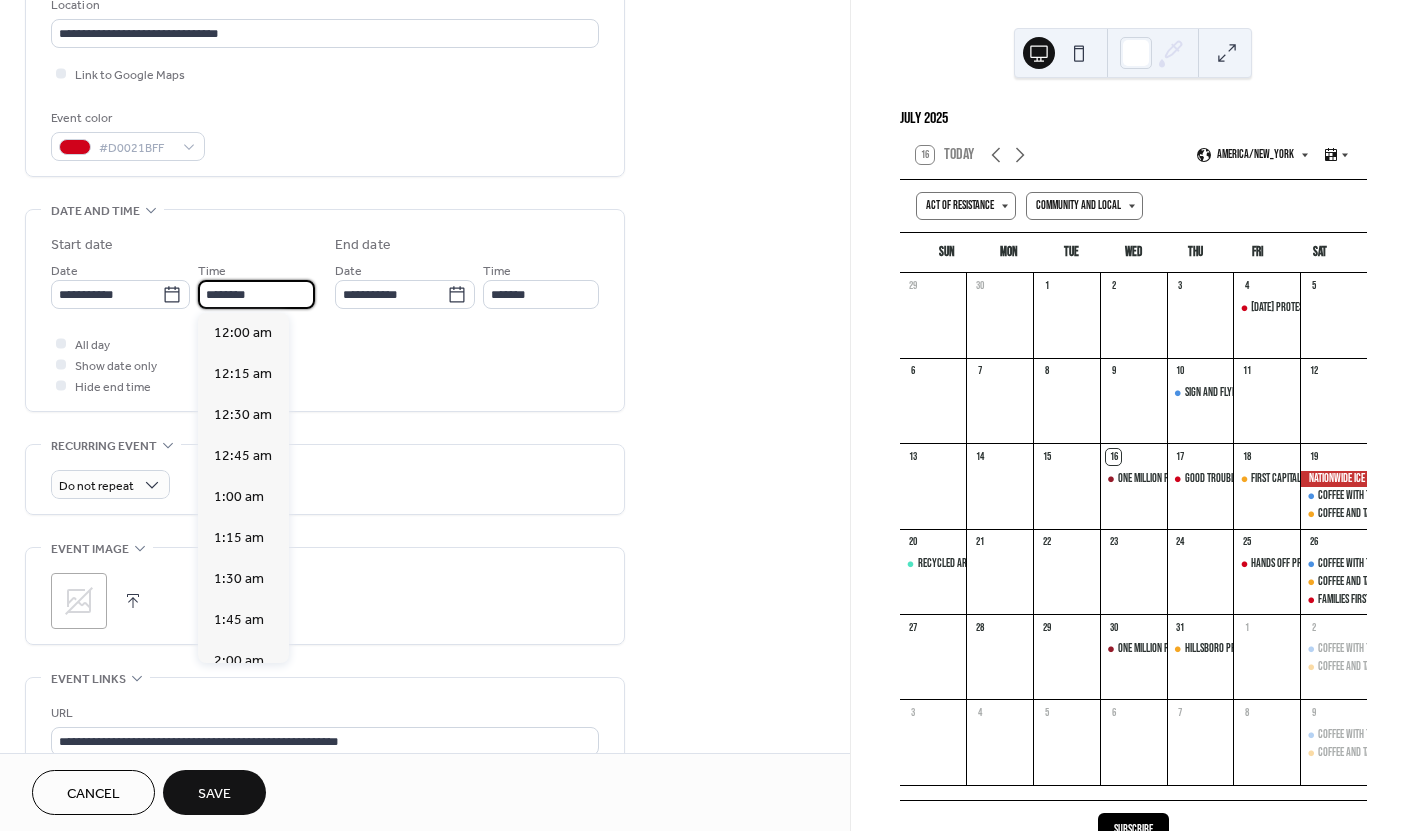 click on "********" at bounding box center [256, 294] 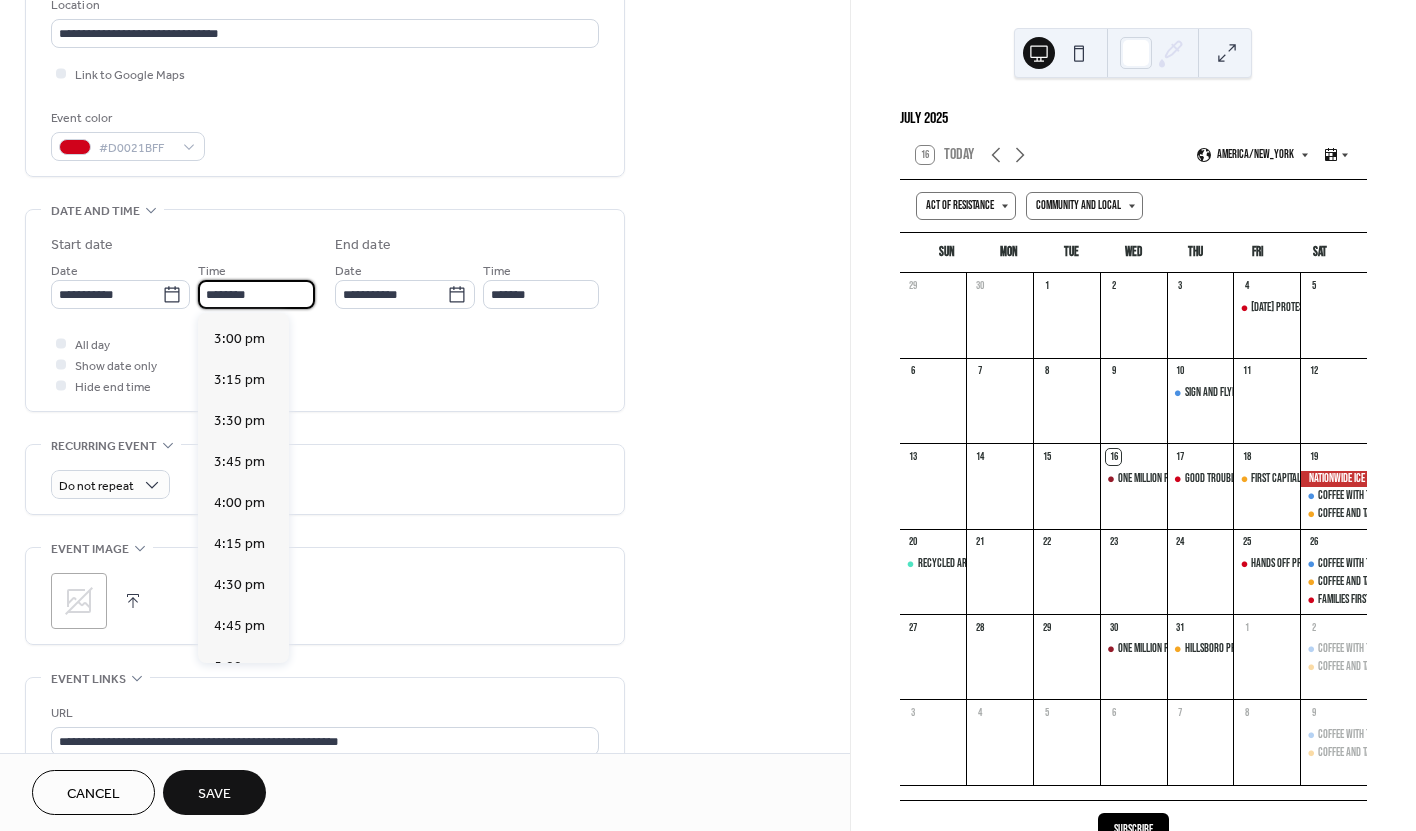 scroll, scrollTop: 2519, scrollLeft: 0, axis: vertical 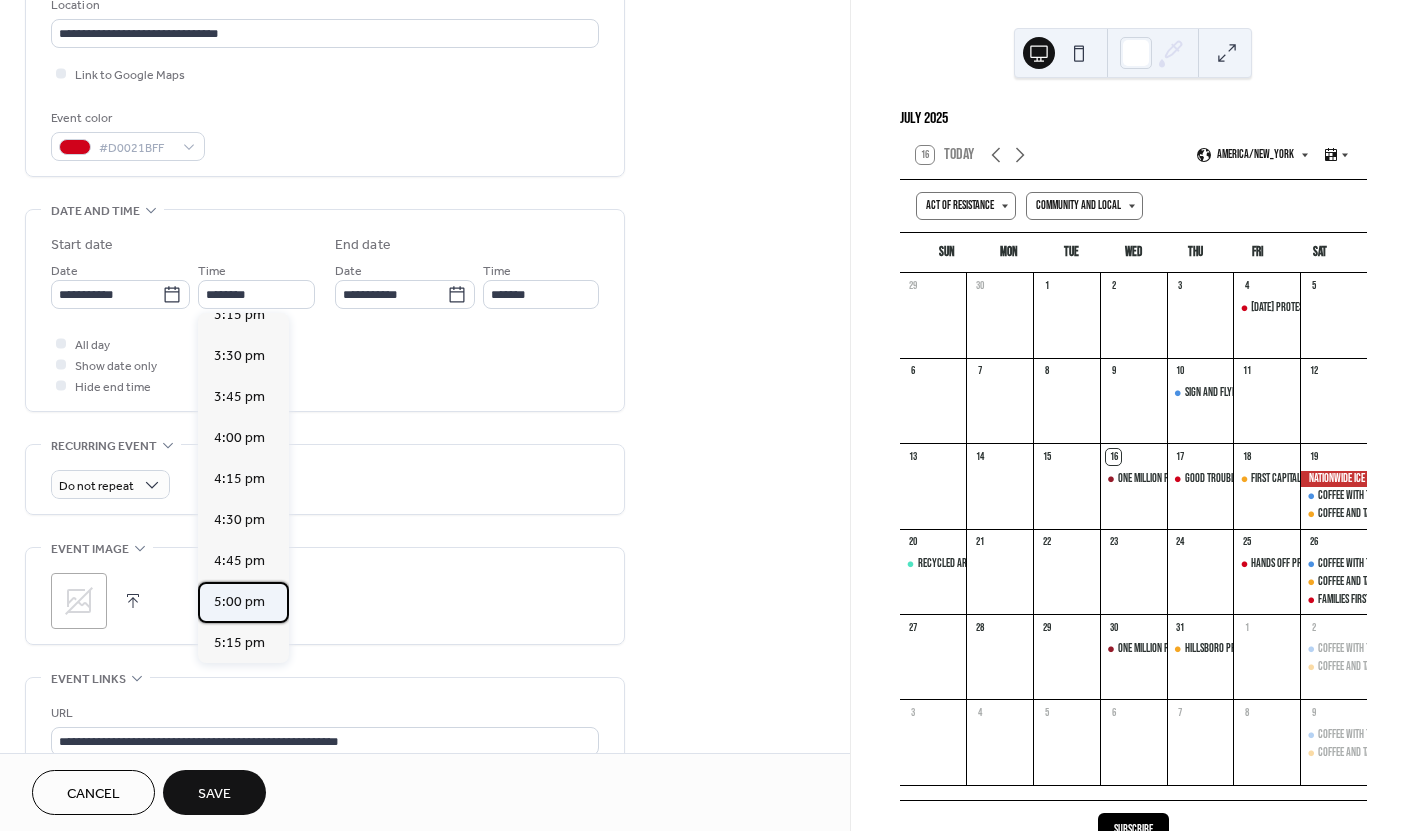 click on "5:00 pm" at bounding box center (239, 602) 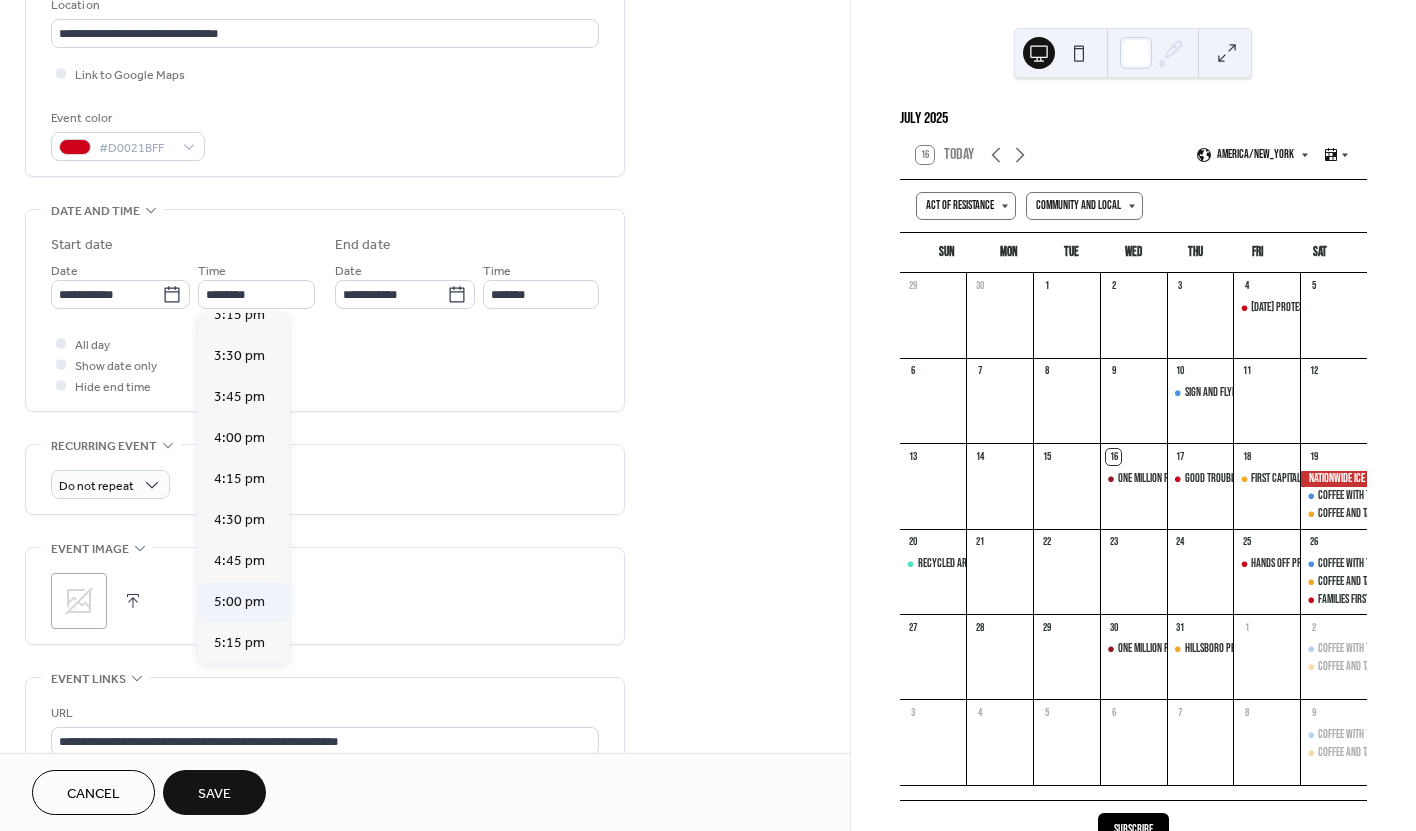 type on "*******" 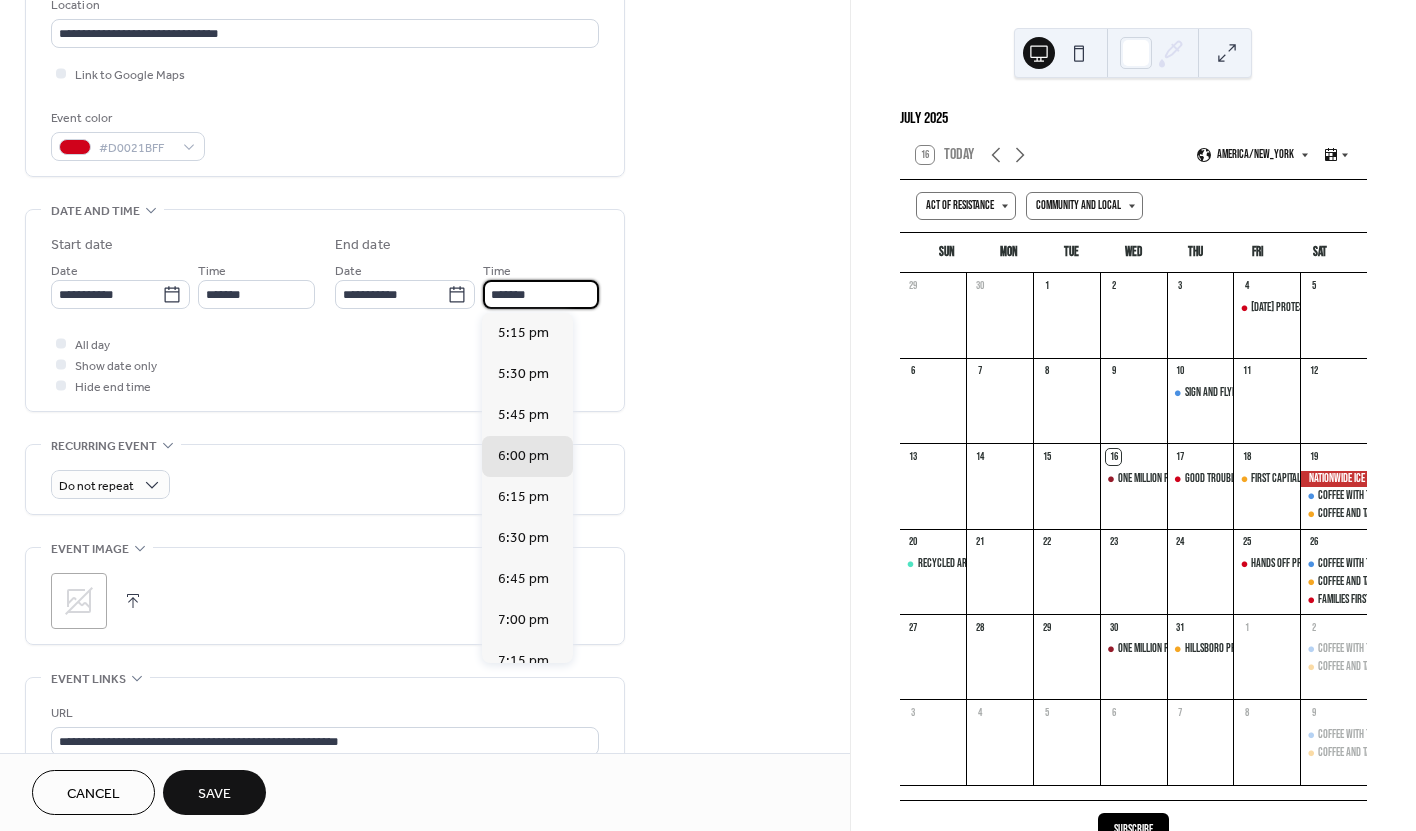 click on "*******" at bounding box center (541, 294) 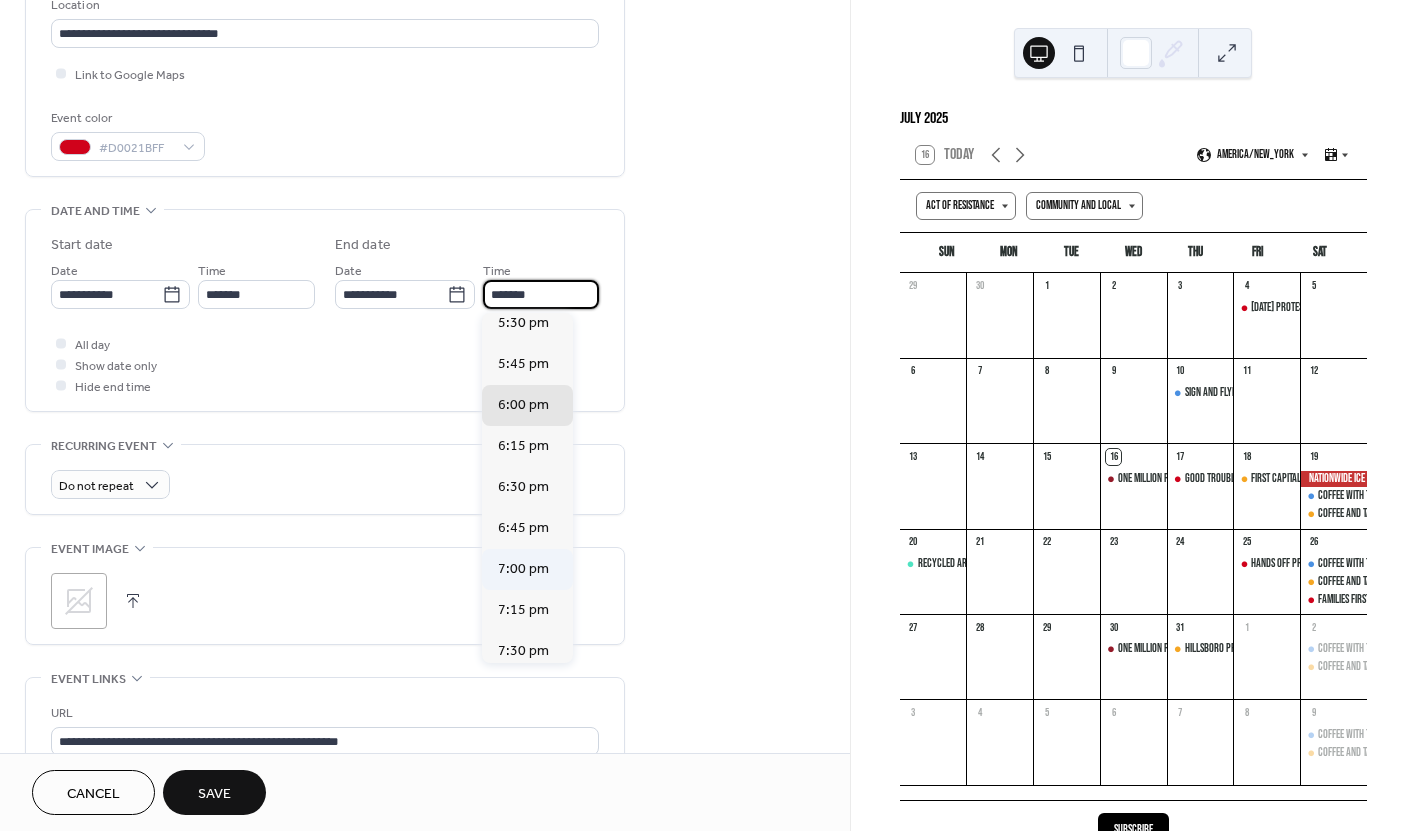 scroll, scrollTop: 158, scrollLeft: 0, axis: vertical 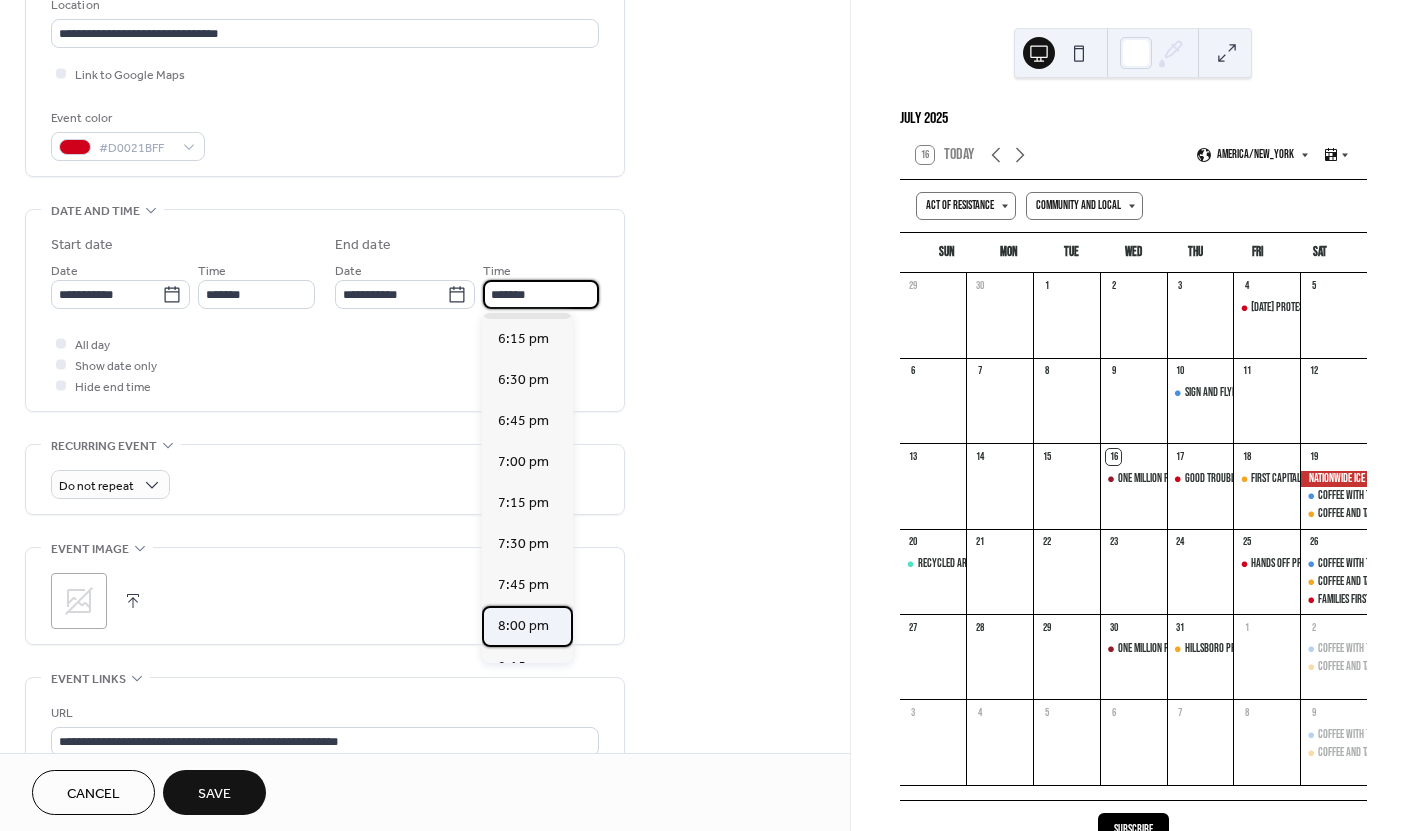 click on "8:00 pm" at bounding box center (523, 626) 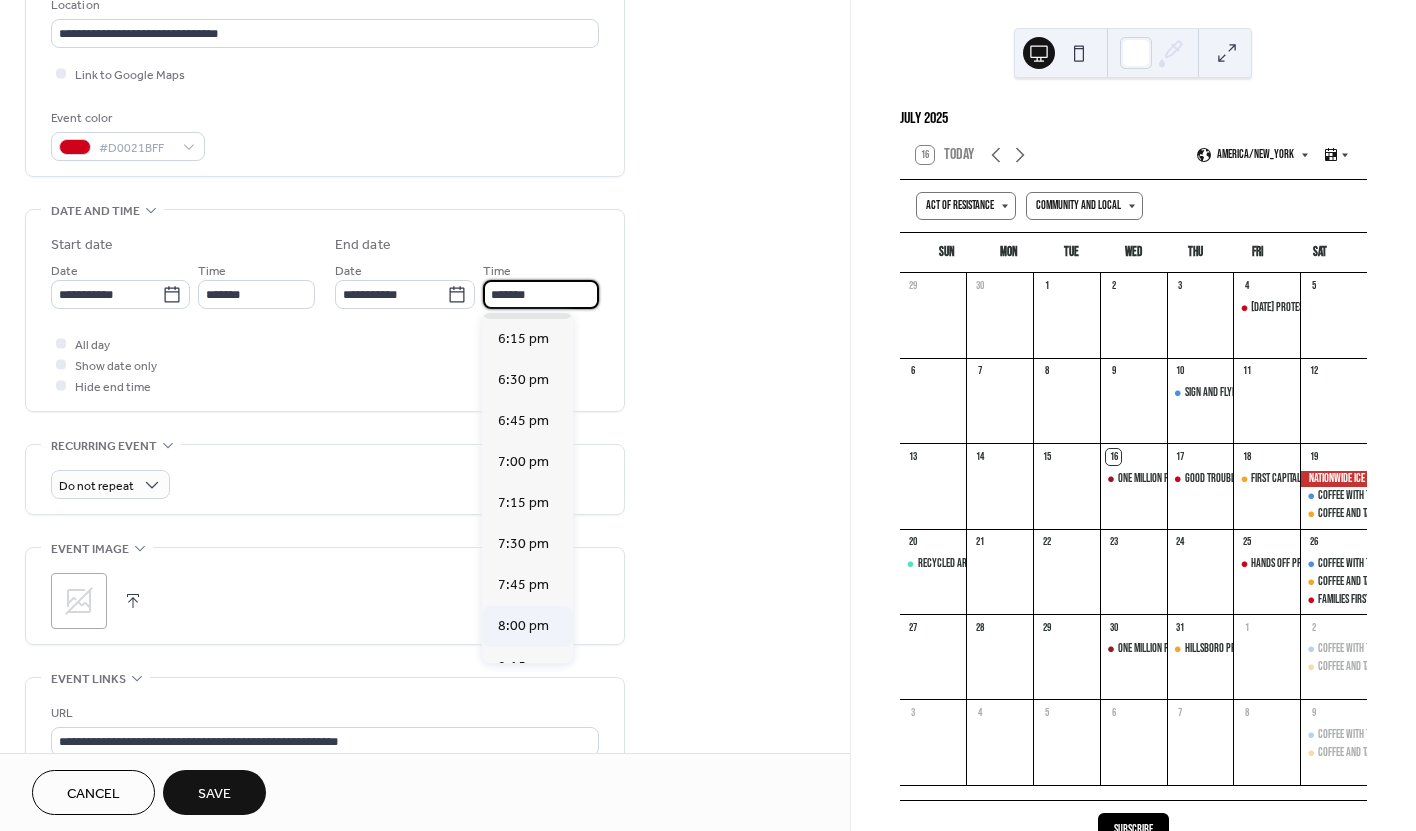 type on "*******" 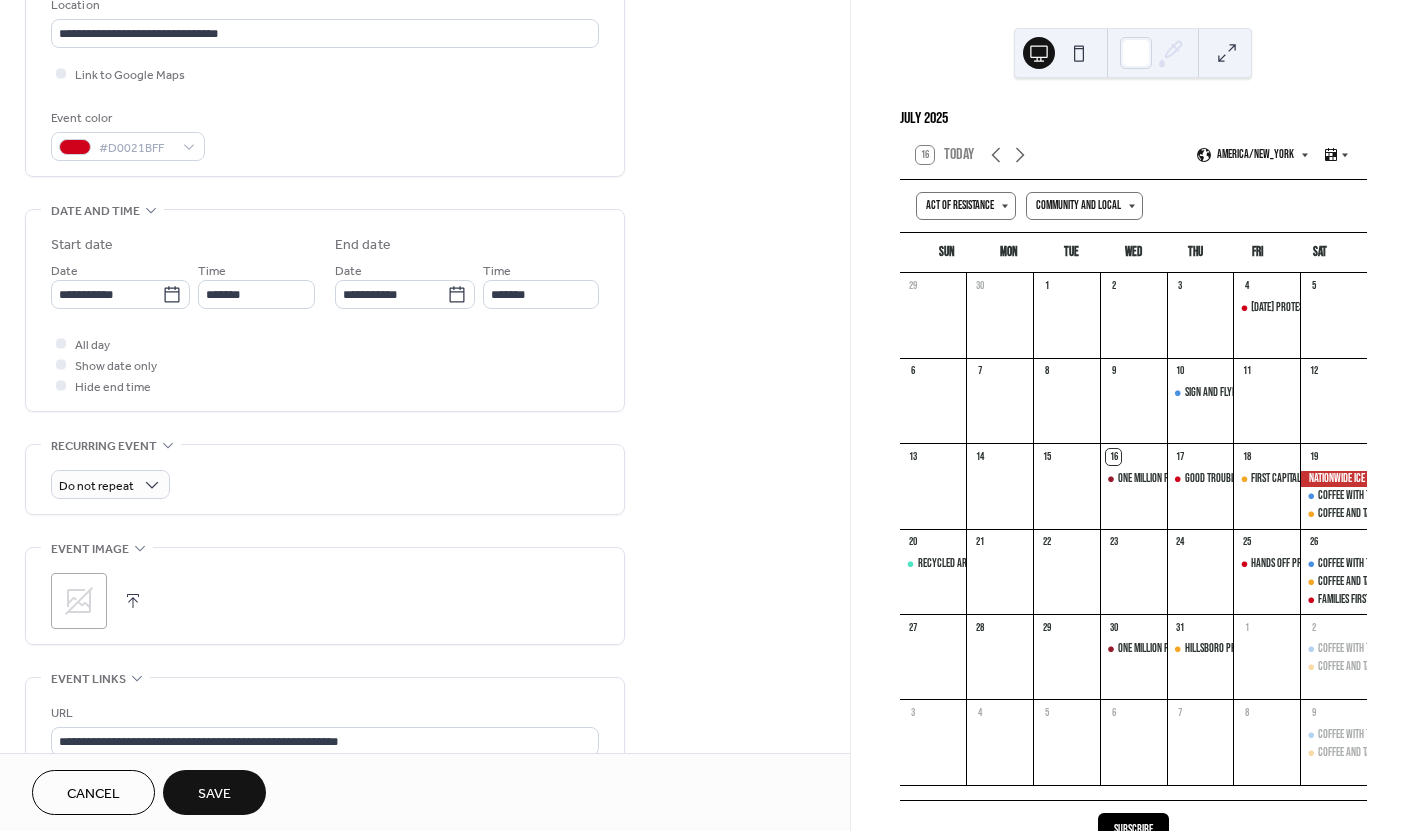 click on "All day Show date only Hide end time" at bounding box center (325, 364) 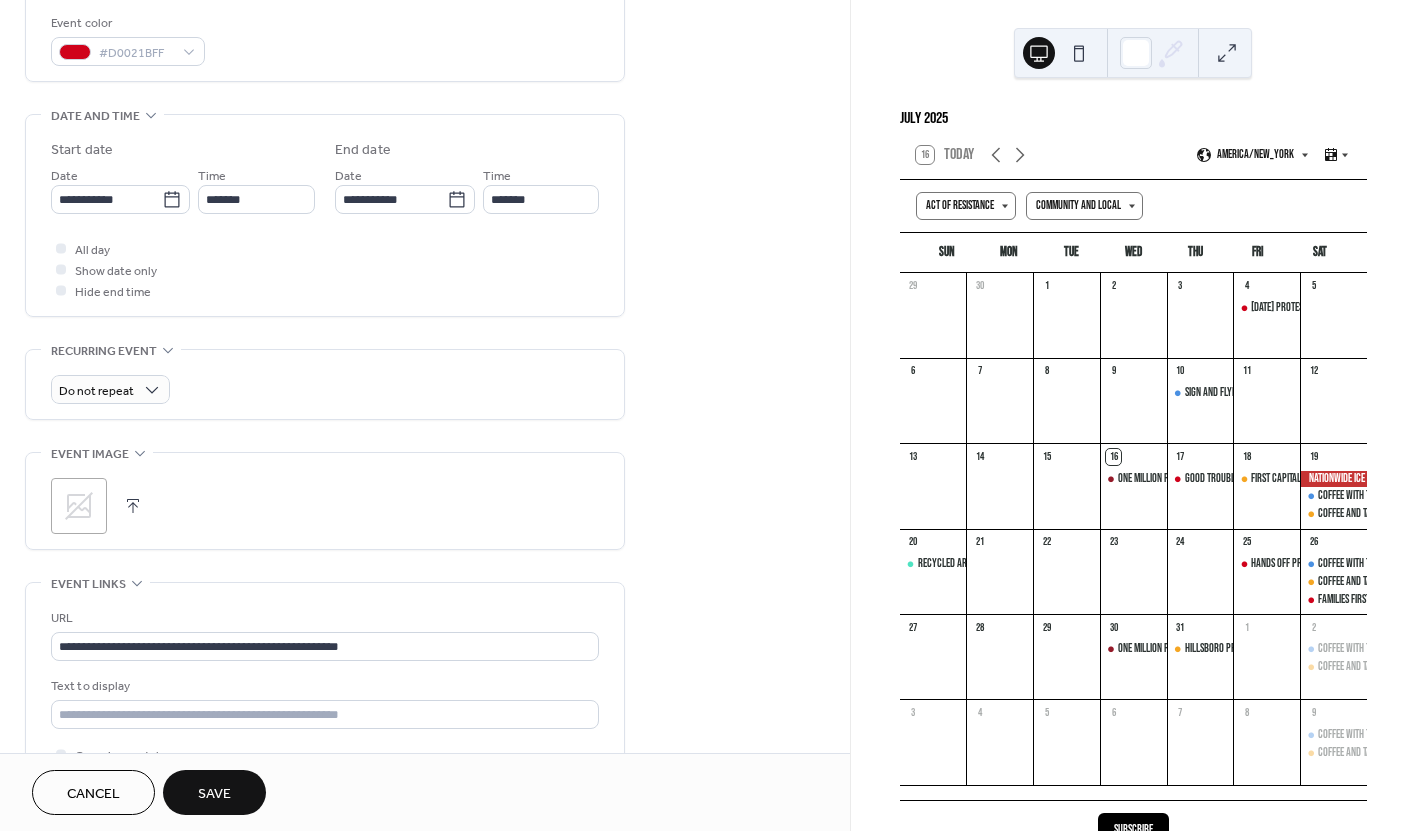 scroll, scrollTop: 706, scrollLeft: 0, axis: vertical 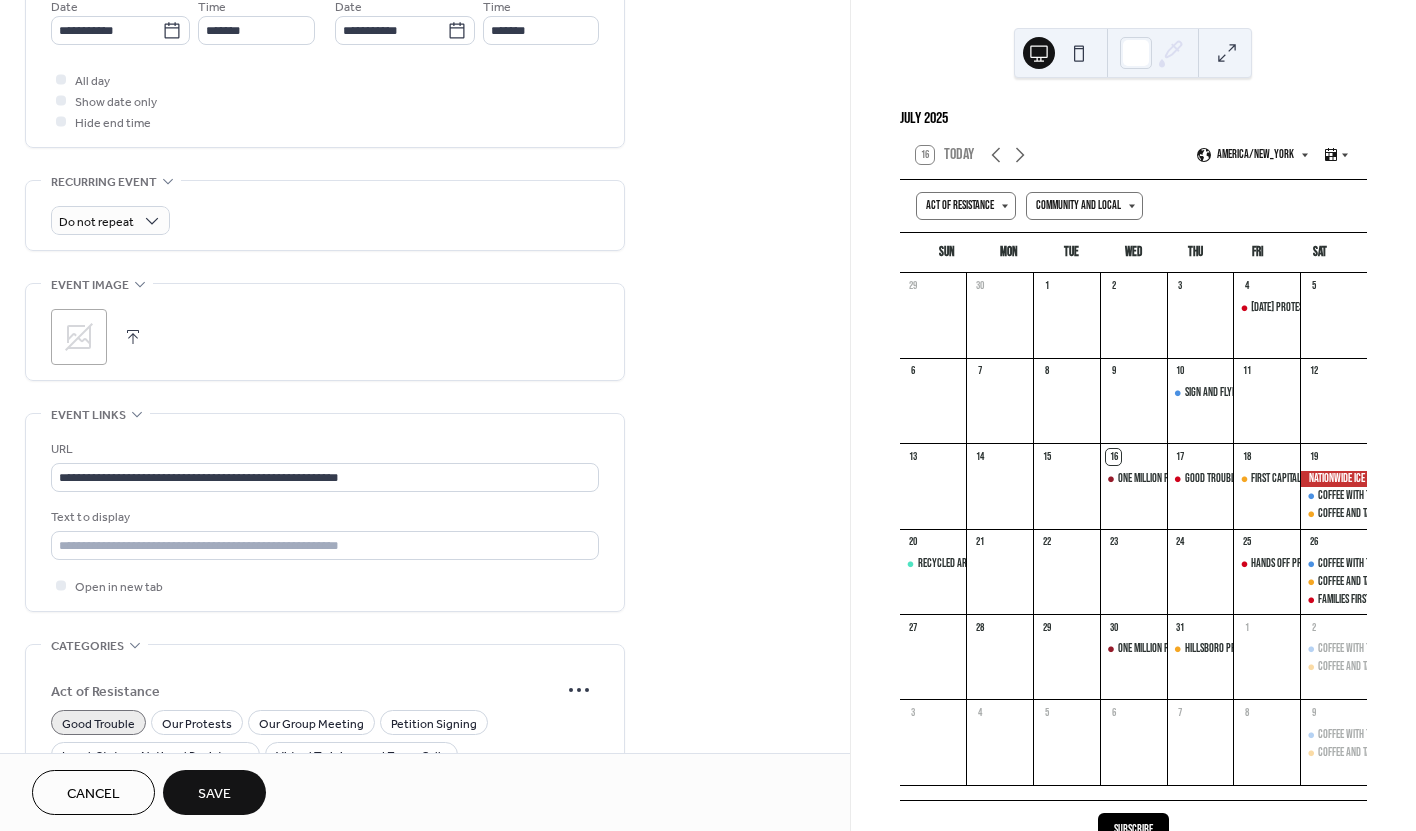 click on "Save" at bounding box center [214, 794] 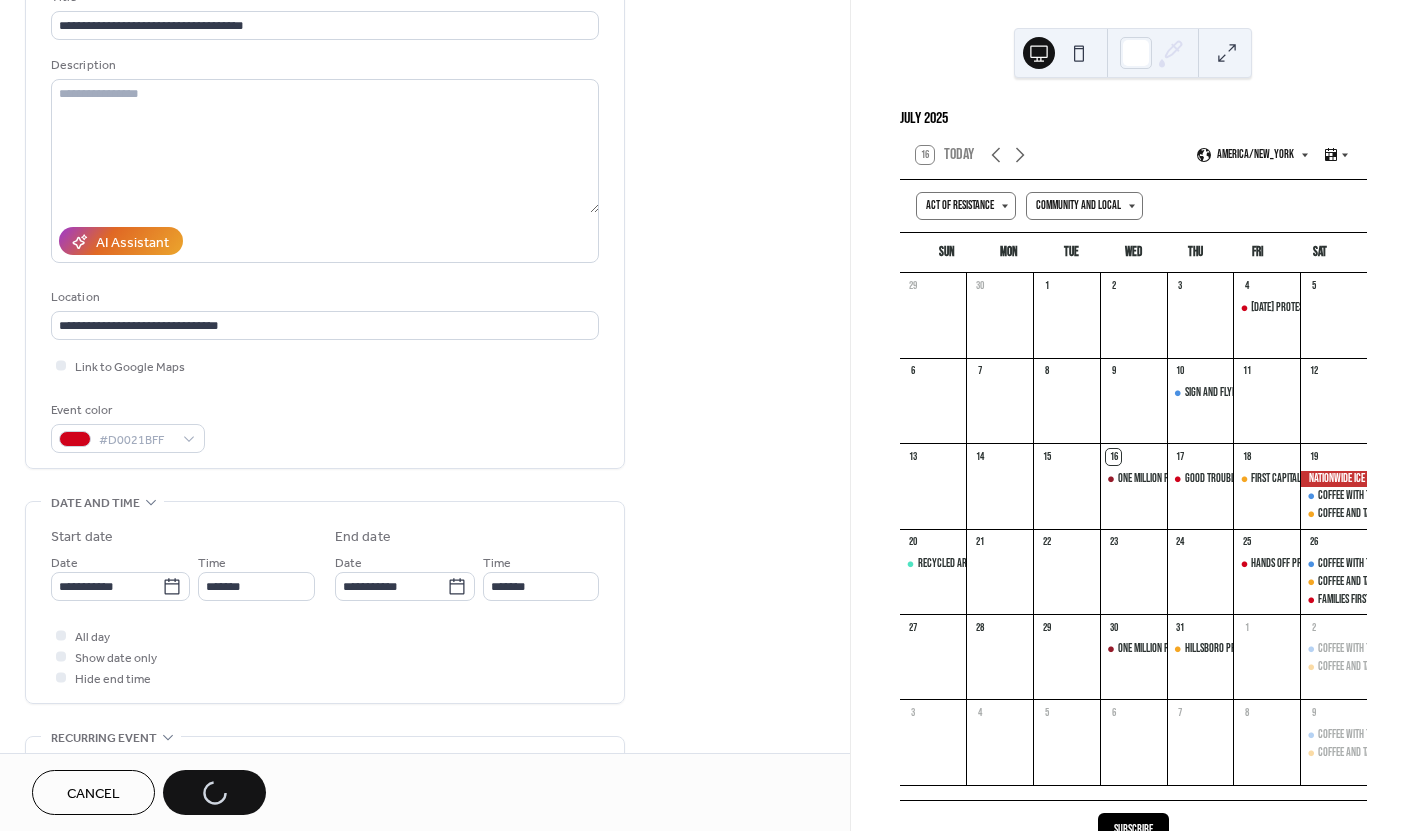 scroll, scrollTop: 0, scrollLeft: 0, axis: both 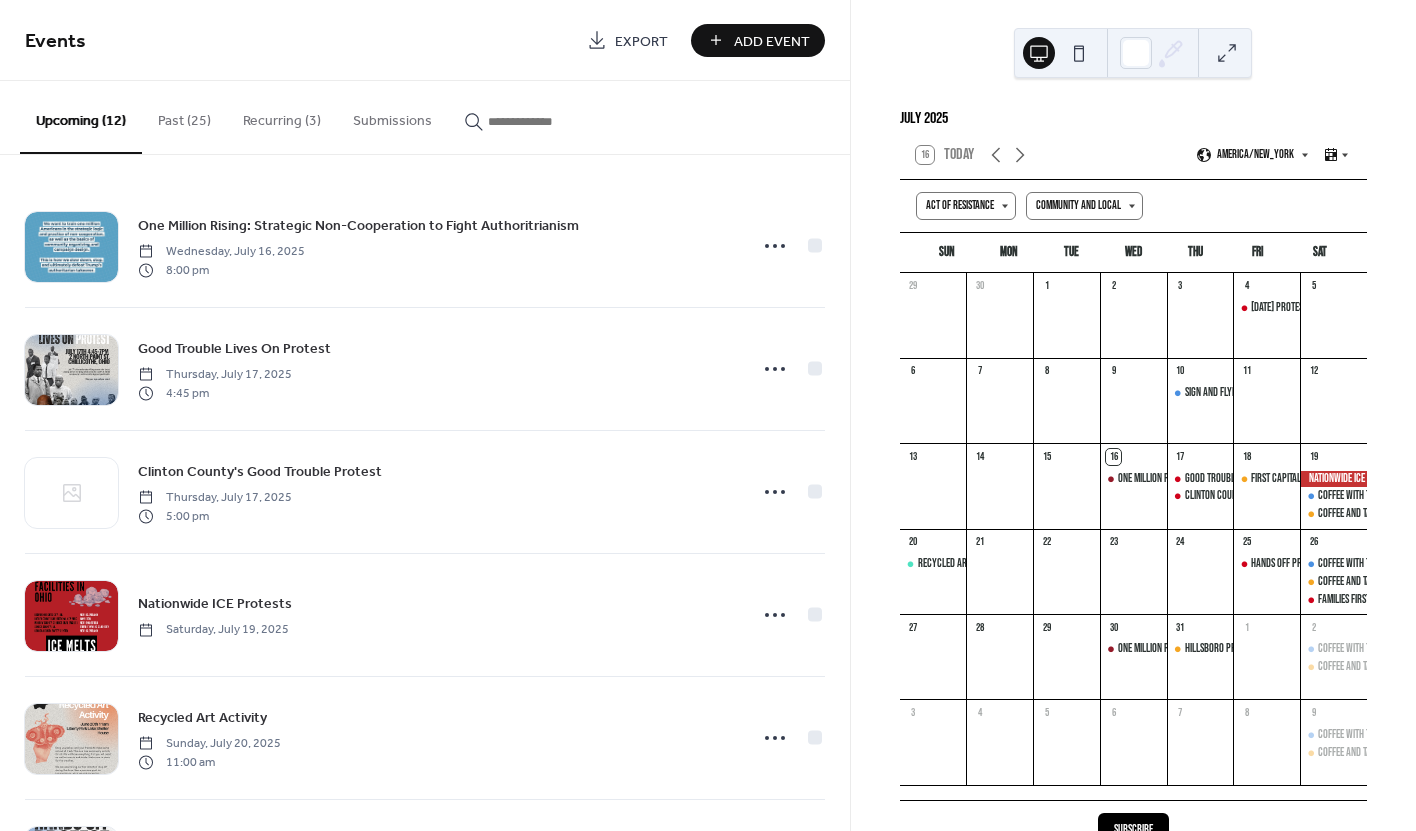 click on "Clinton County's Good Trouble Protest" at bounding box center [260, 472] 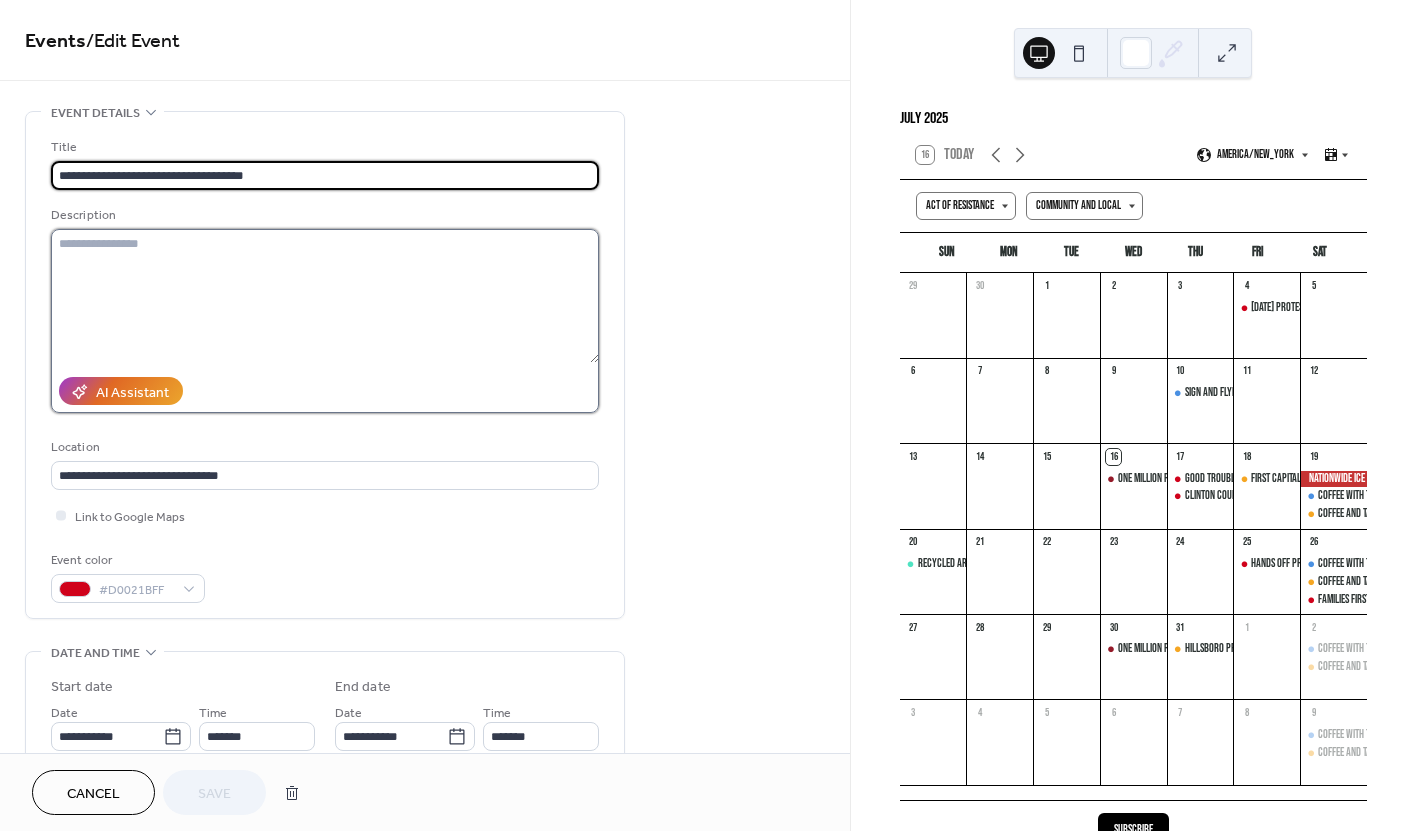 click at bounding box center (325, 296) 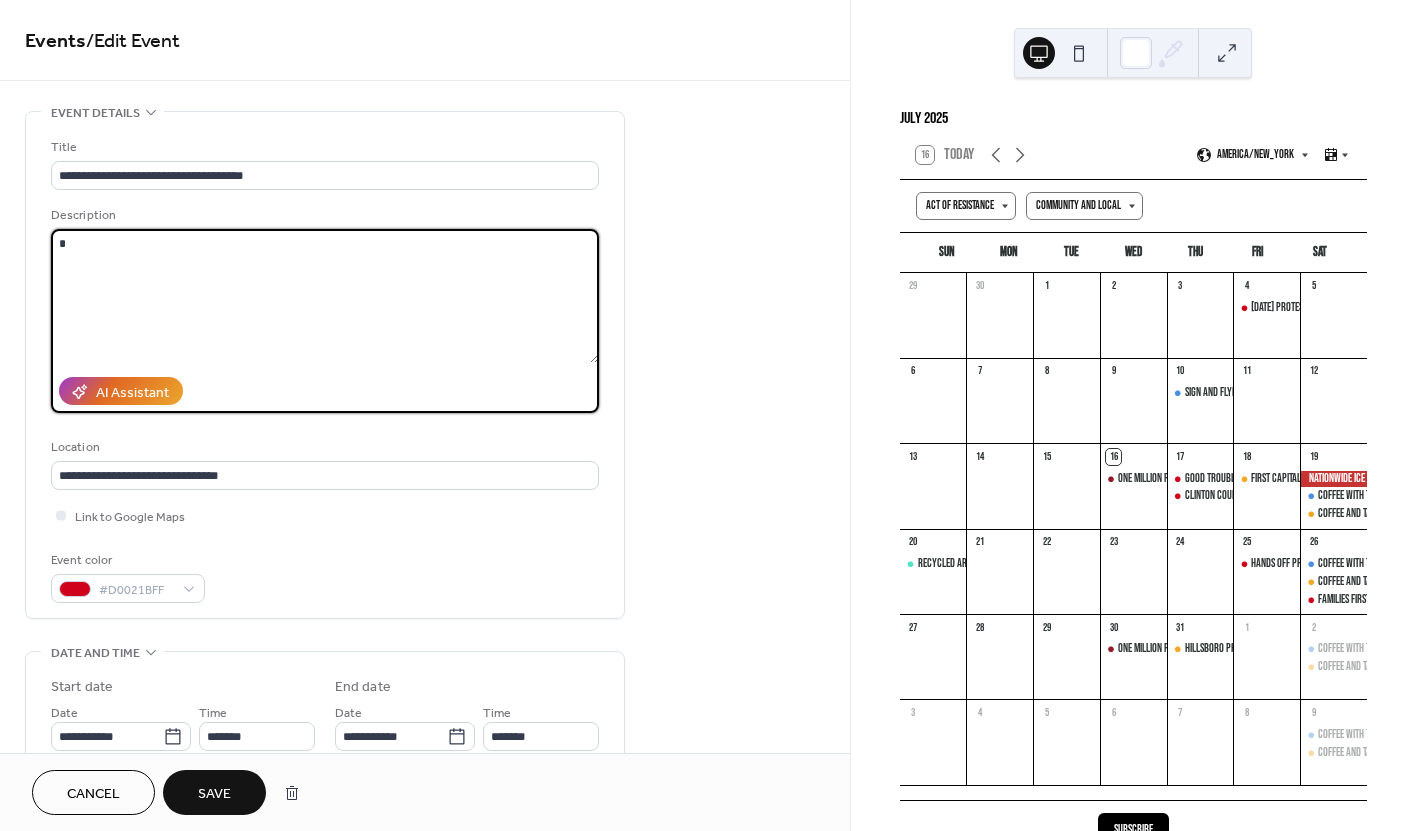 paste on "**********" 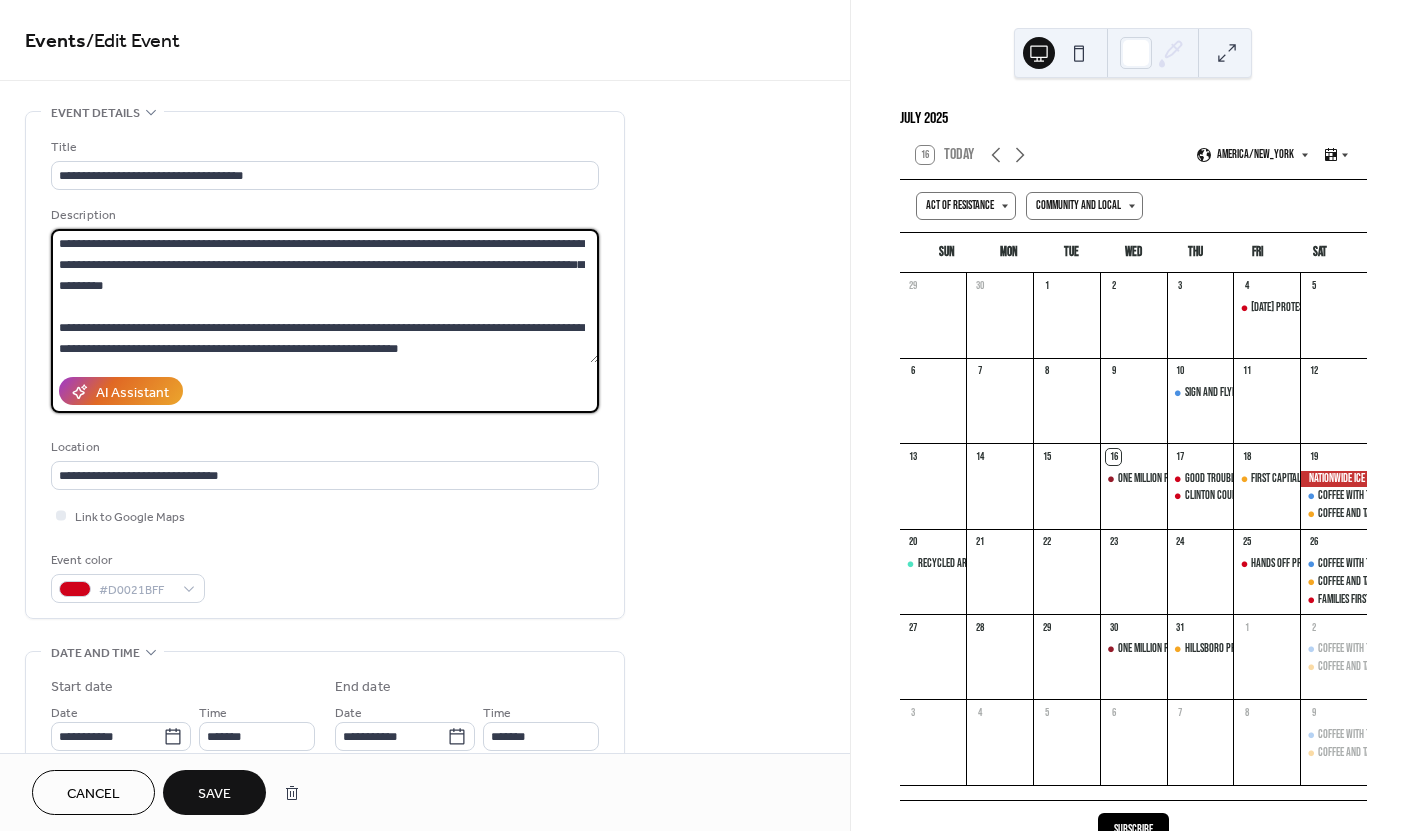 scroll, scrollTop: 228, scrollLeft: 0, axis: vertical 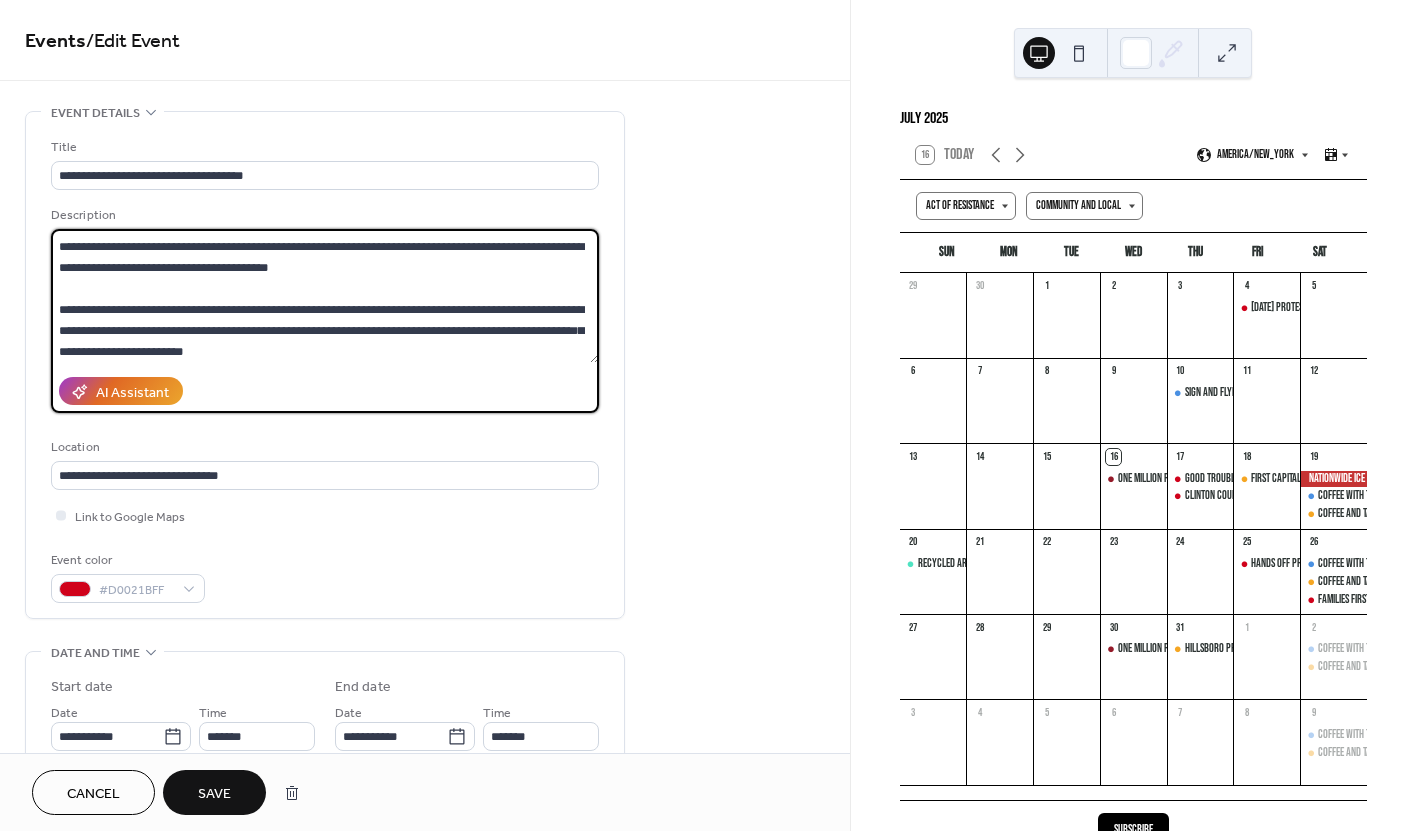 type on "**********" 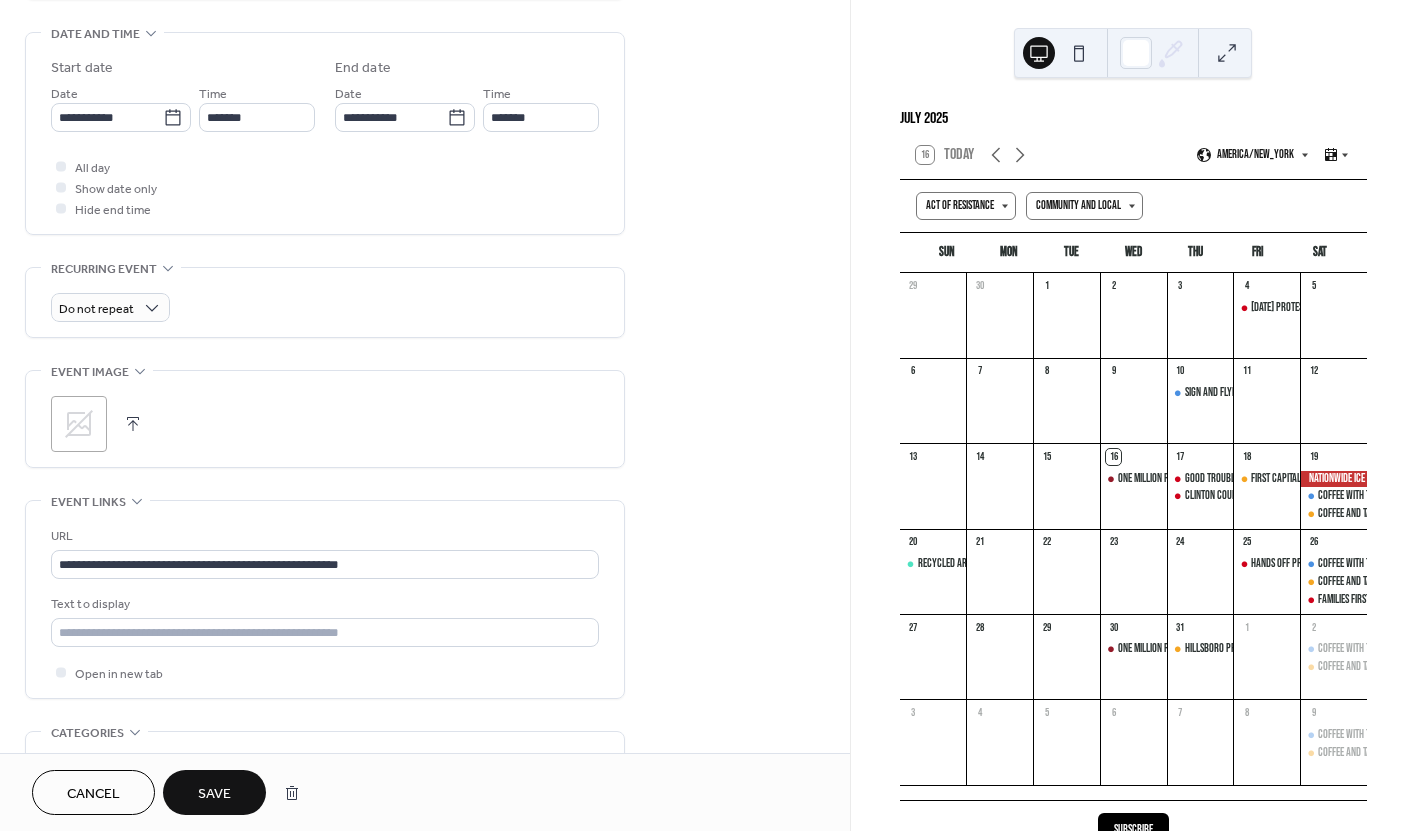 scroll, scrollTop: 874, scrollLeft: 0, axis: vertical 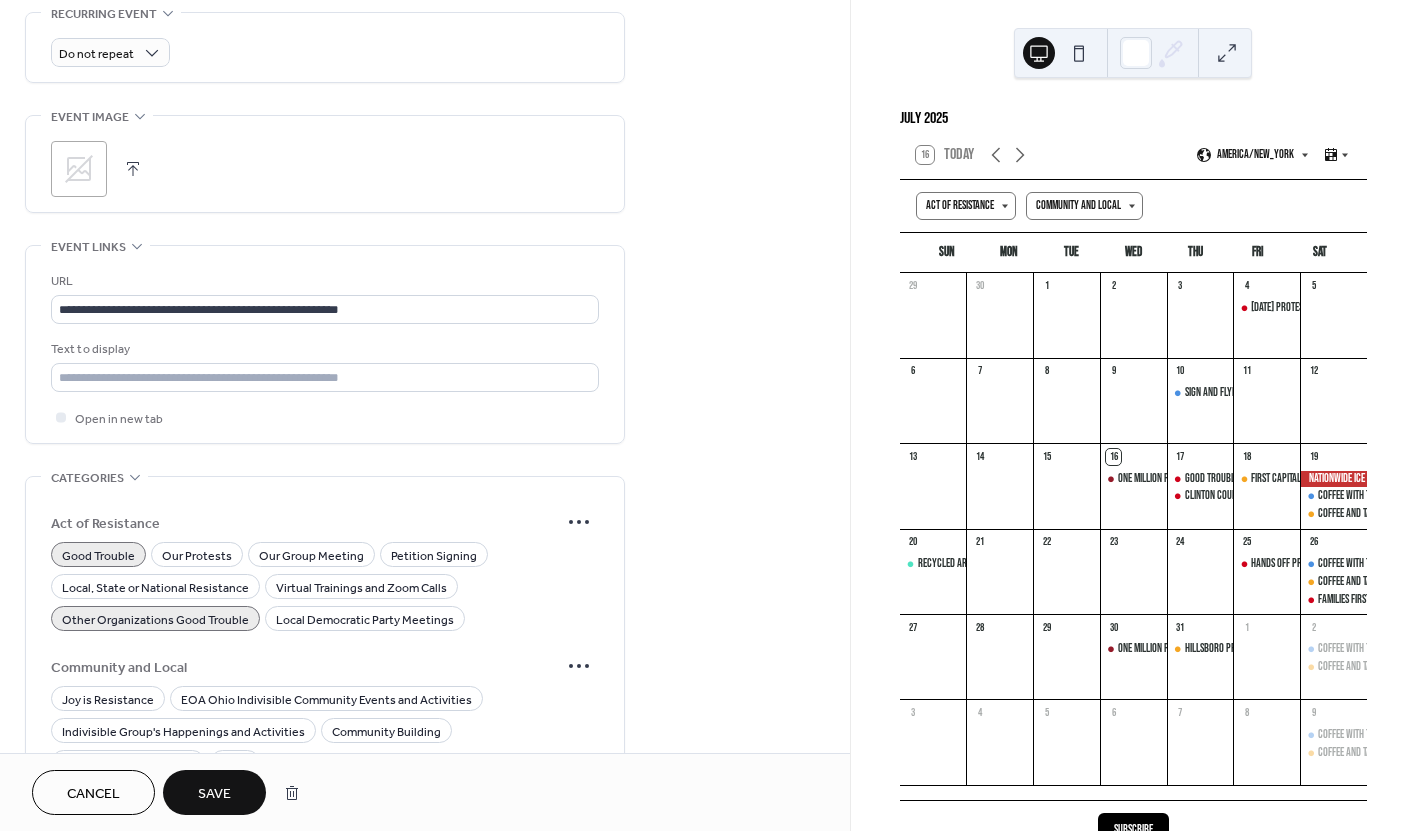 click on "Save" at bounding box center (214, 794) 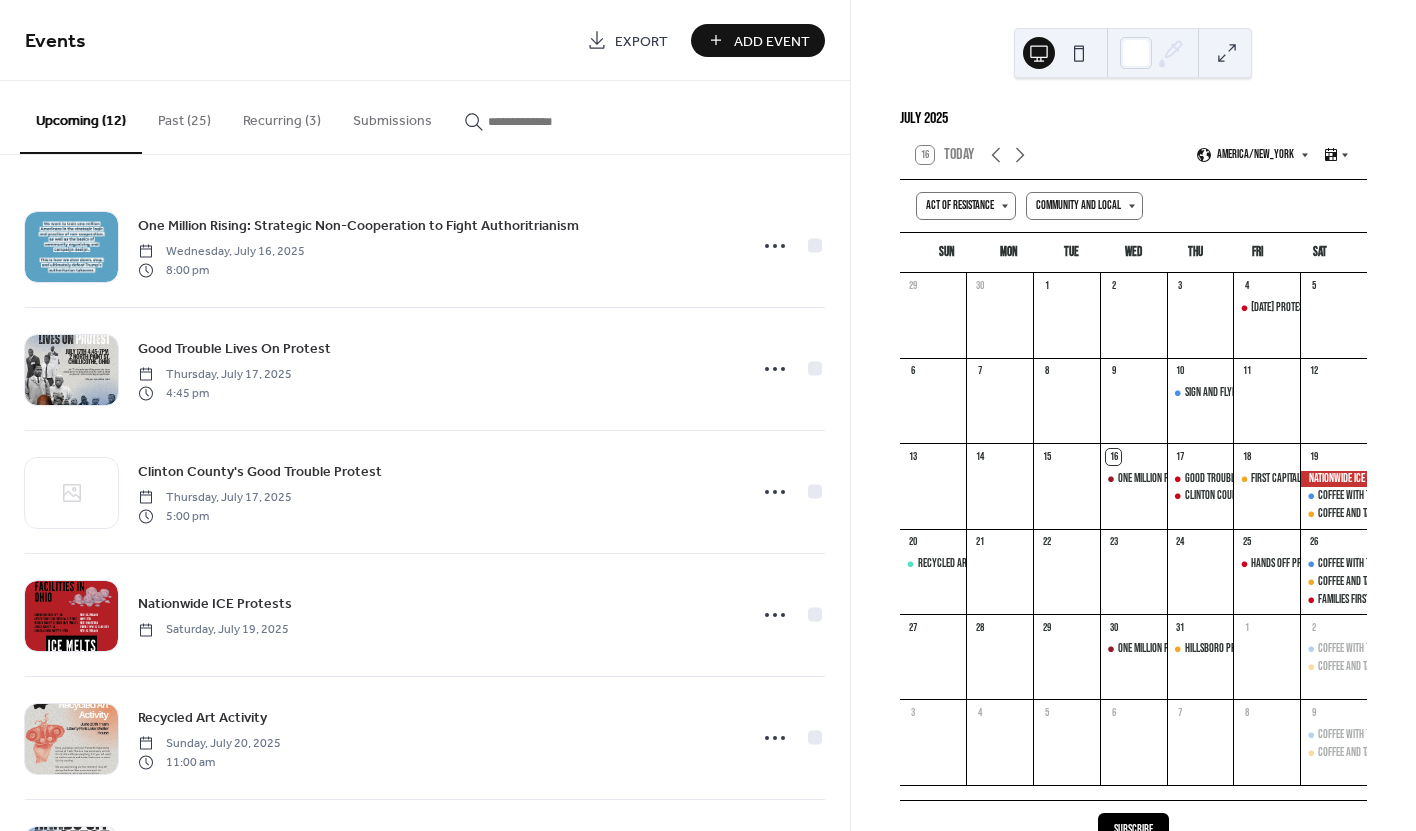 click on "Add Event" at bounding box center (772, 41) 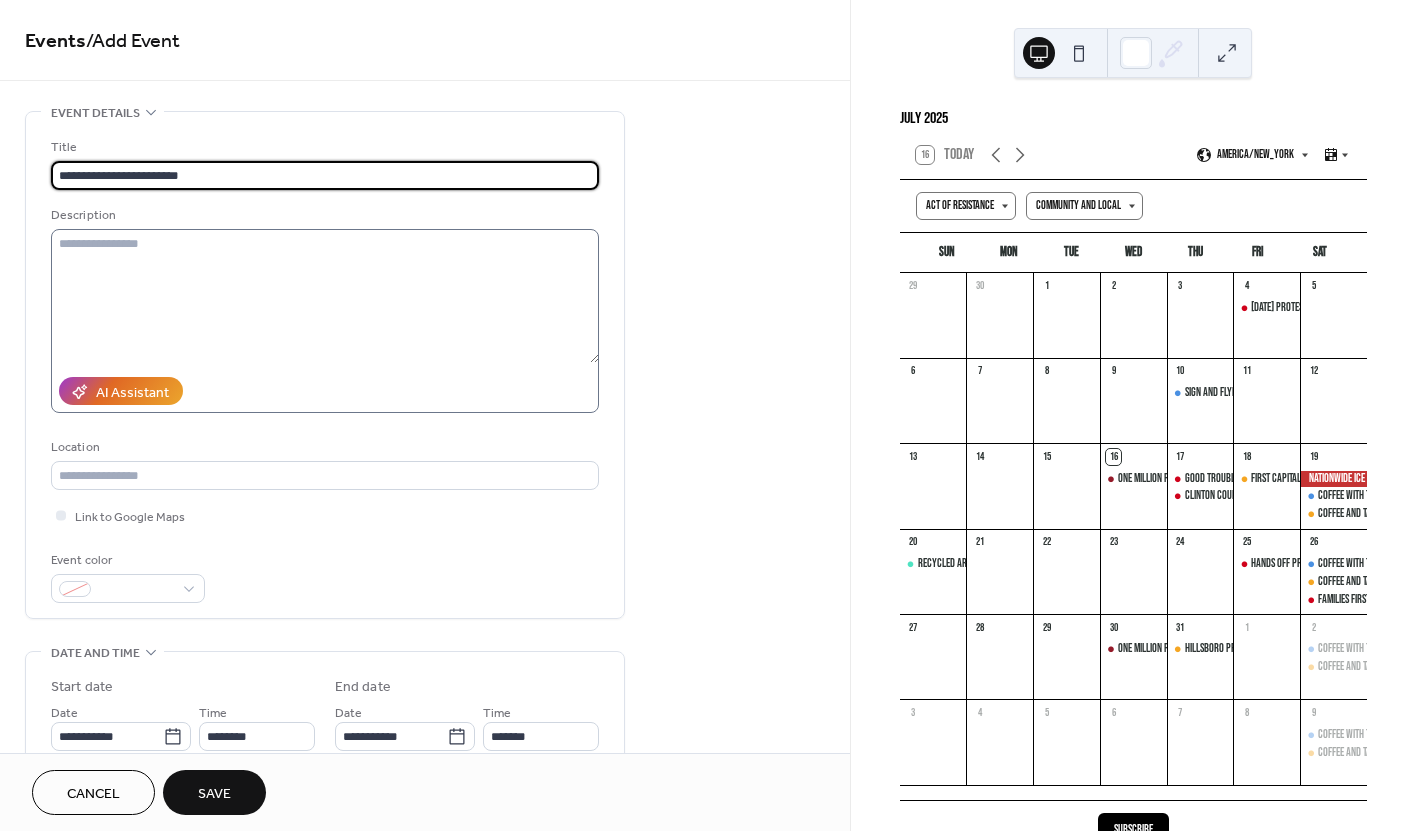 type on "**********" 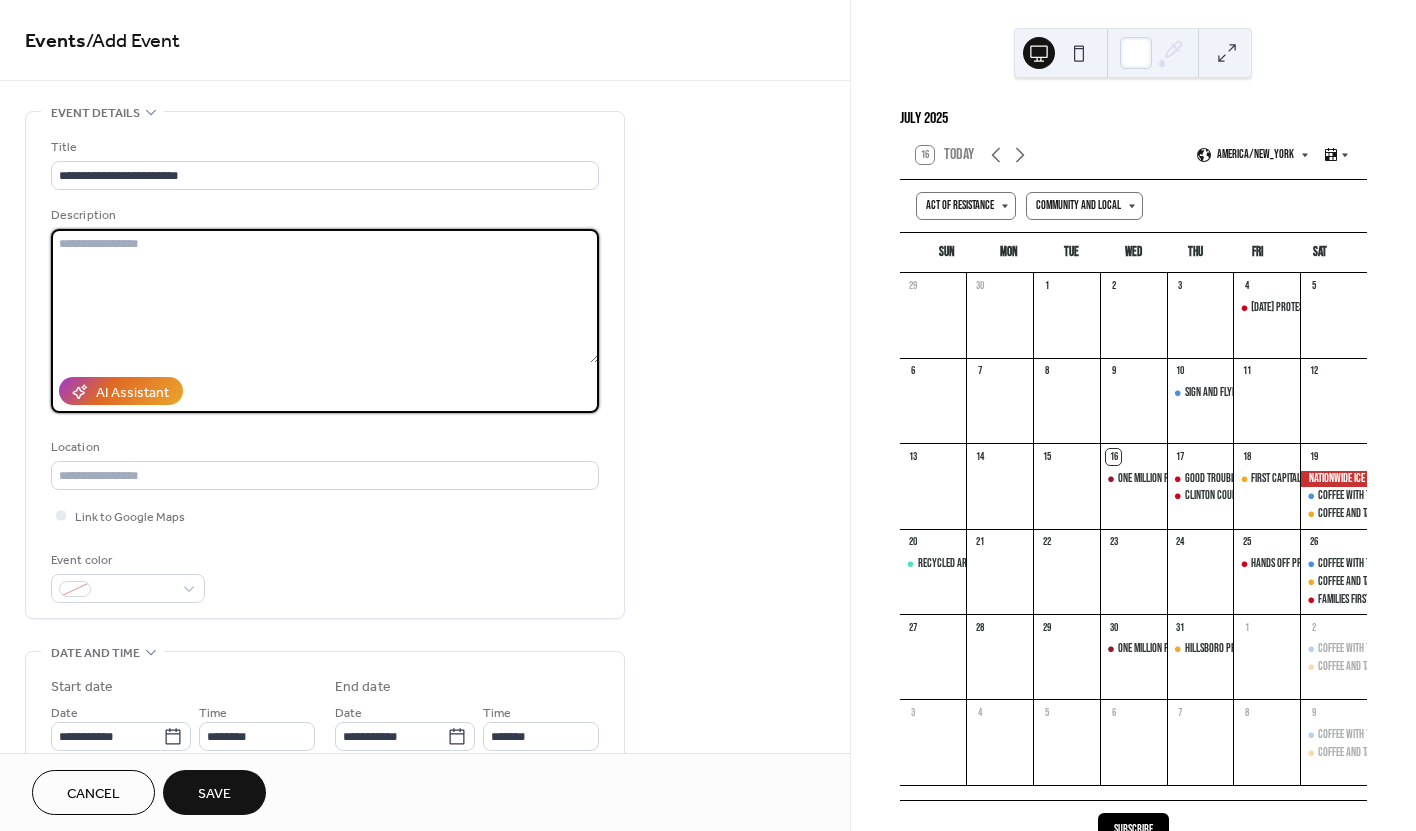 click at bounding box center (325, 296) 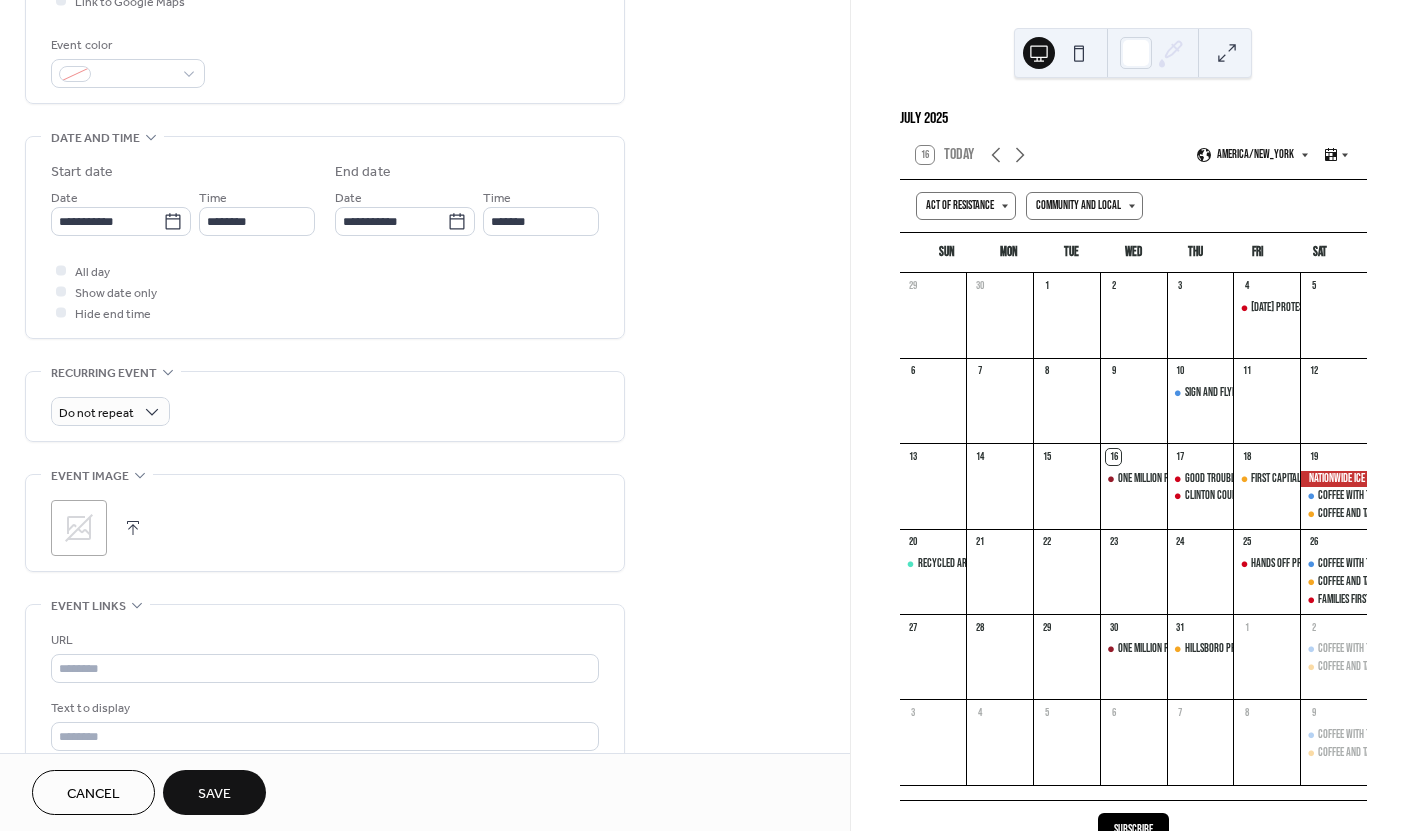 scroll, scrollTop: 532, scrollLeft: 0, axis: vertical 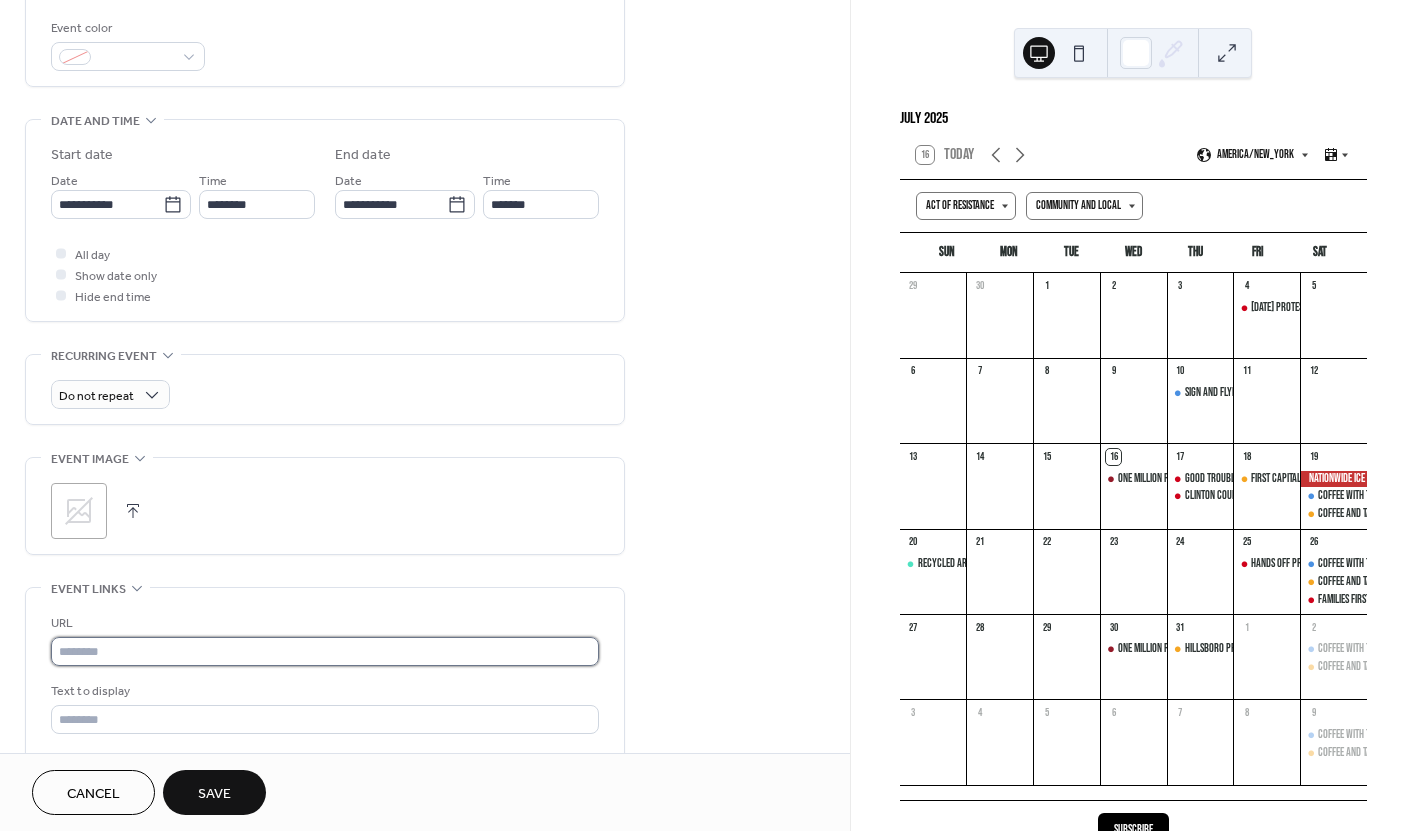 click at bounding box center [325, 651] 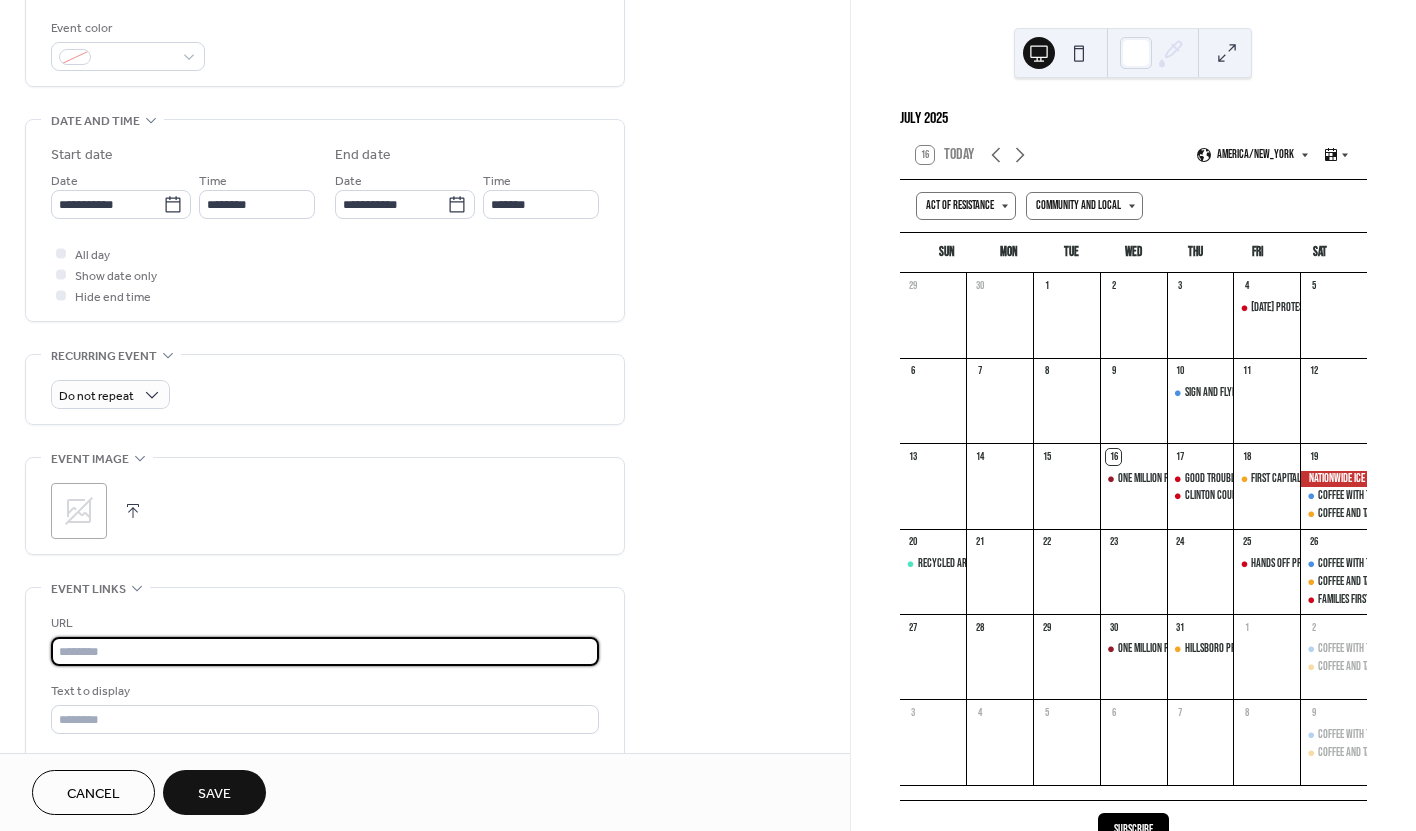 paste on "**********" 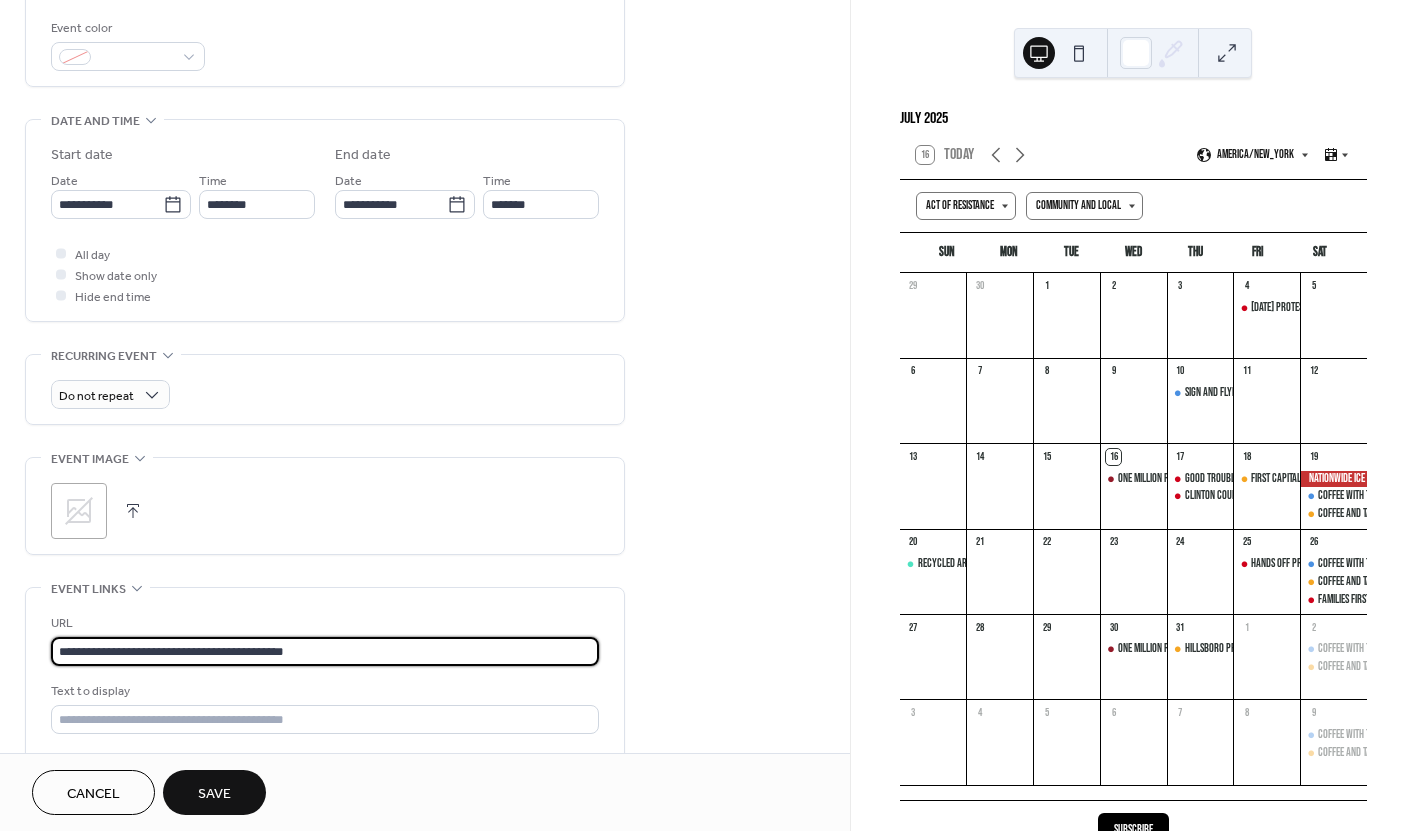 scroll, scrollTop: 538, scrollLeft: 0, axis: vertical 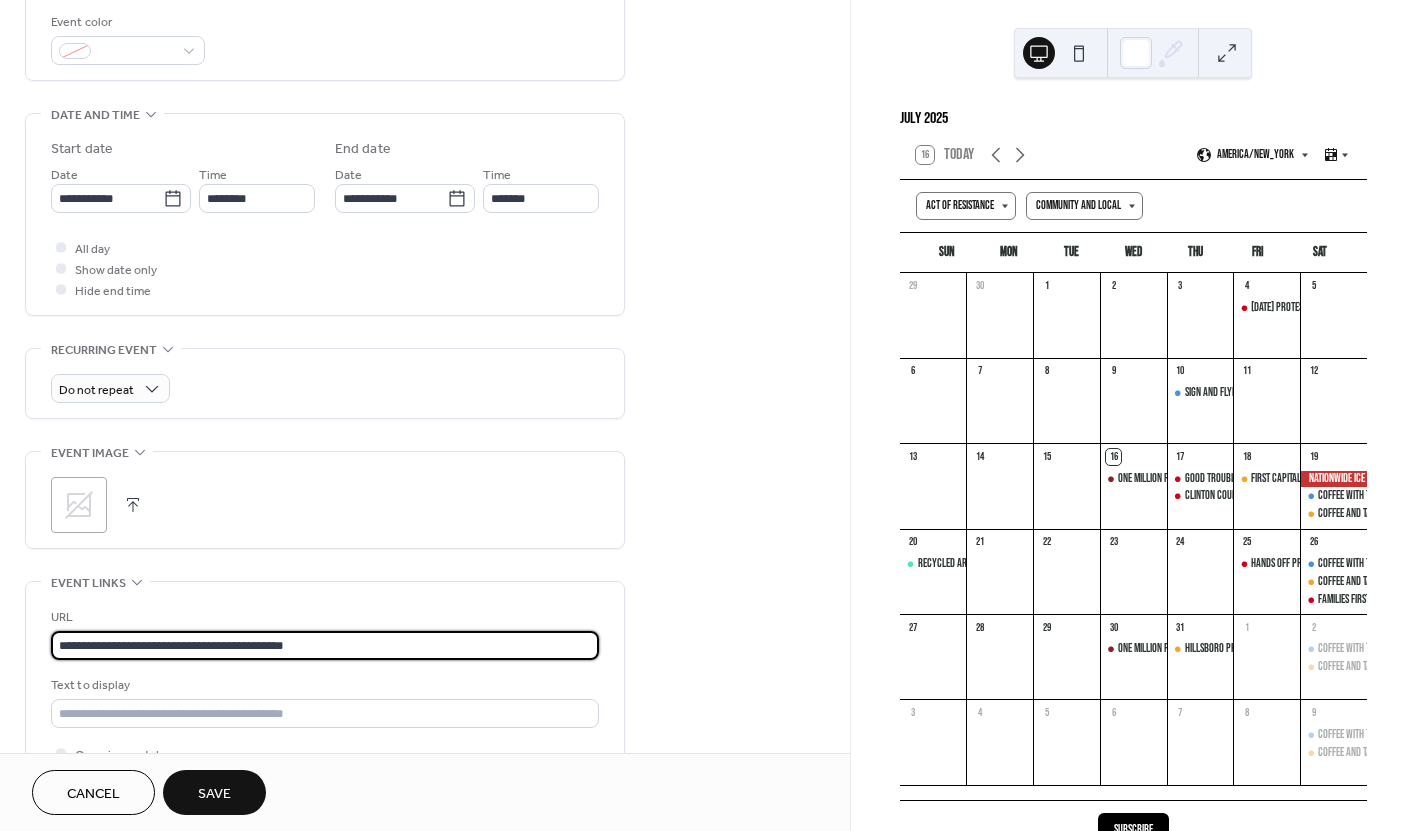 type on "**********" 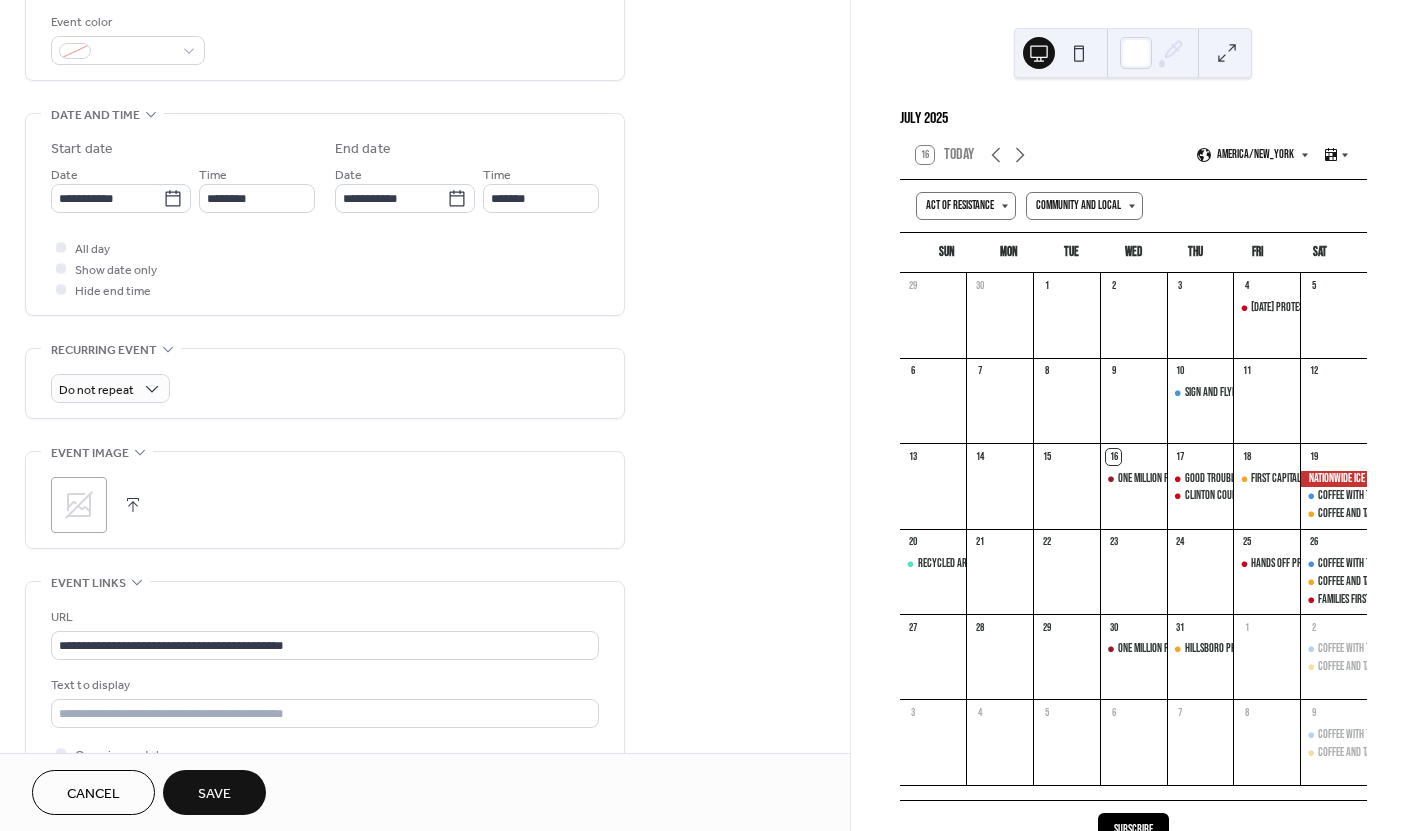 click on "**********" at bounding box center [325, 451] 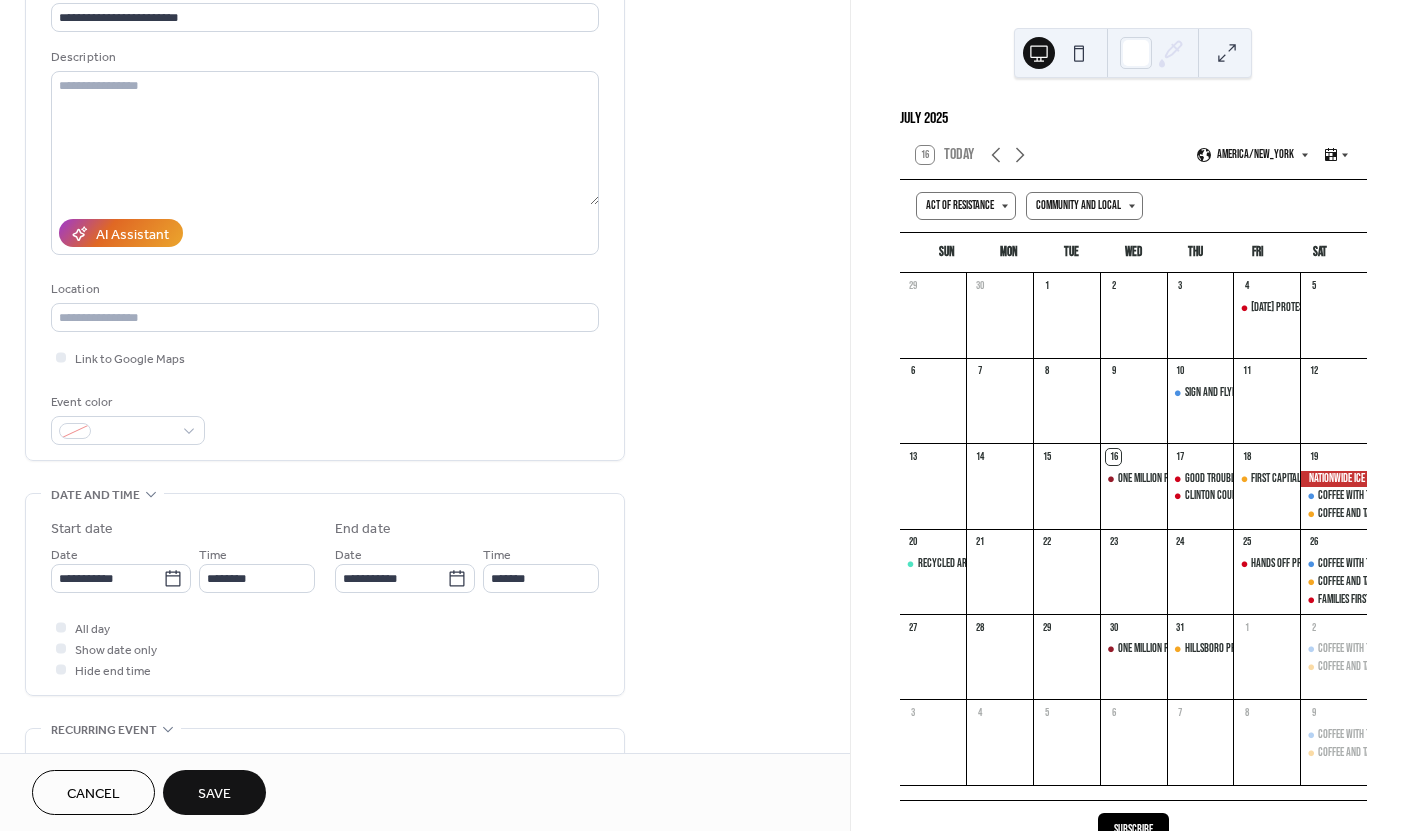 scroll, scrollTop: 225, scrollLeft: 0, axis: vertical 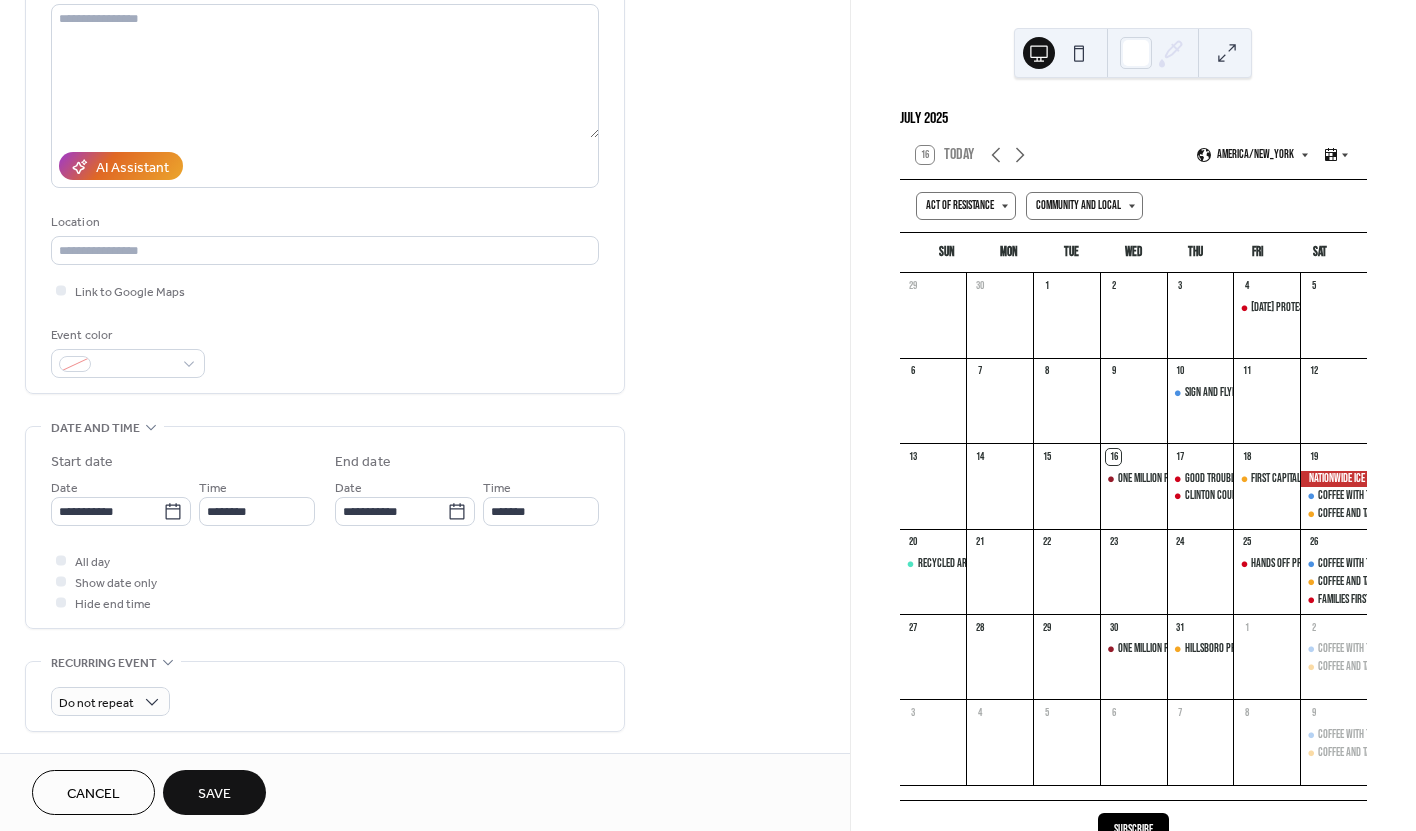click 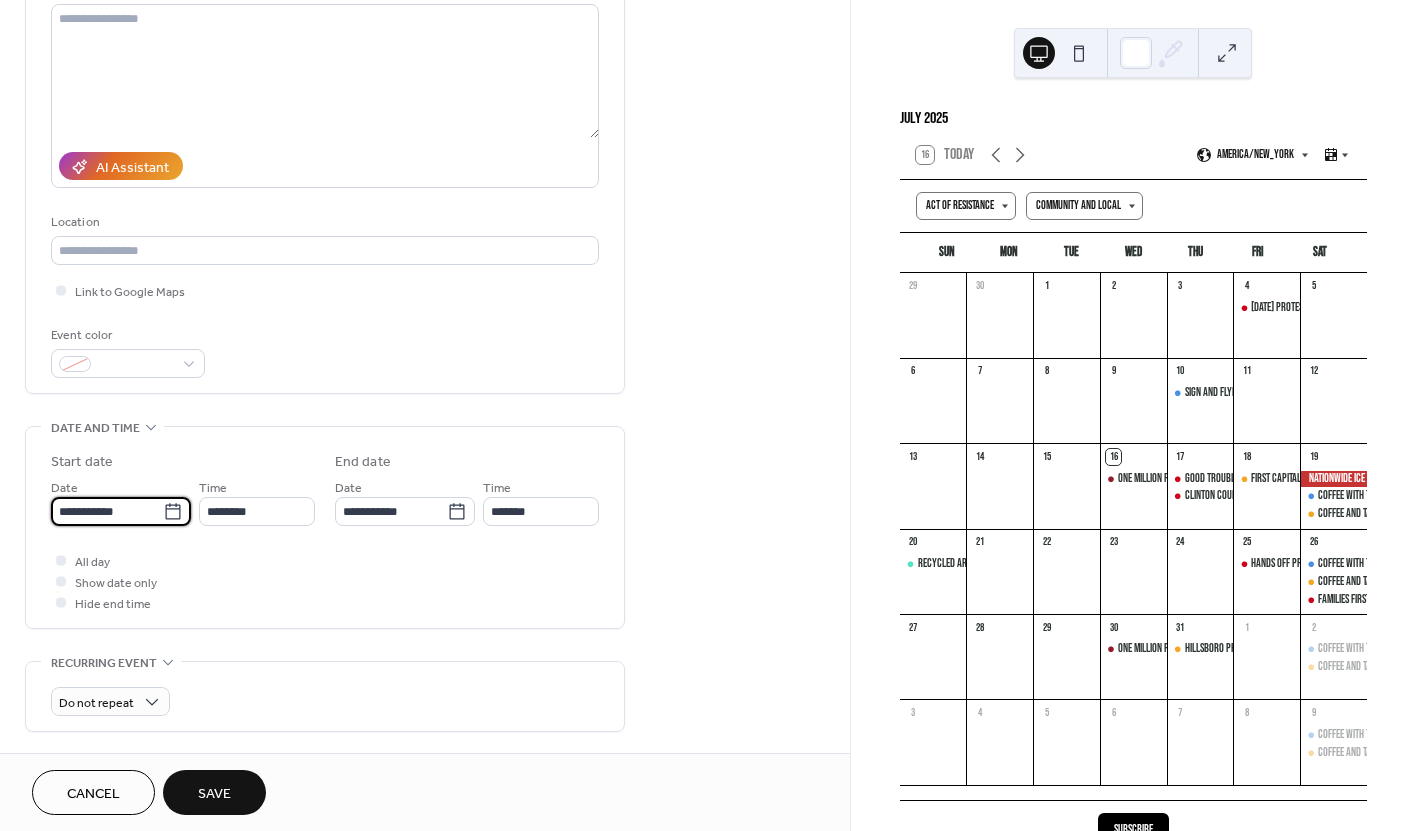 click on "**********" at bounding box center [107, 511] 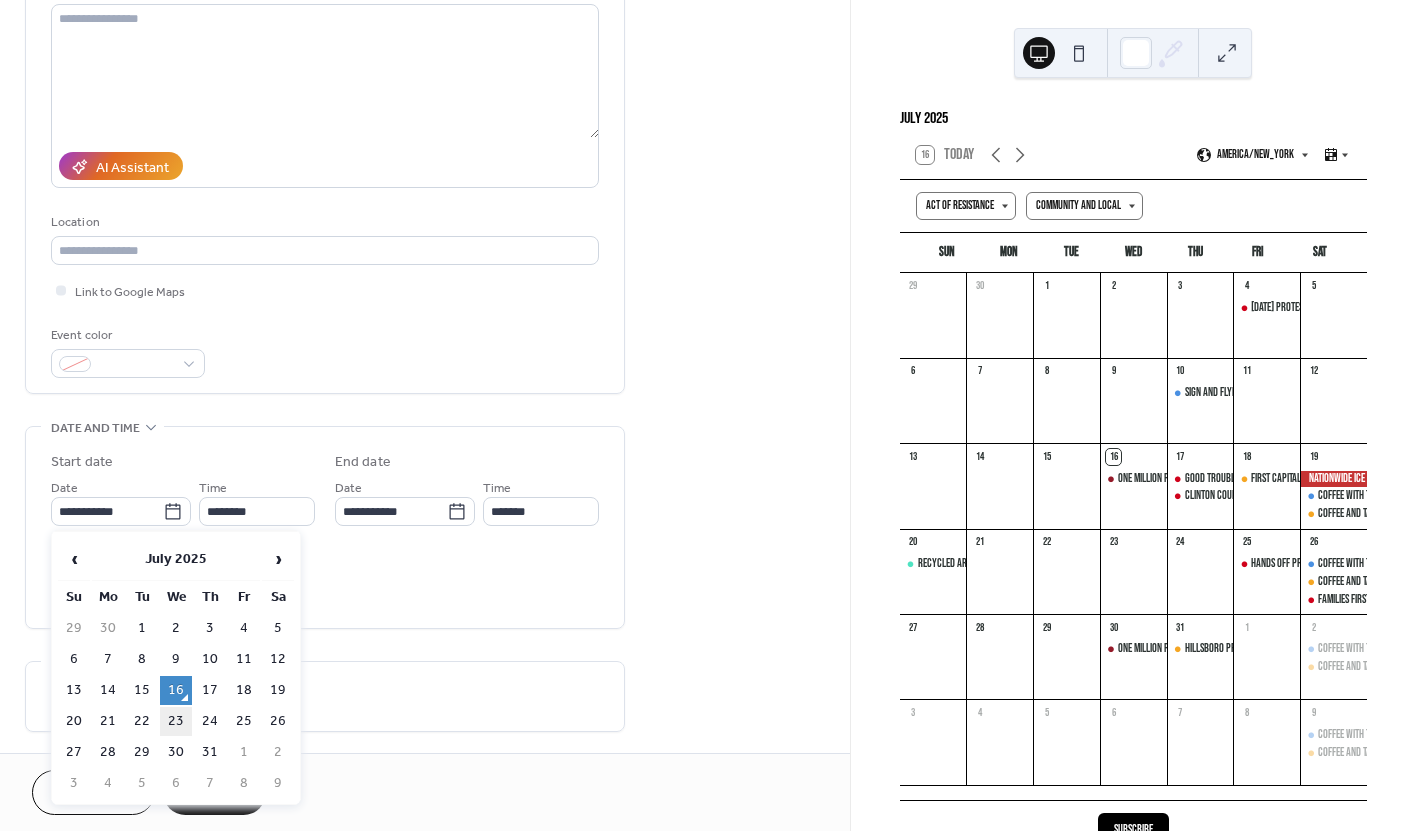 click on "23" at bounding box center [176, 721] 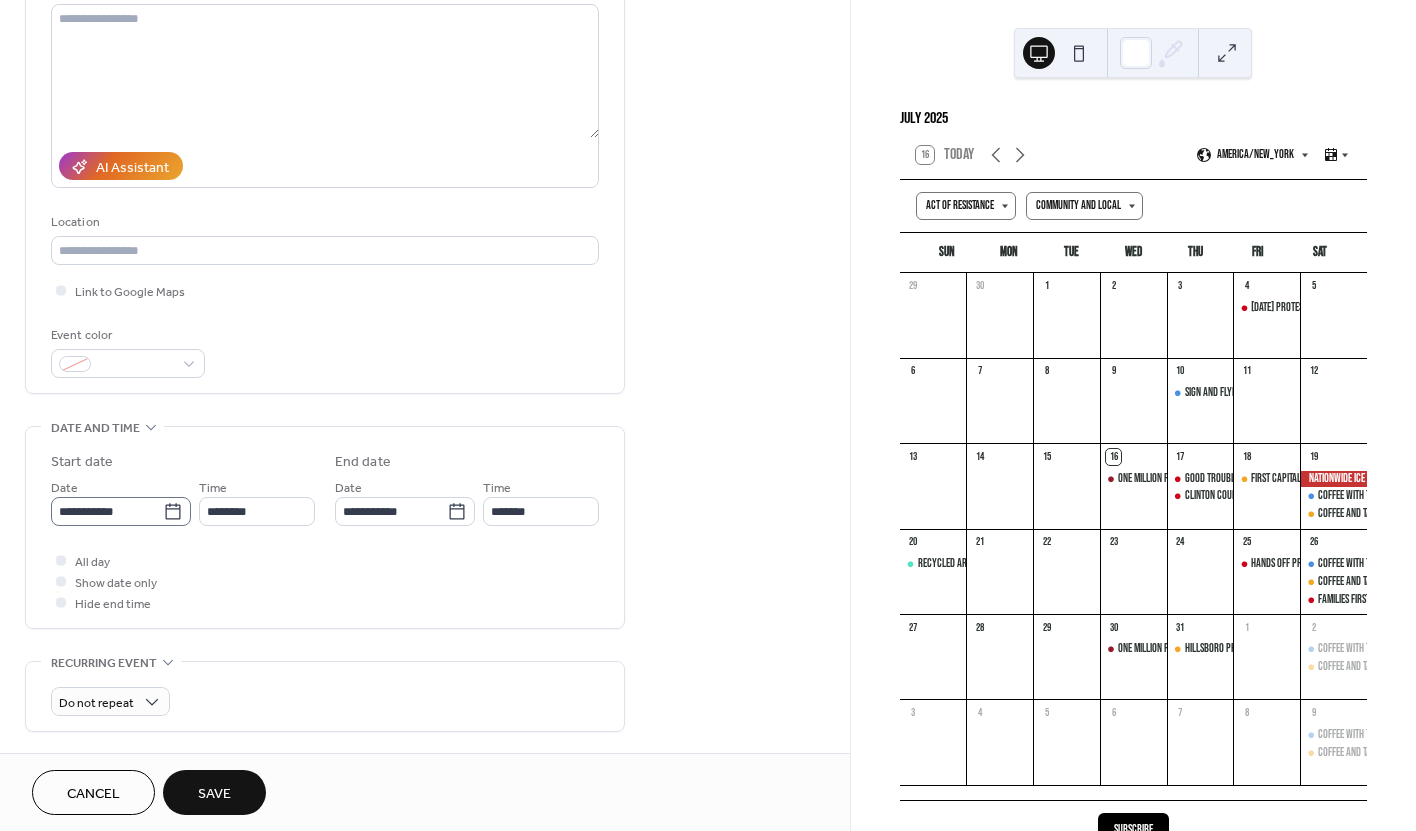 click 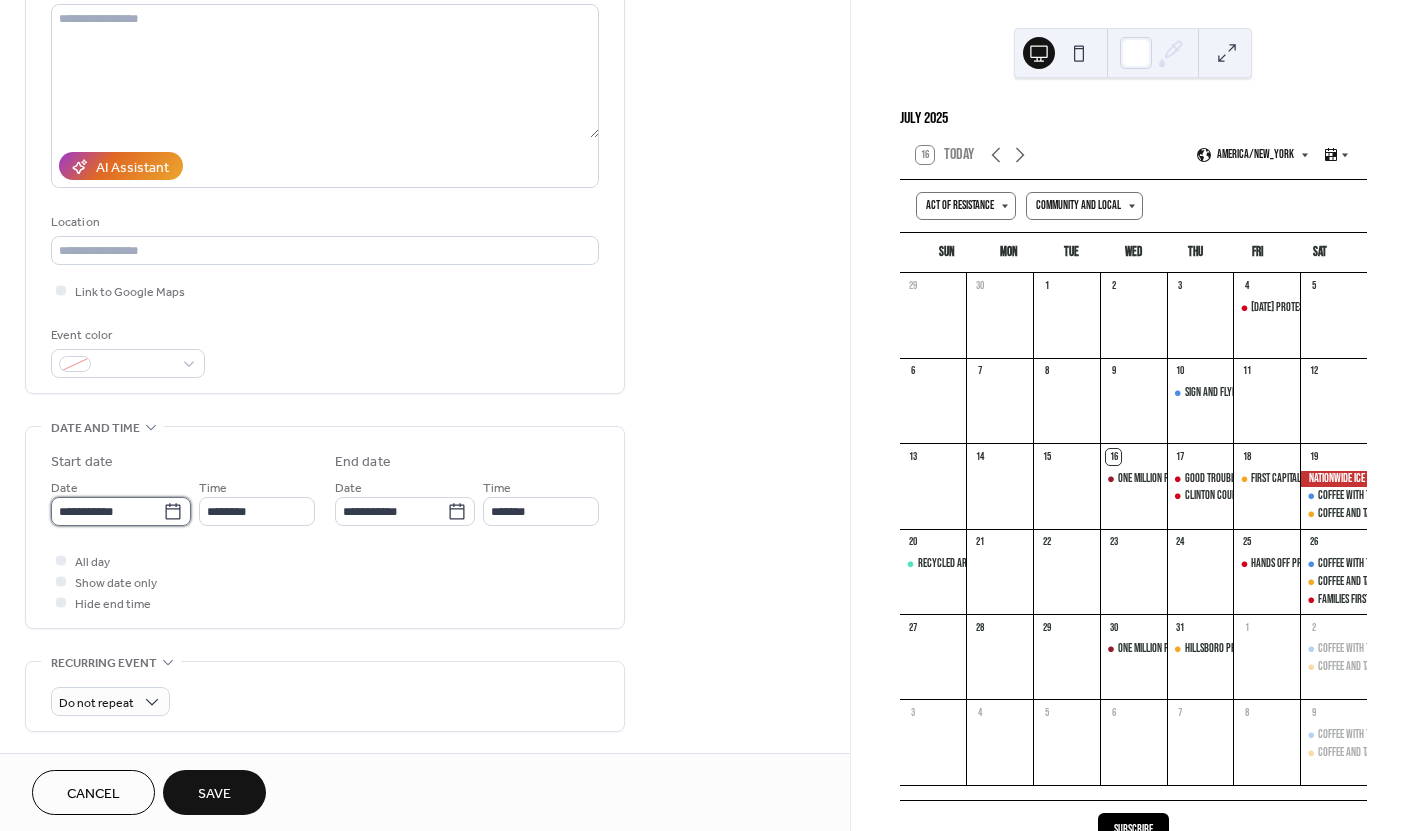 click on "**********" at bounding box center [107, 511] 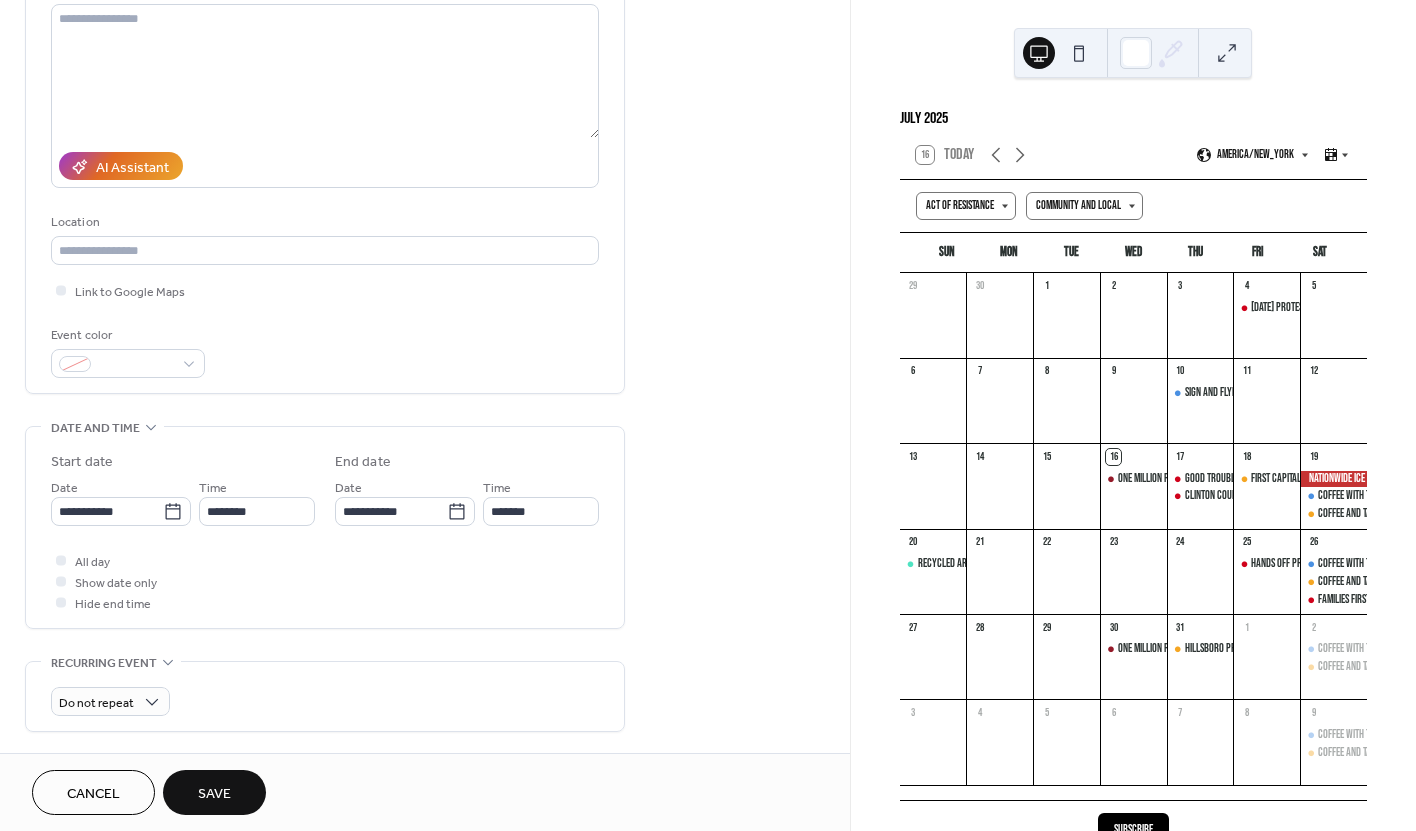 click on "All day Show date only Hide end time" at bounding box center [325, 581] 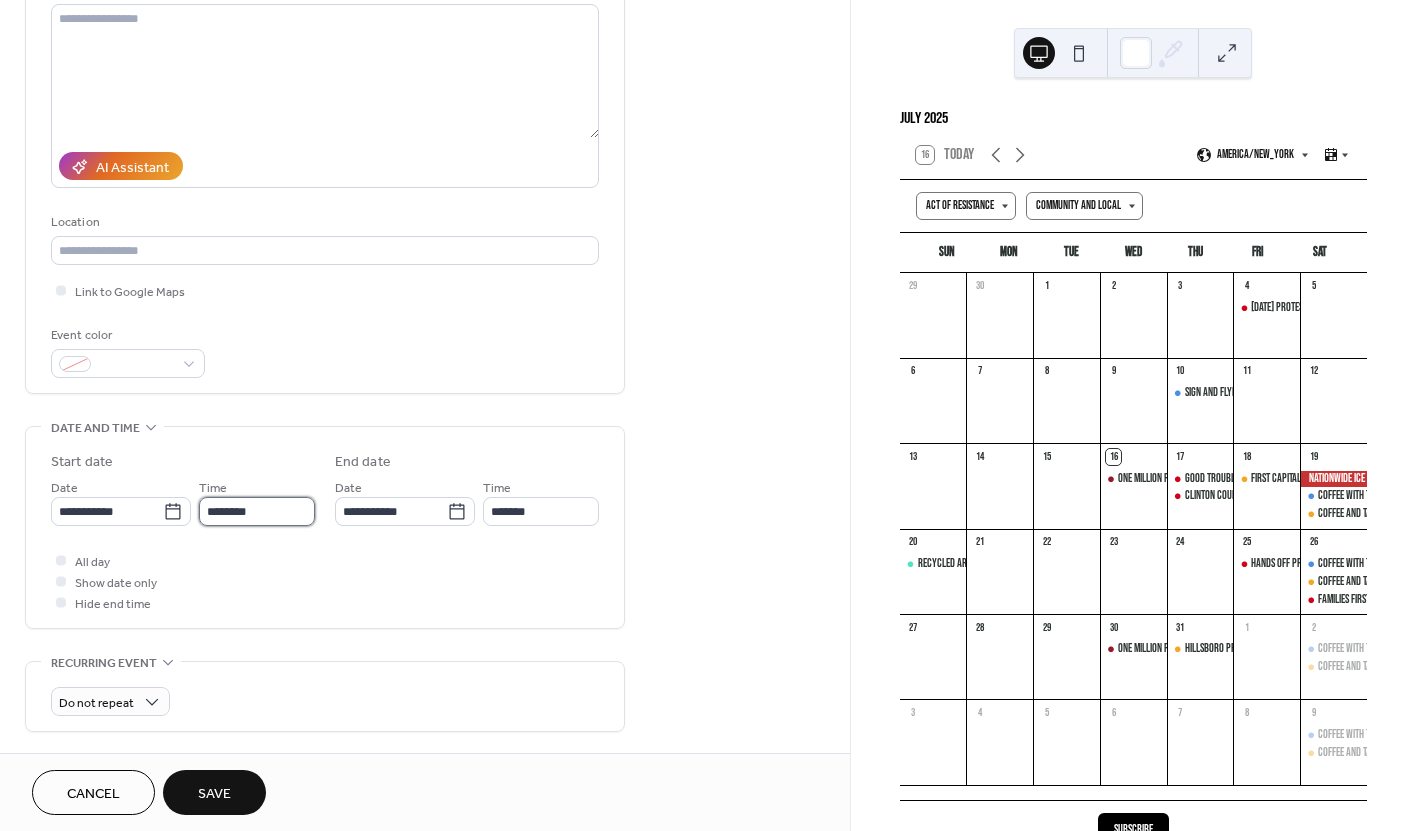 click on "********" at bounding box center [257, 511] 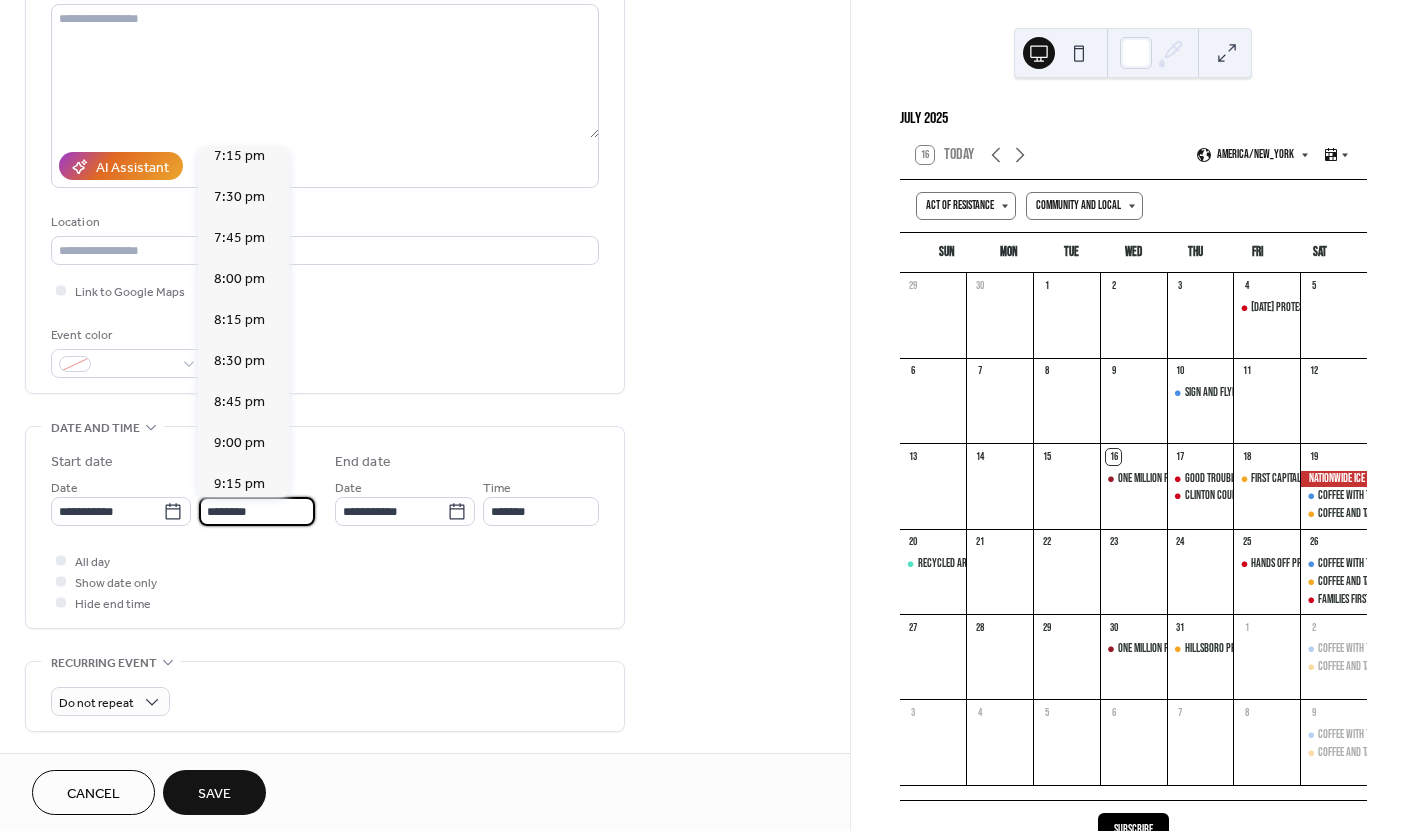 scroll, scrollTop: 3174, scrollLeft: 0, axis: vertical 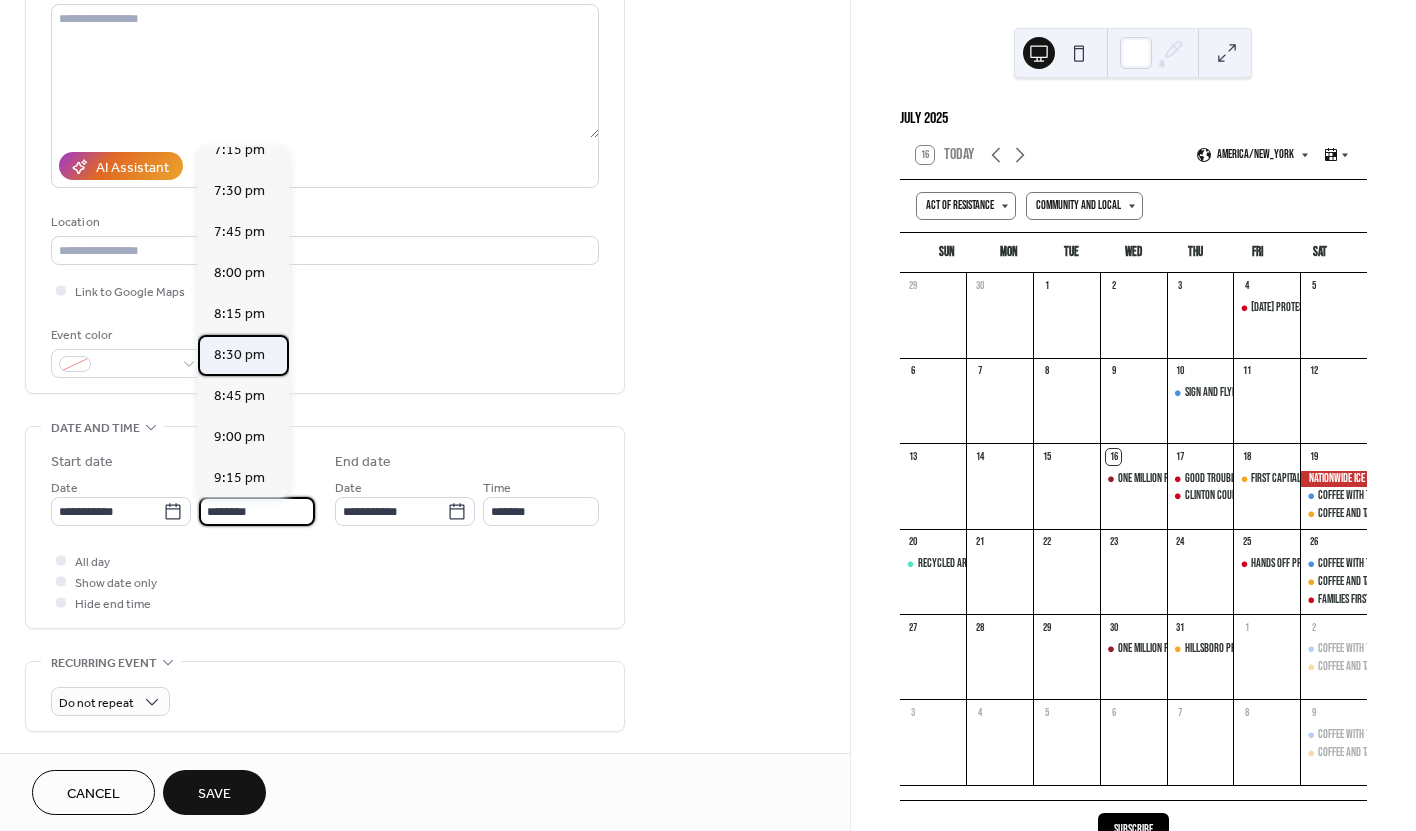 click on "8:30 pm" at bounding box center (239, 355) 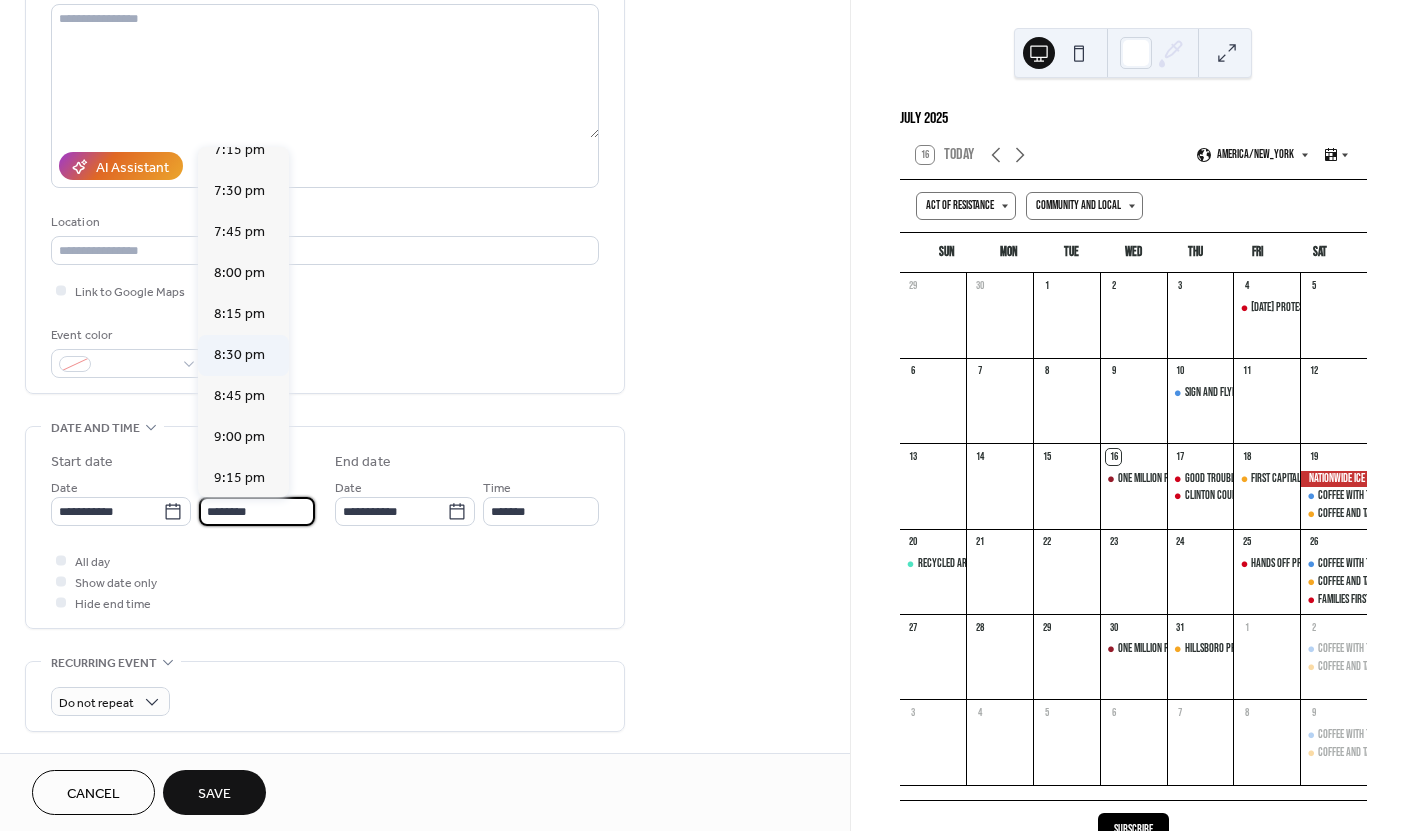 type on "*******" 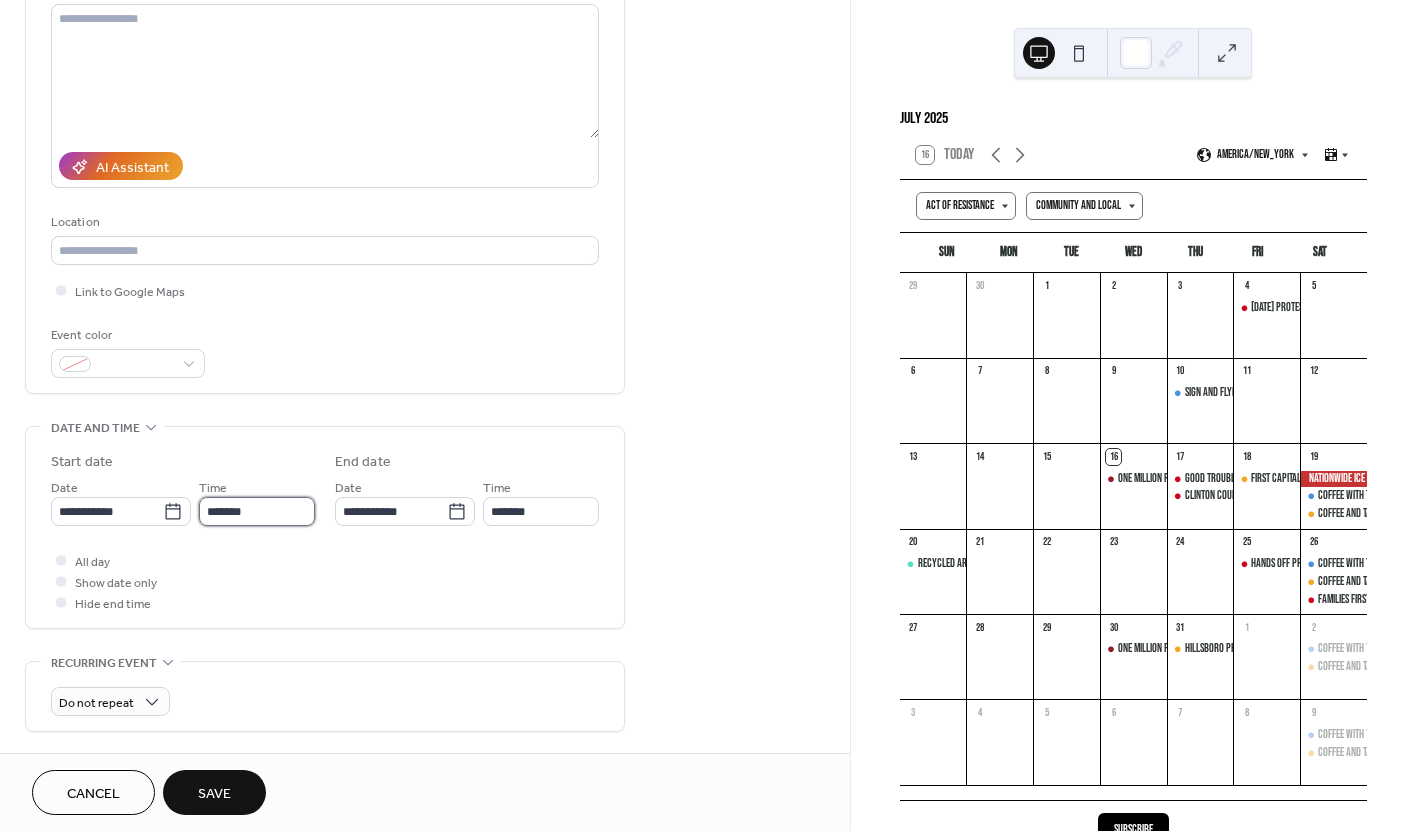 click on "*******" at bounding box center (257, 511) 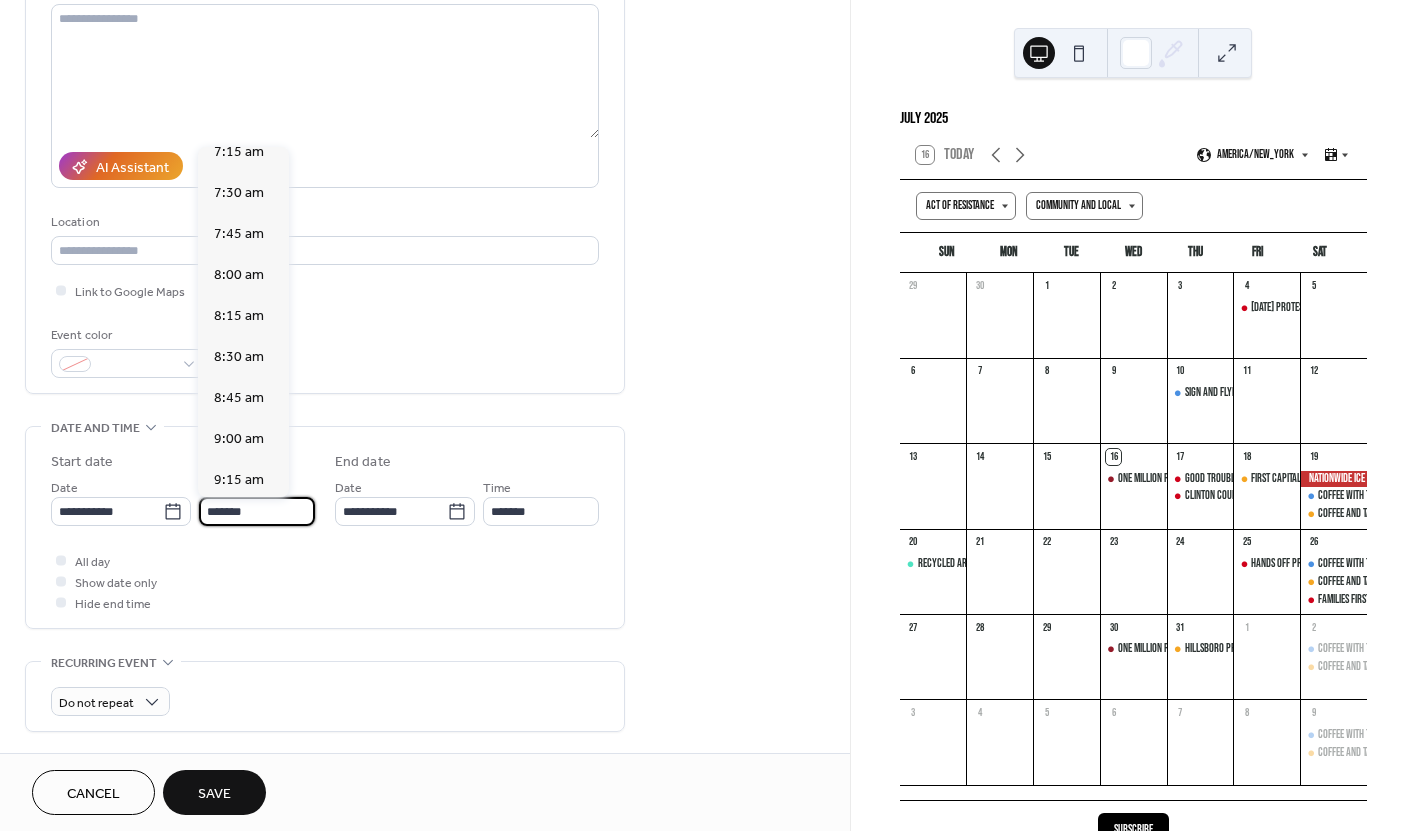 scroll, scrollTop: 1208, scrollLeft: 0, axis: vertical 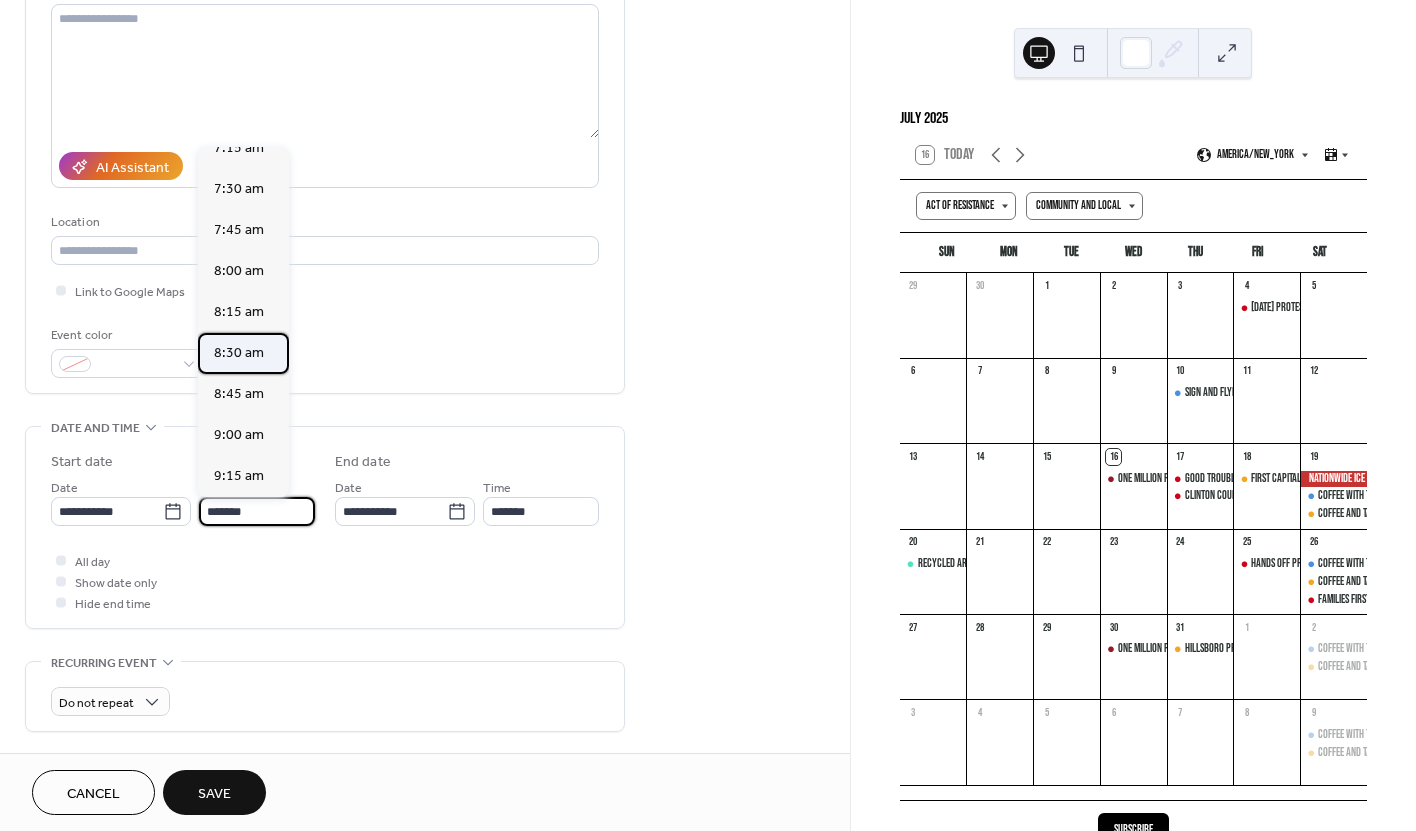 click on "8:30 am" at bounding box center (239, 353) 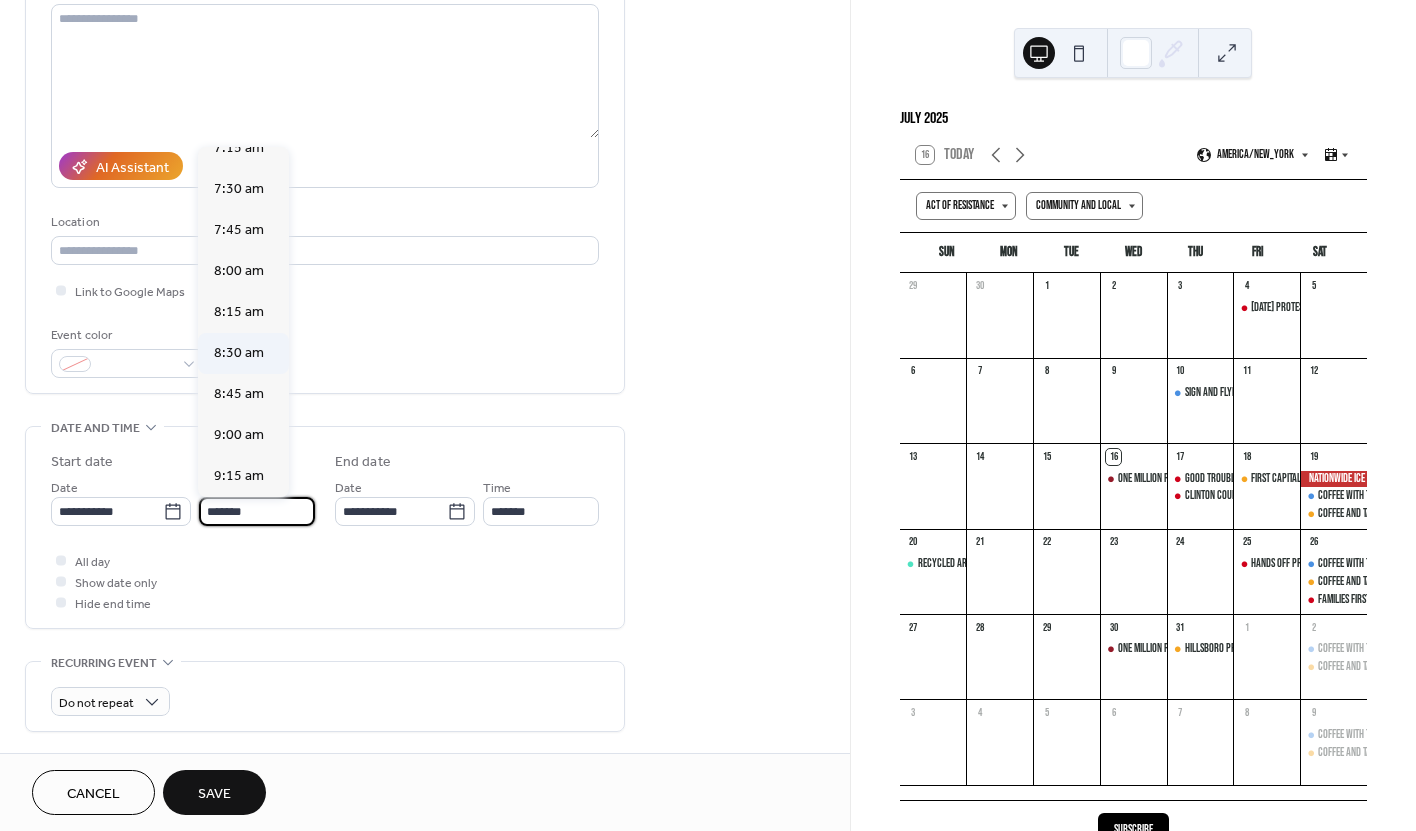type on "*******" 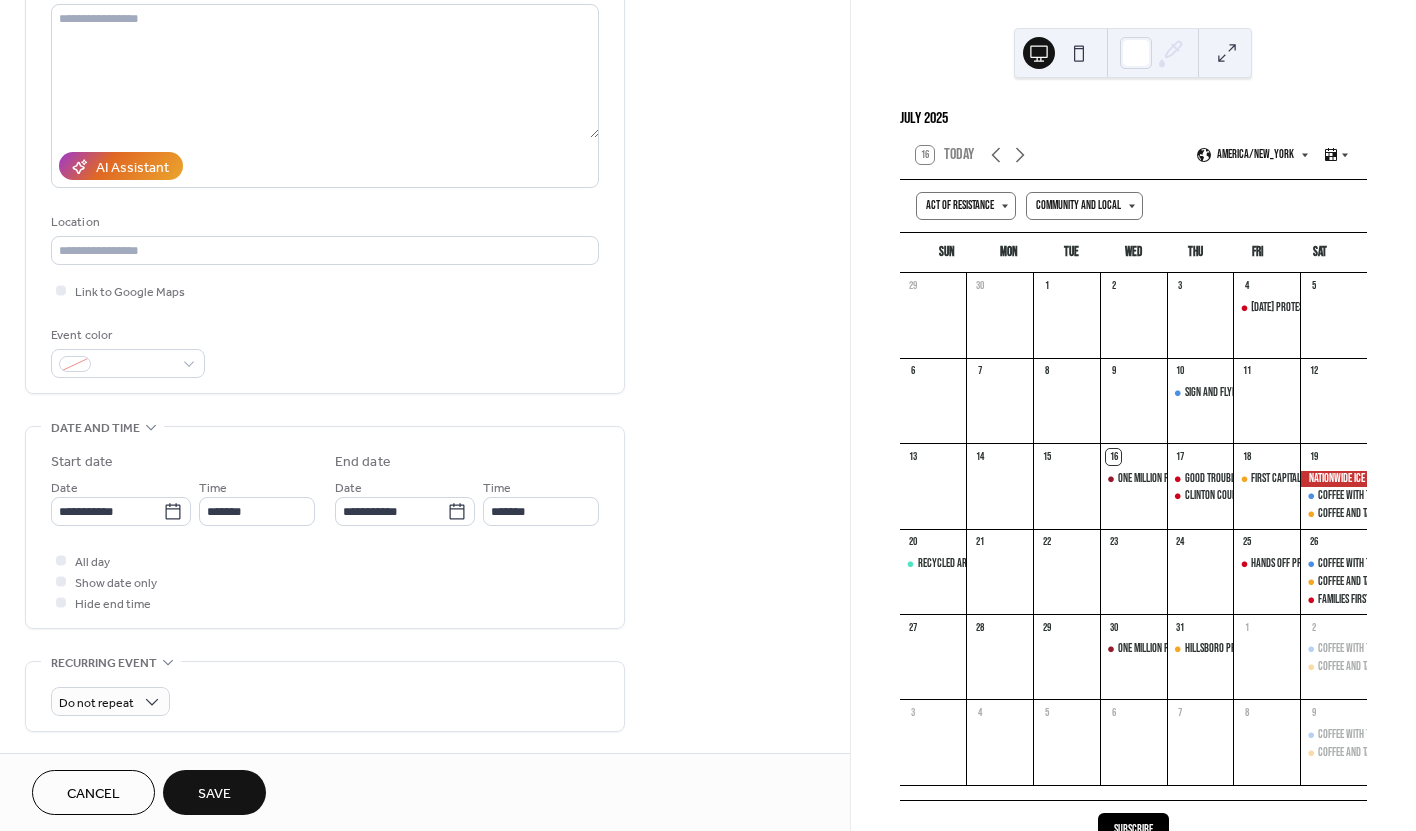click on "Cancel" at bounding box center (93, 794) 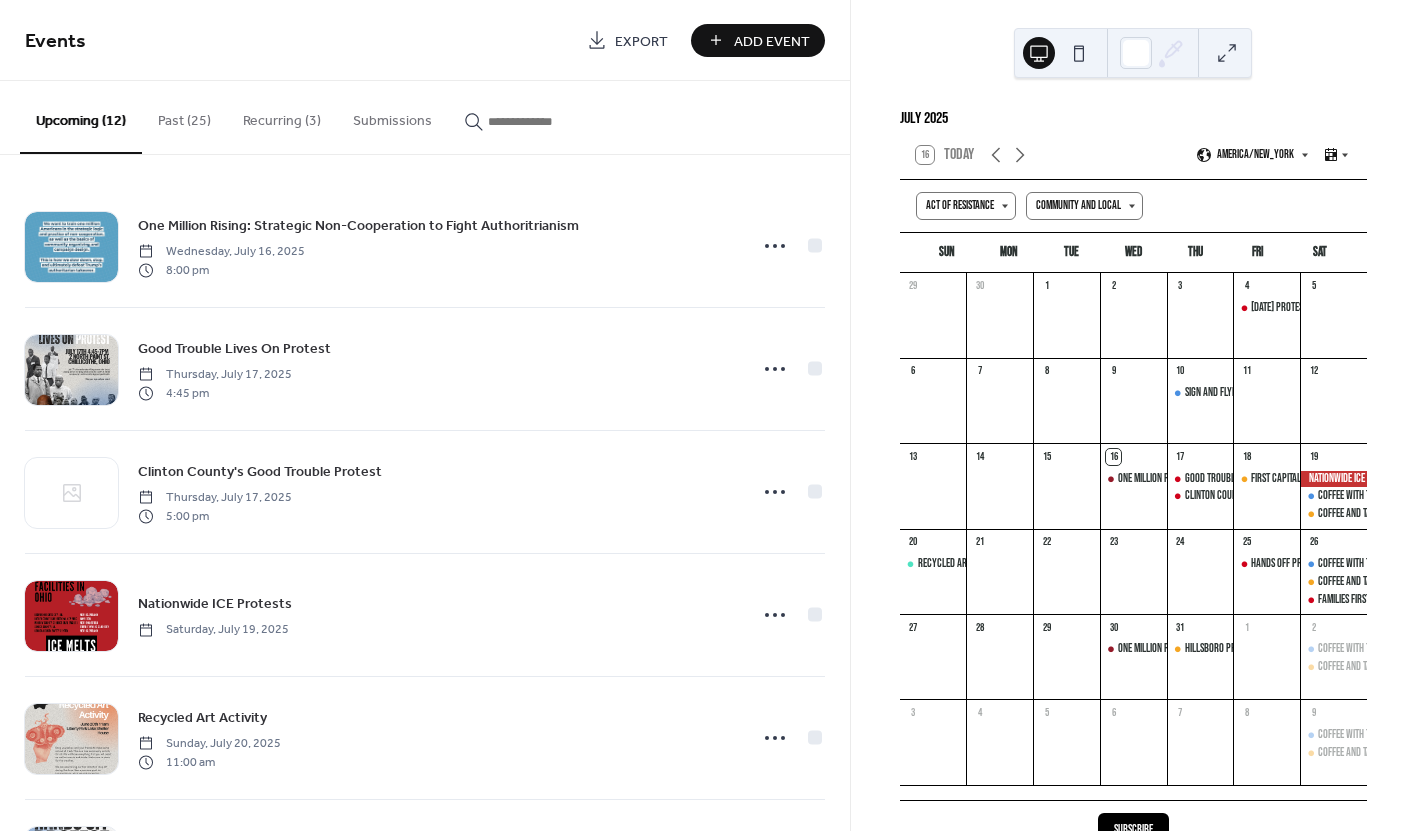 scroll, scrollTop: 4, scrollLeft: 0, axis: vertical 